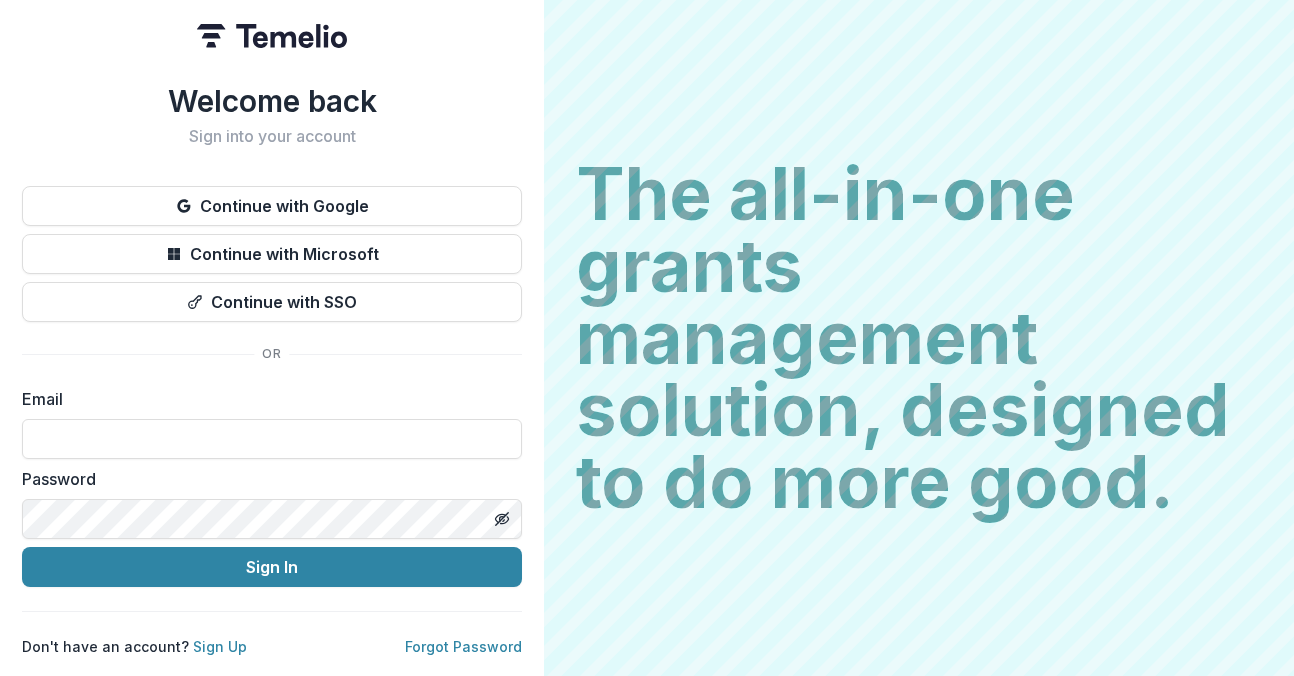 scroll, scrollTop: 0, scrollLeft: 0, axis: both 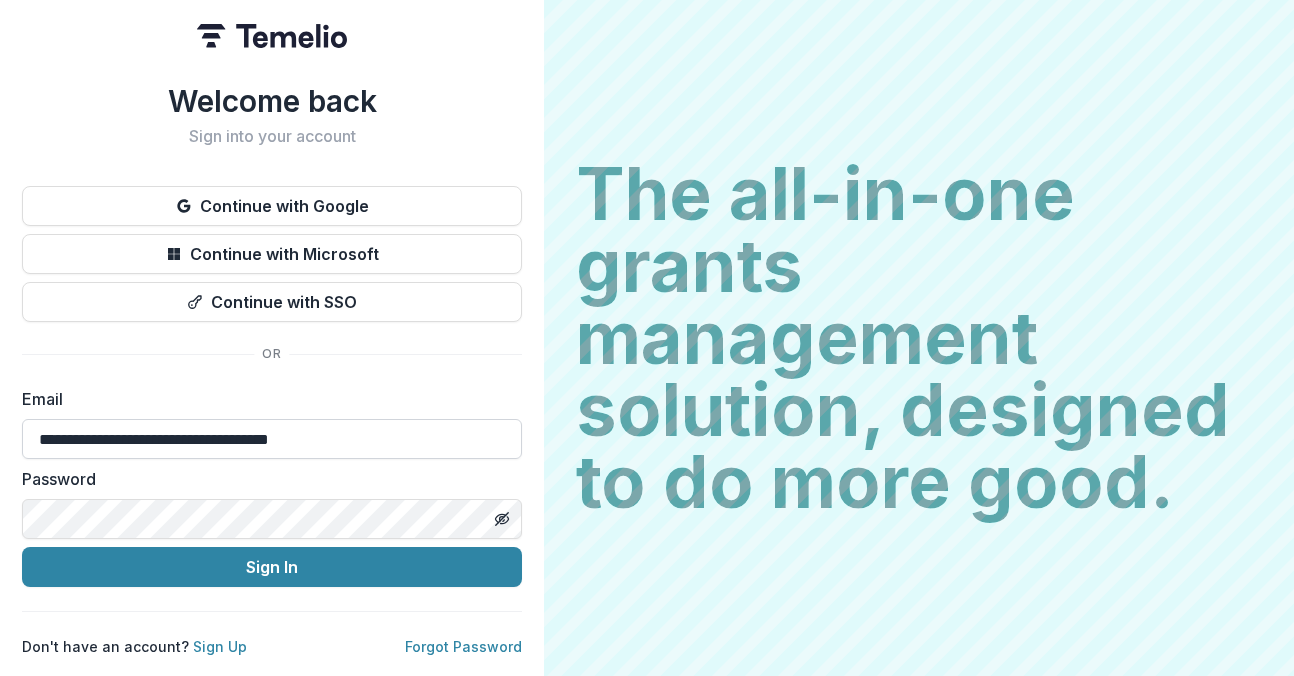 click on "**********" at bounding box center (272, 439) 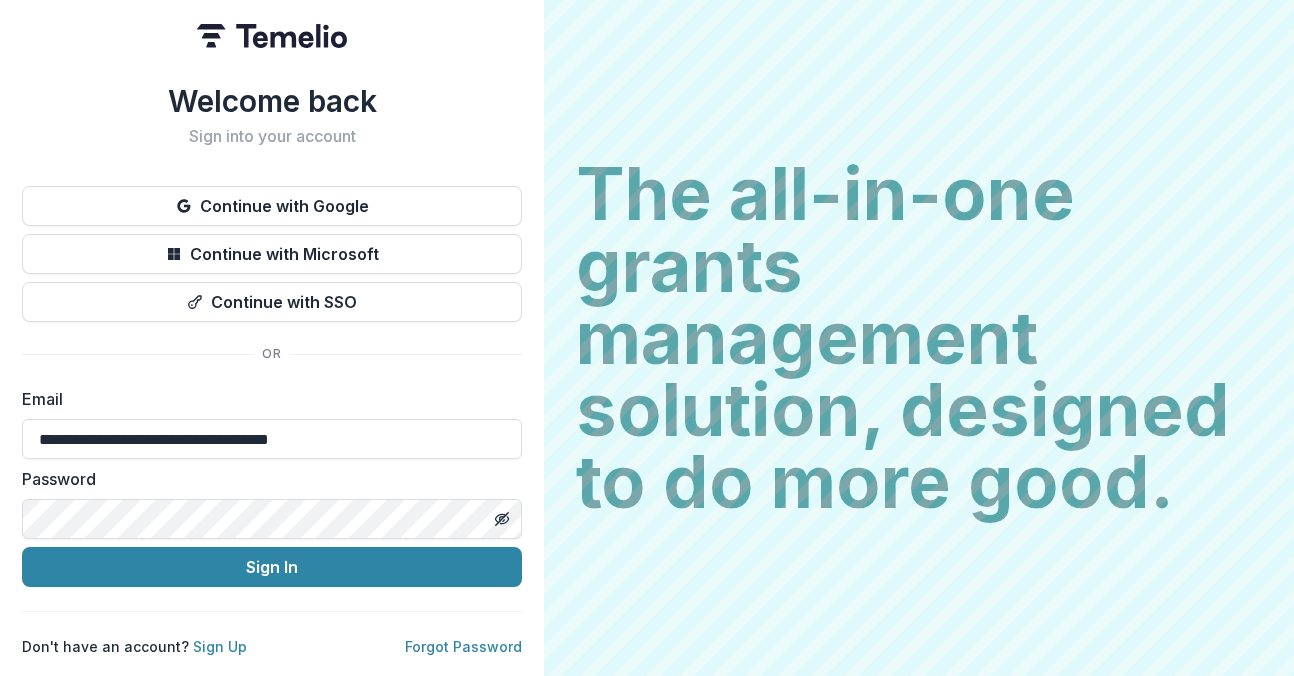 drag, startPoint x: 378, startPoint y: 430, endPoint x: -29, endPoint y: 412, distance: 407.39783 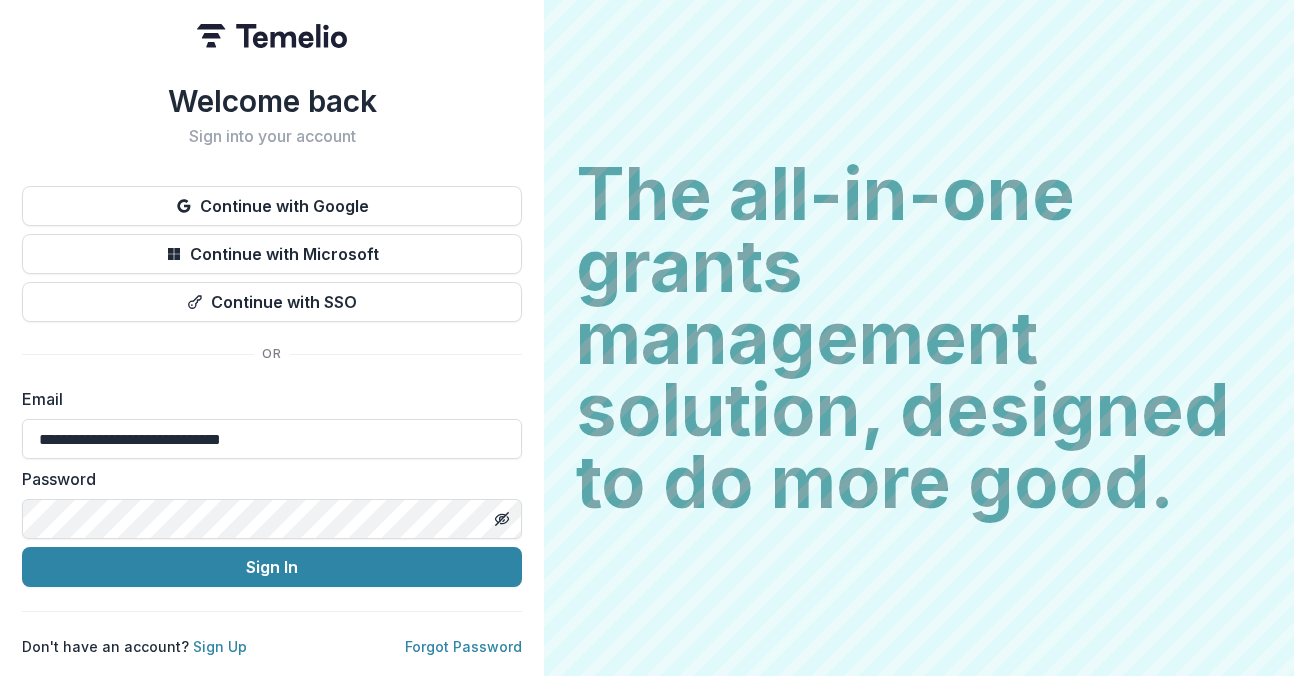 type on "**********" 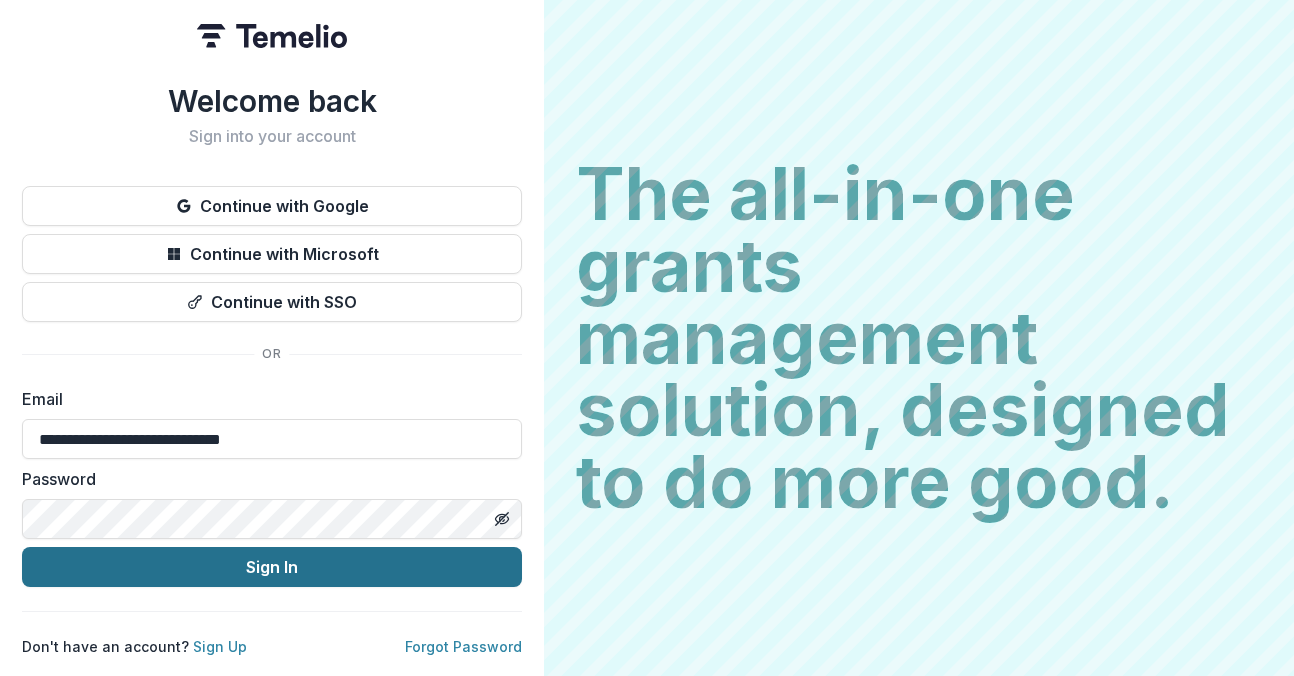 click on "Sign In" at bounding box center [272, 567] 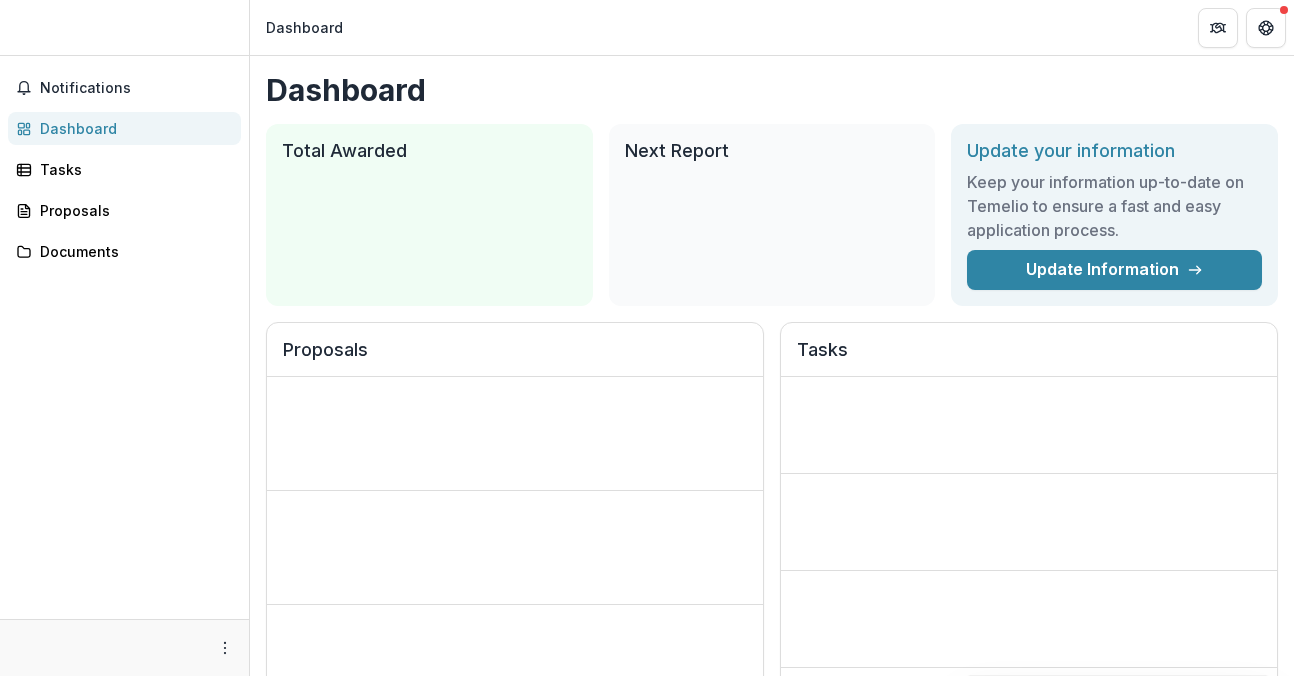 scroll, scrollTop: 0, scrollLeft: 0, axis: both 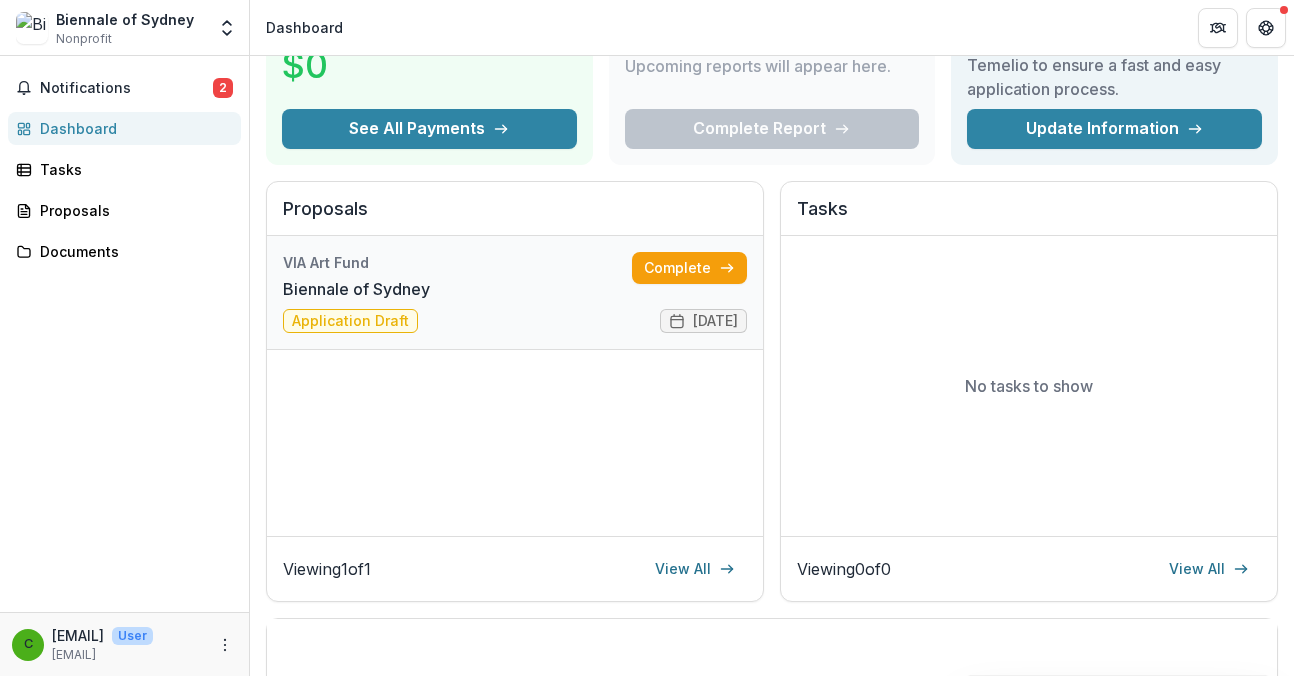 click on "Biennale of Sydney" at bounding box center [356, 289] 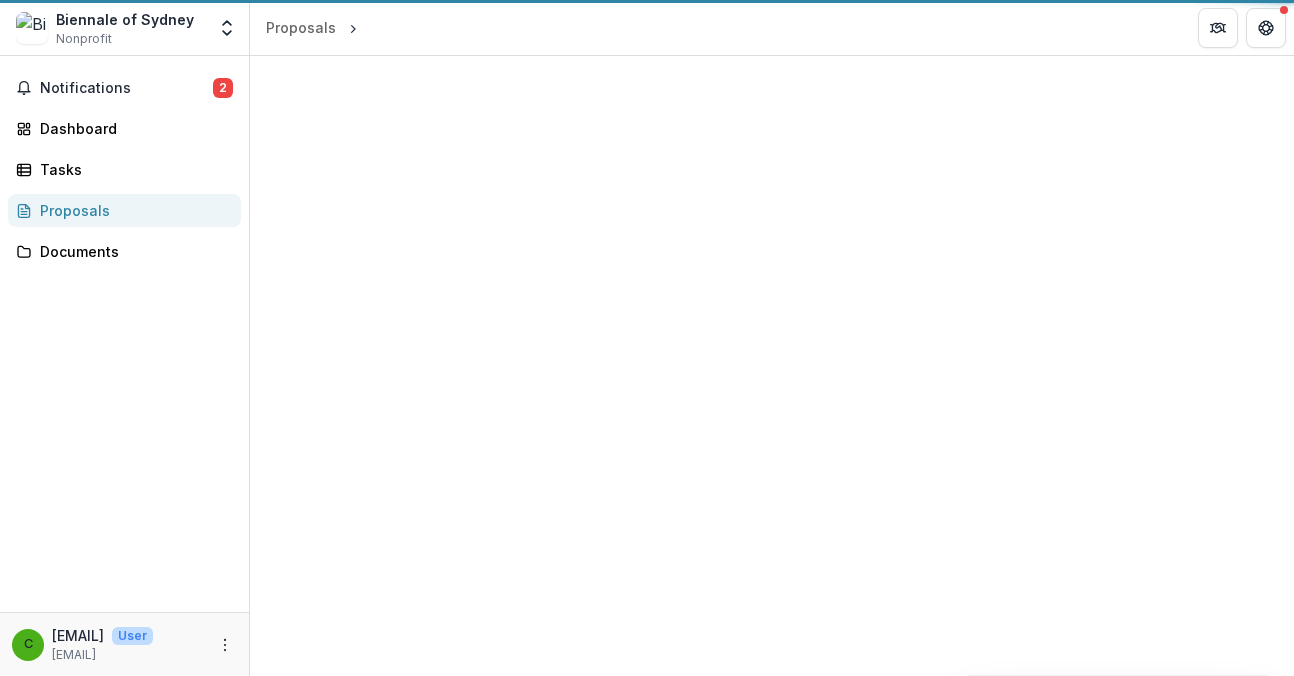 scroll, scrollTop: 0, scrollLeft: 0, axis: both 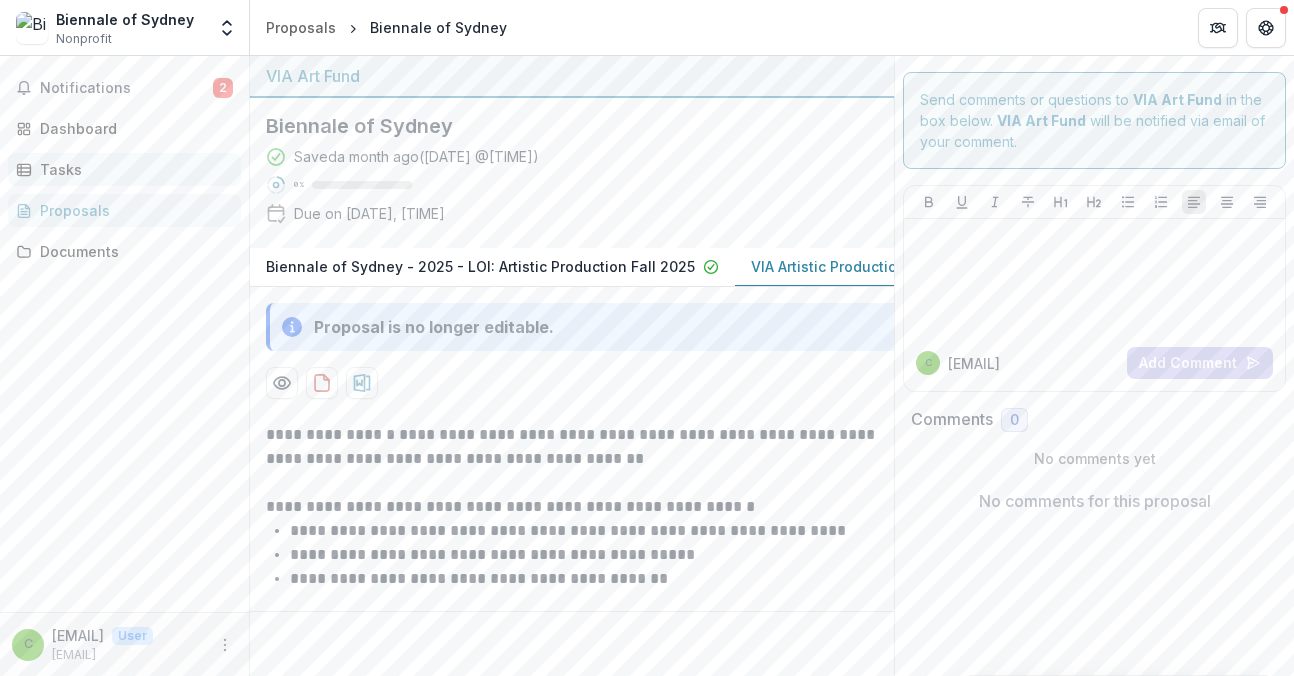 click on "Tasks" at bounding box center [132, 169] 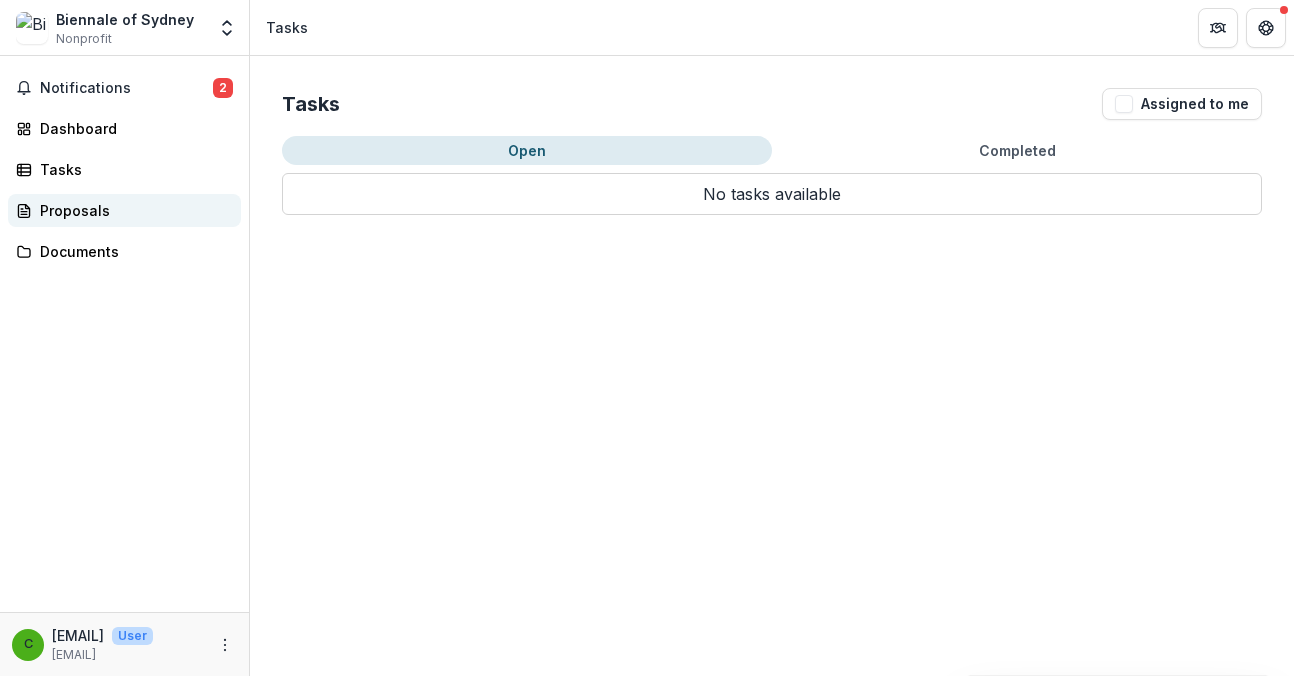 click on "Proposals" at bounding box center (132, 210) 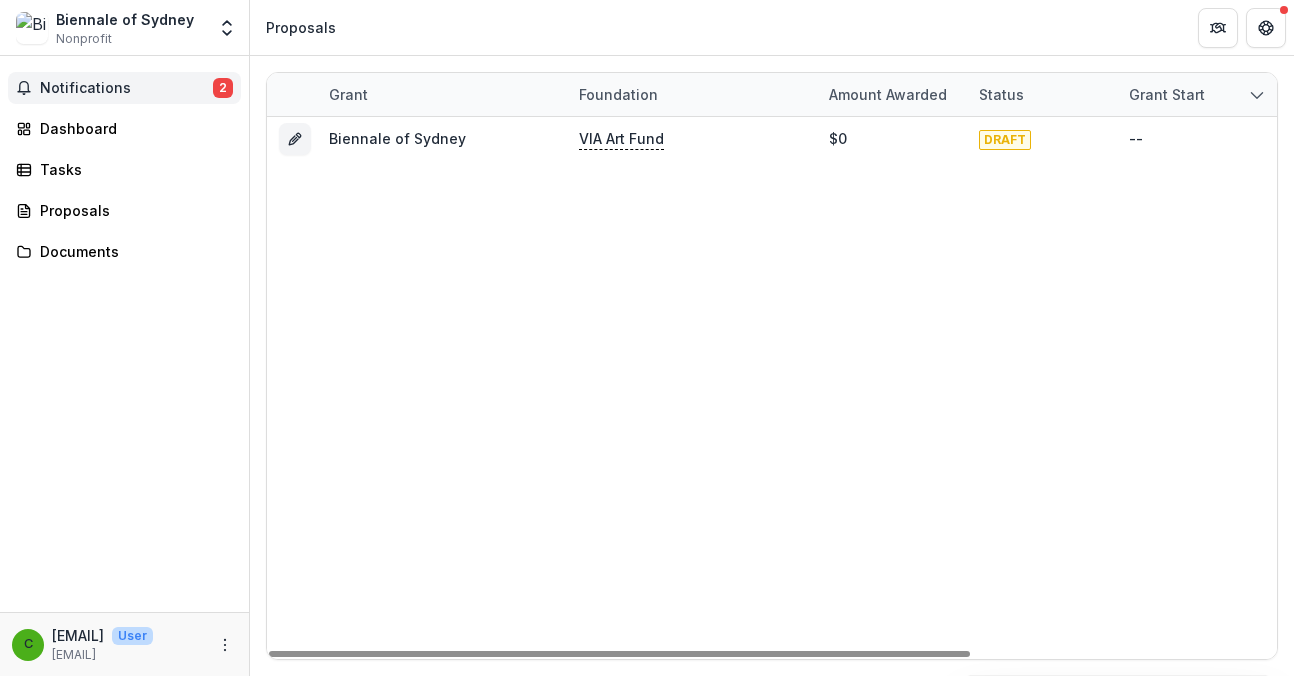 click on "Notifications" at bounding box center (126, 88) 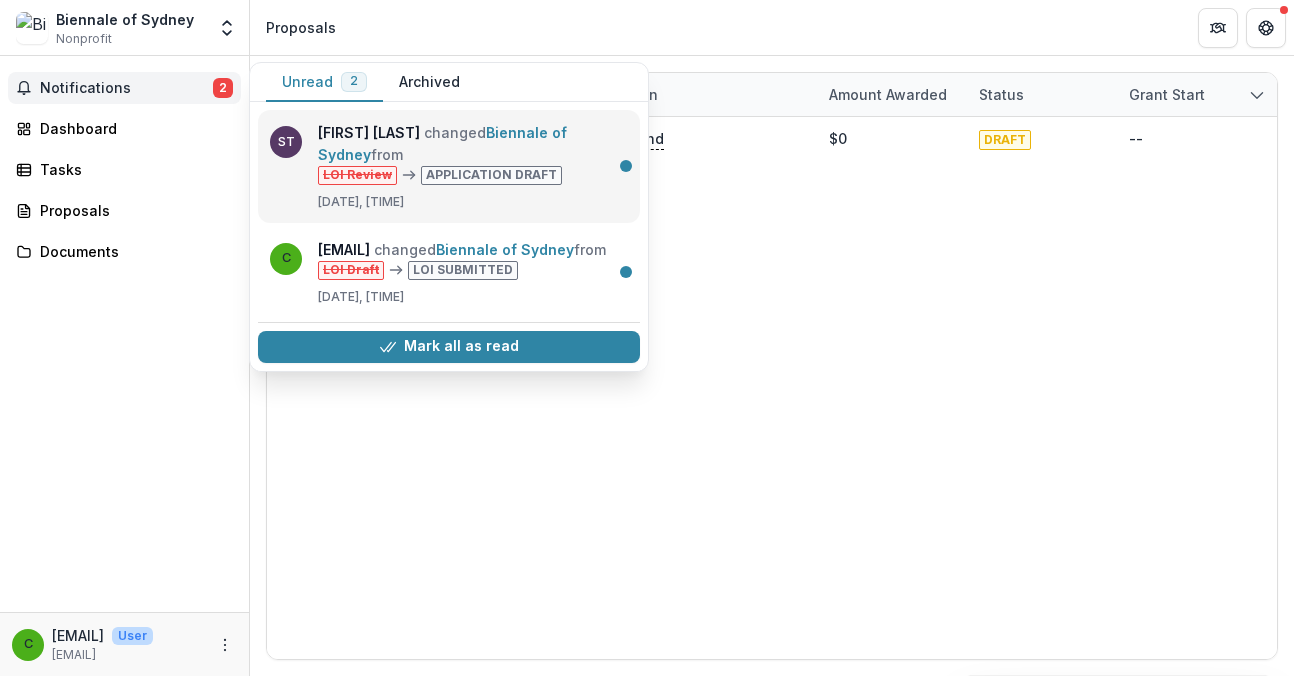 click on "Biennale of Sydney" at bounding box center (442, 143) 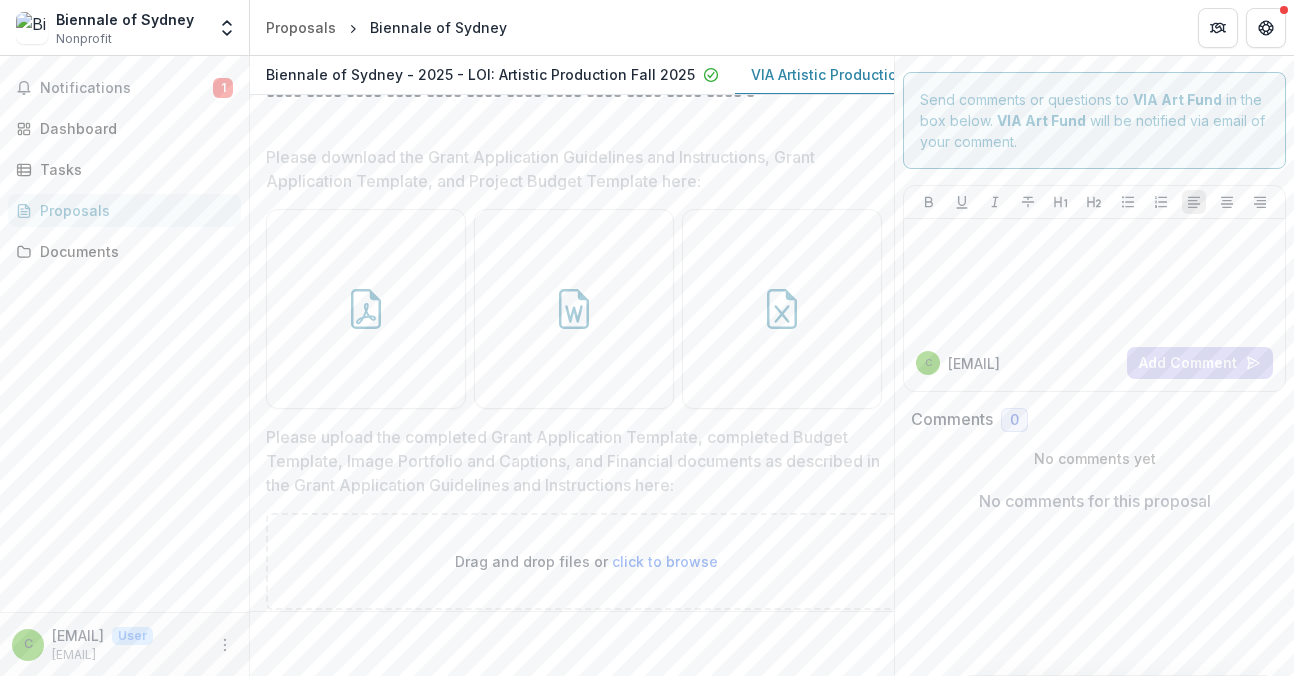 scroll, scrollTop: 733, scrollLeft: 0, axis: vertical 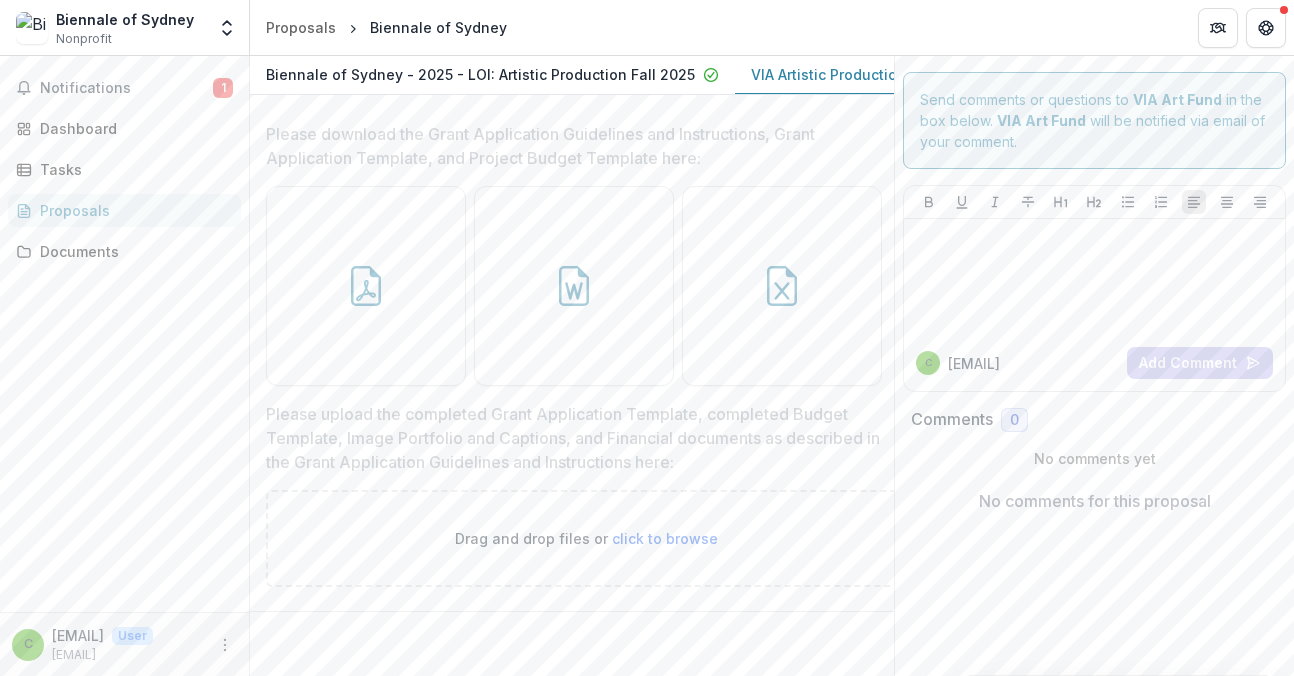 click on "click to browse" at bounding box center (665, 538) 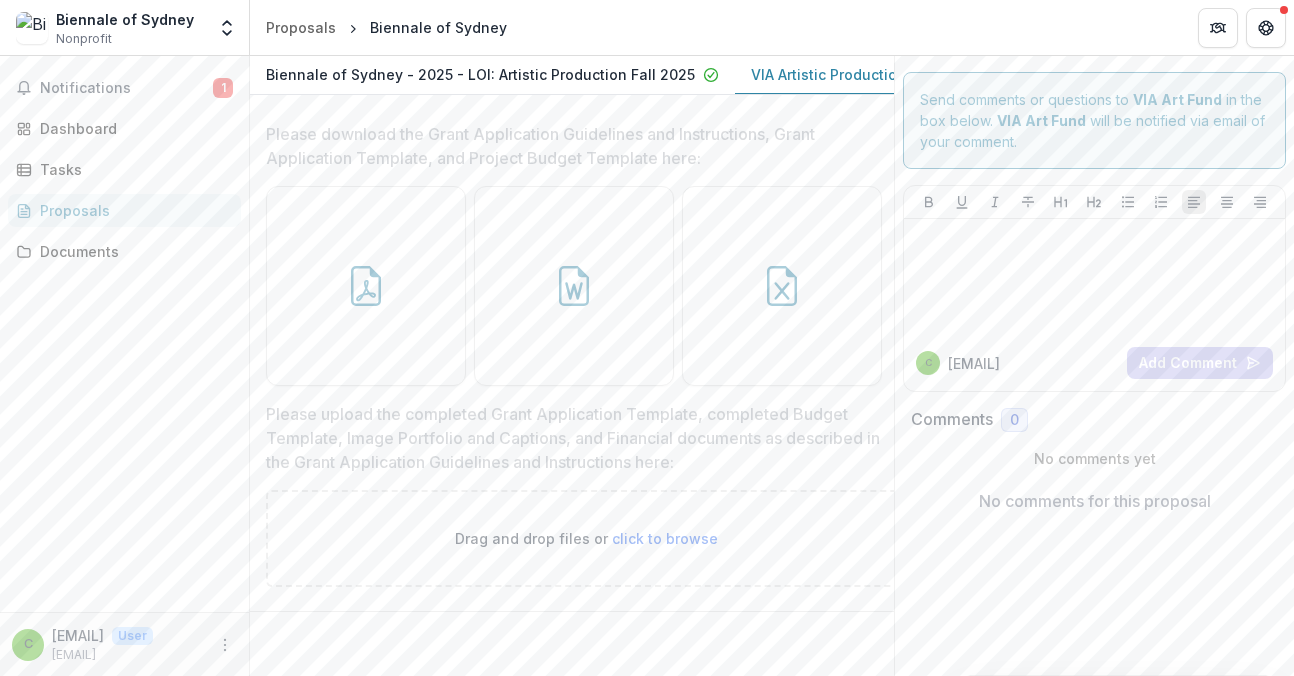 click on "click to browse" at bounding box center [665, 538] 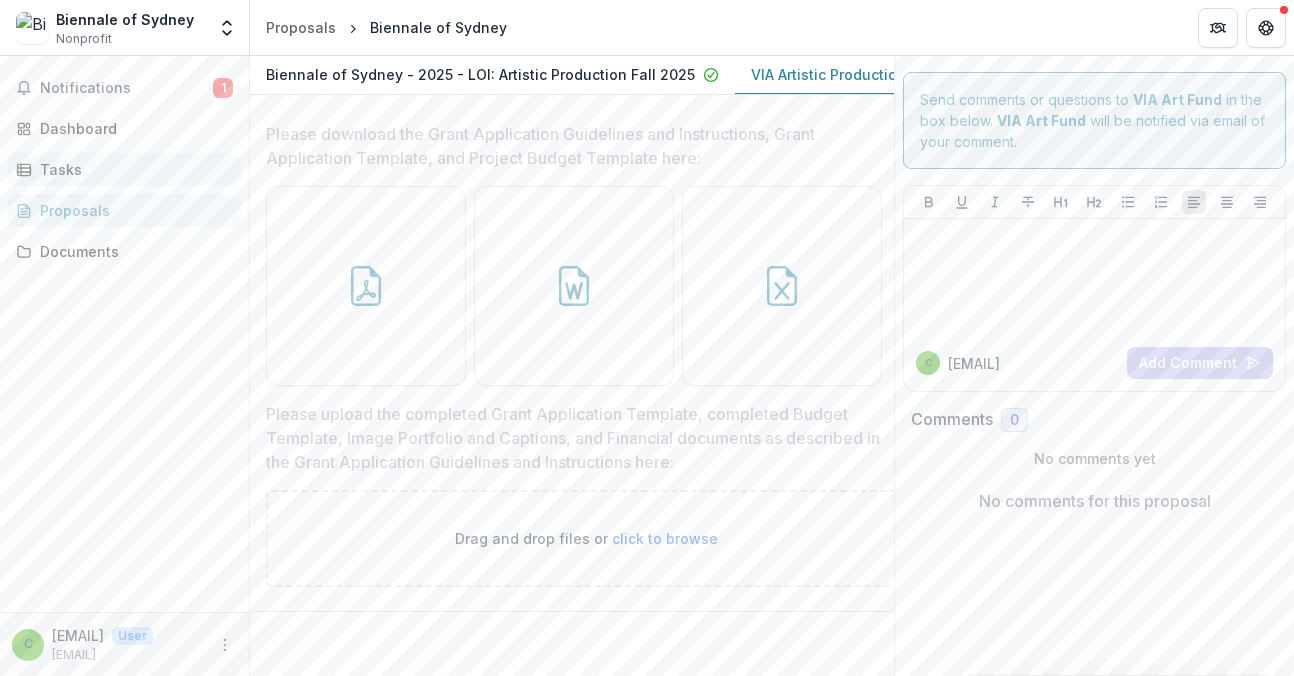 click on "Tasks" at bounding box center [124, 169] 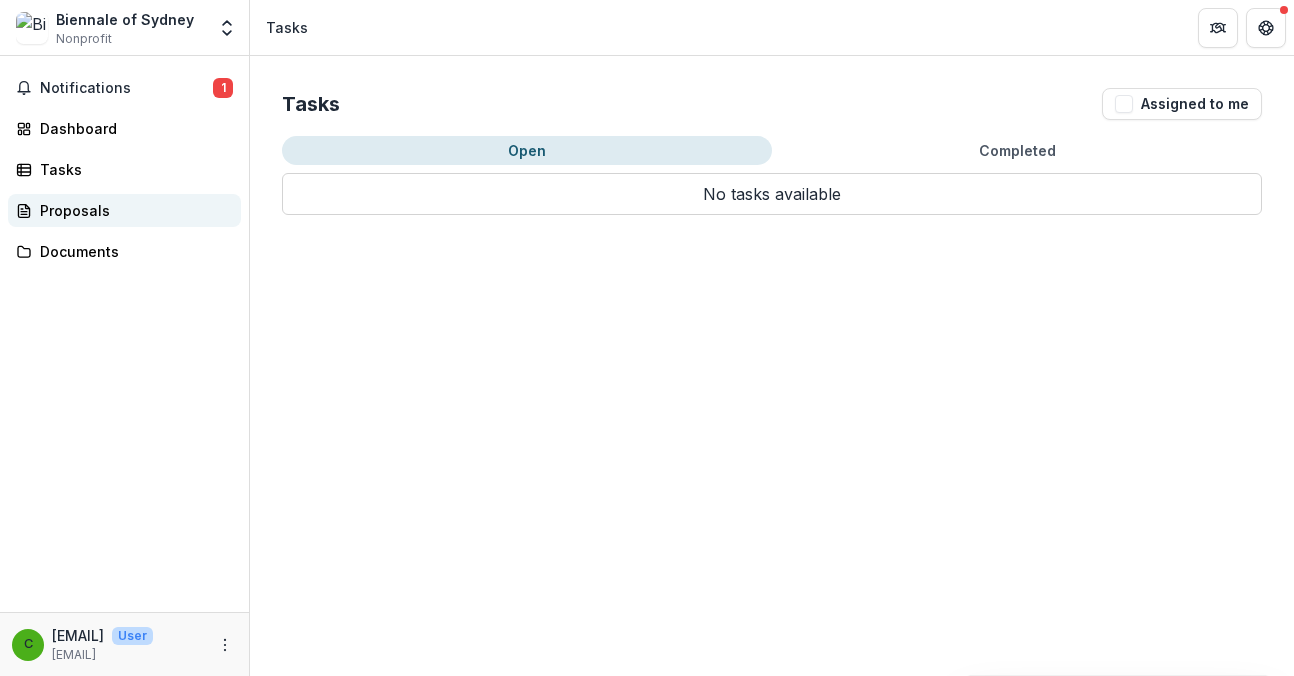 click on "Proposals" at bounding box center (132, 210) 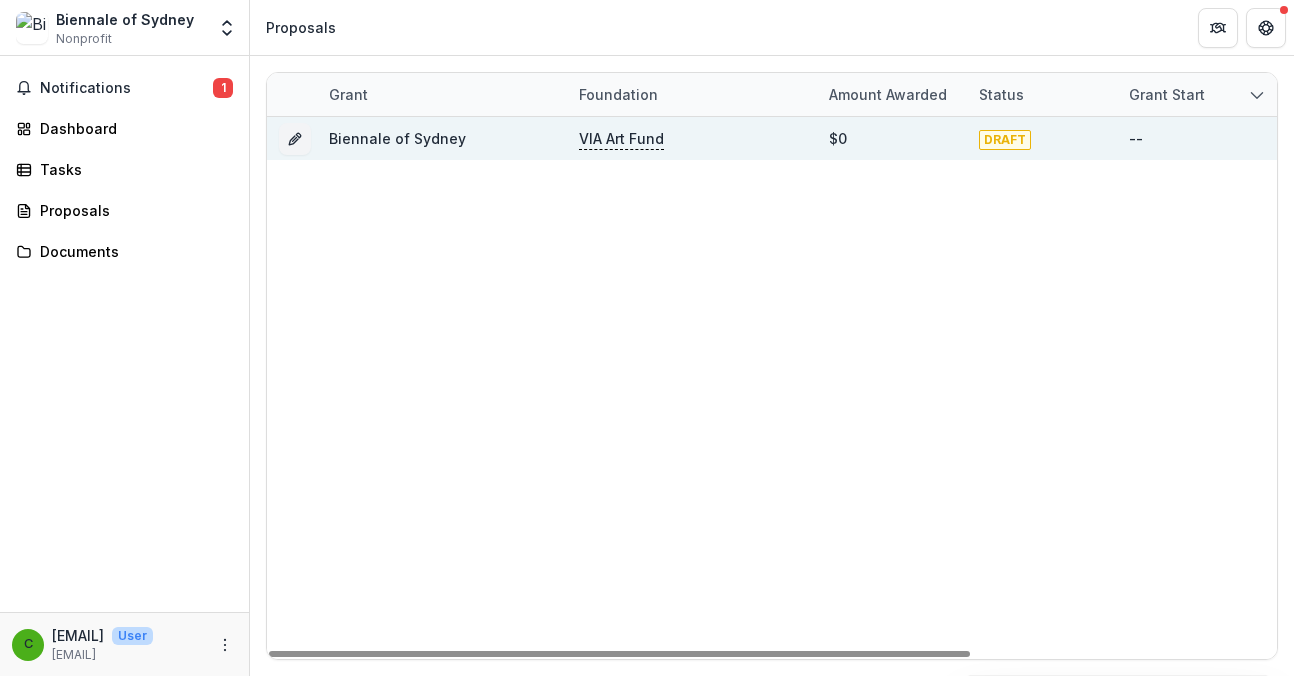 click on "Biennale of Sydney" at bounding box center [442, 138] 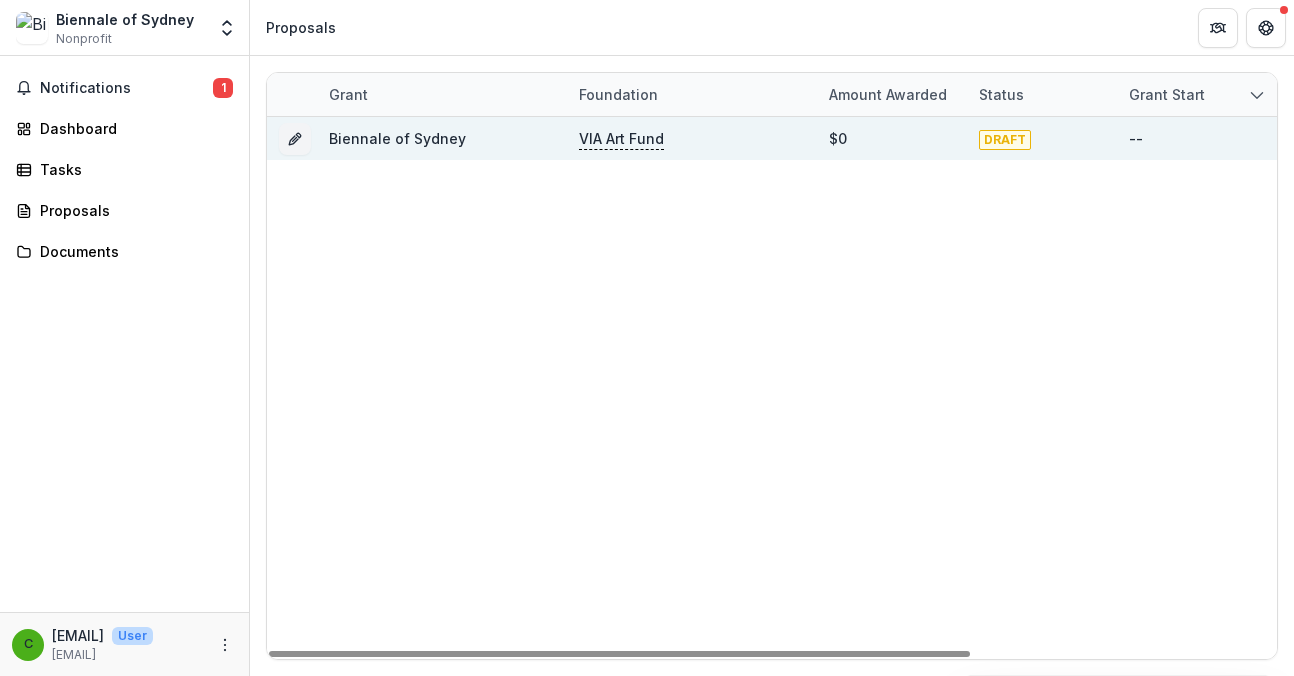 click on "Biennale of Sydney" at bounding box center (397, 138) 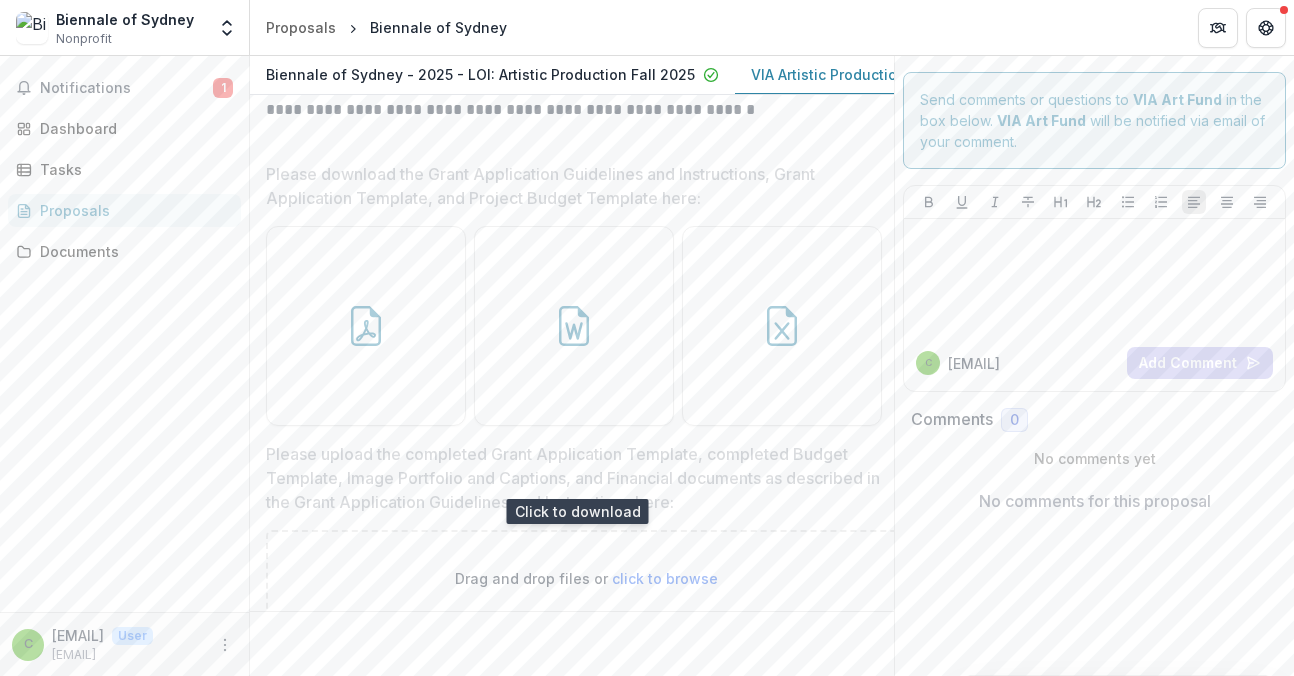 scroll, scrollTop: 733, scrollLeft: 0, axis: vertical 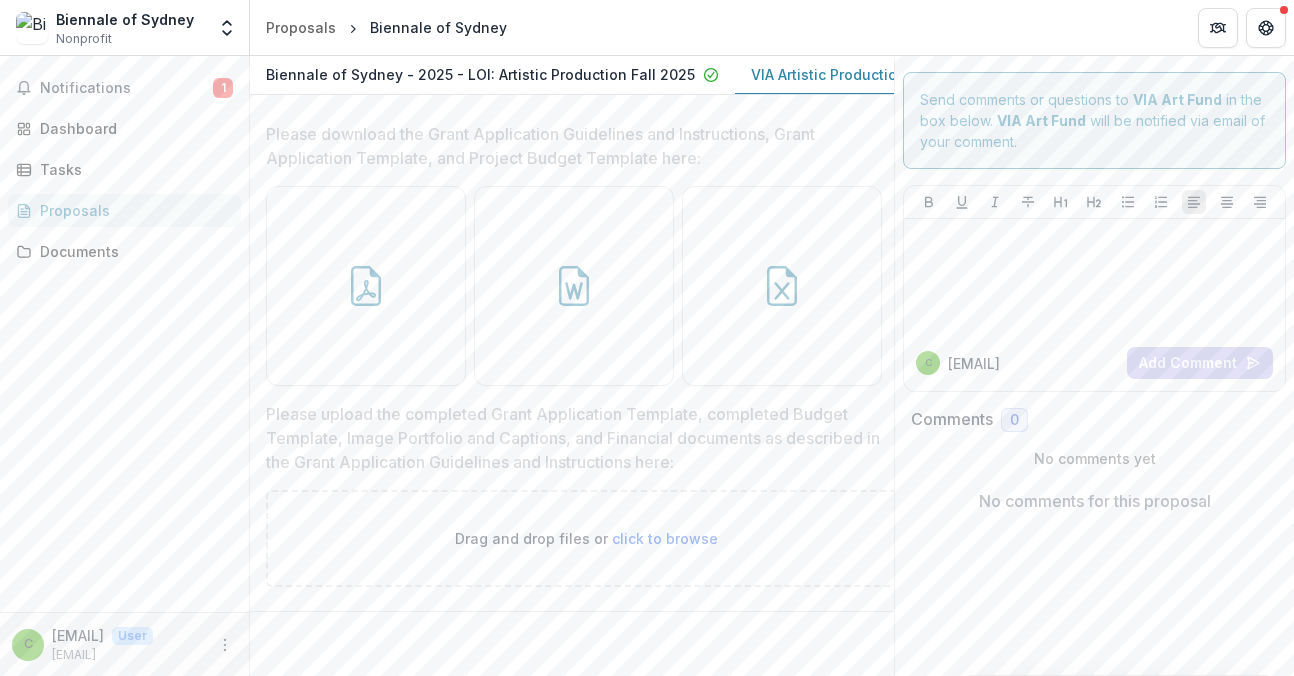 click on "click to browse" at bounding box center [665, 538] 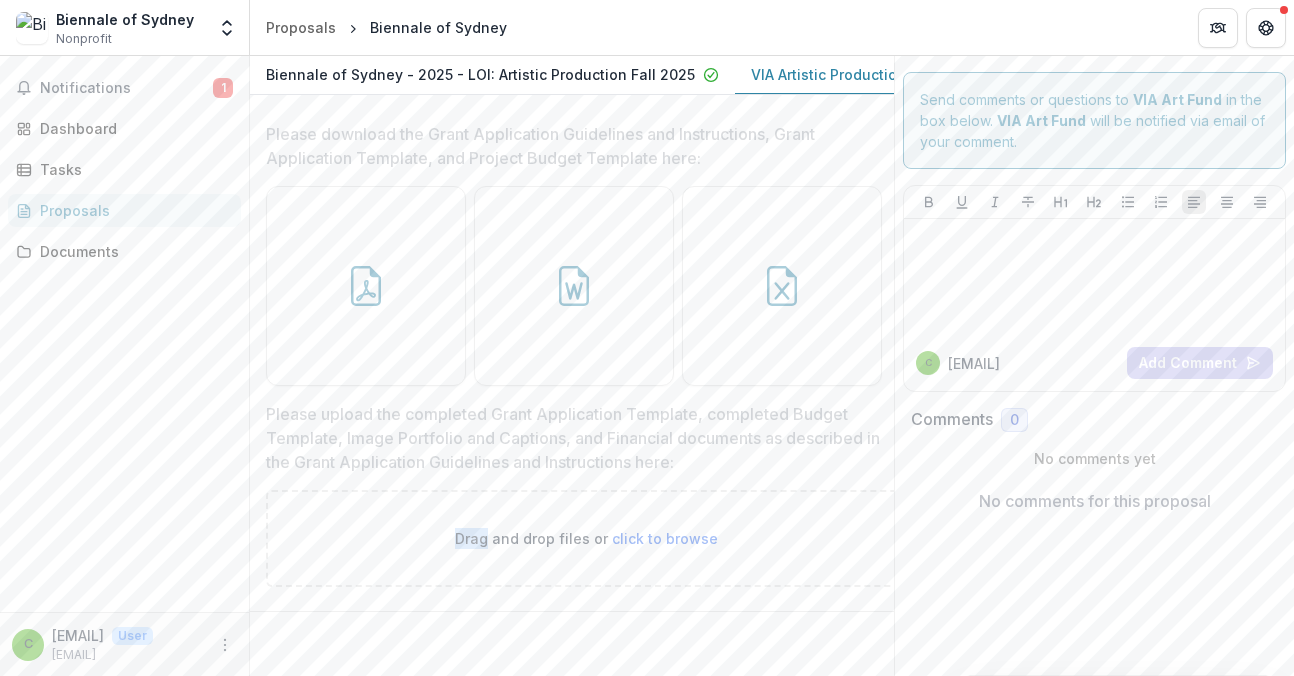 click on "Drag and drop files or   click to browse" at bounding box center [586, 538] 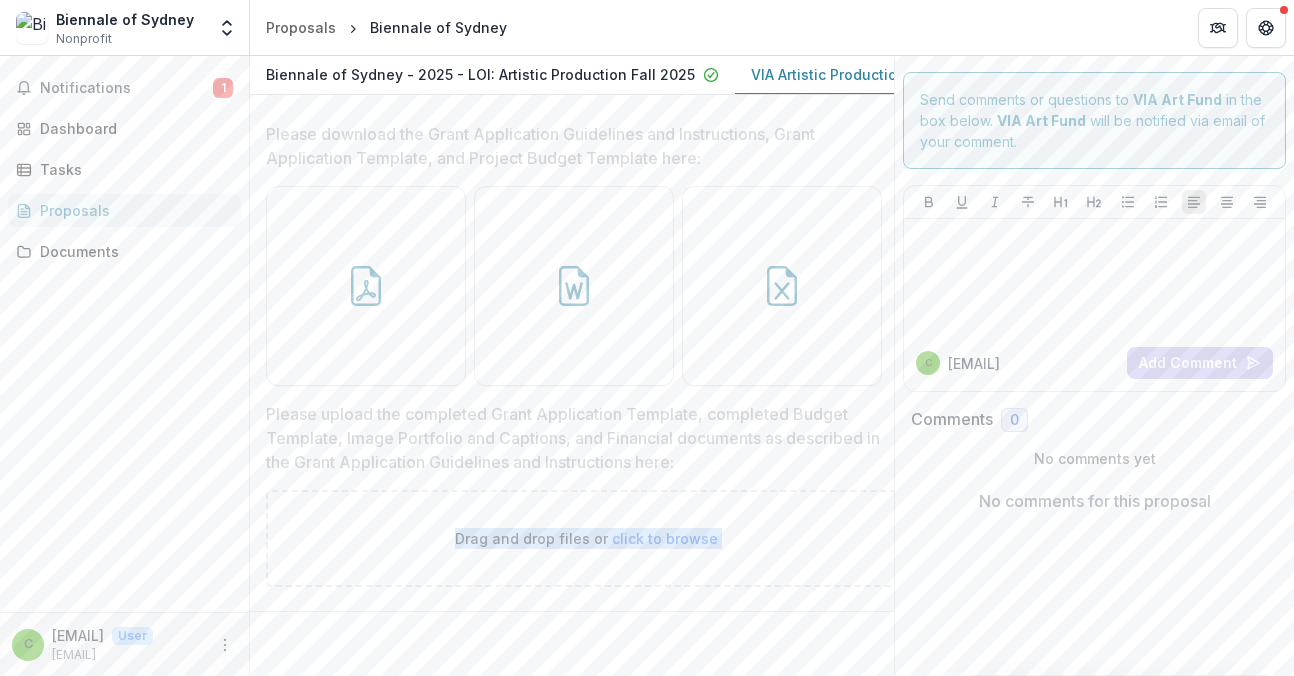 click on "Drag and drop files or   click to browse" at bounding box center [586, 538] 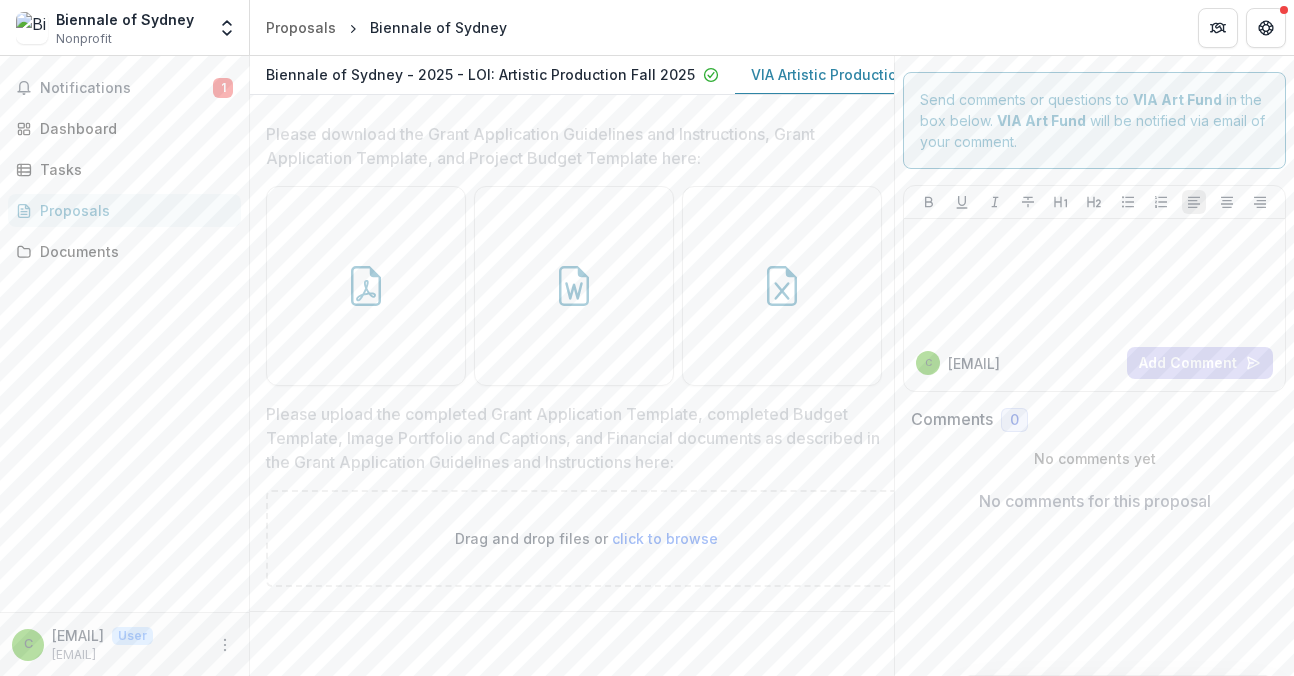 click on "Drag and drop files or   click to browse" at bounding box center [586, 538] 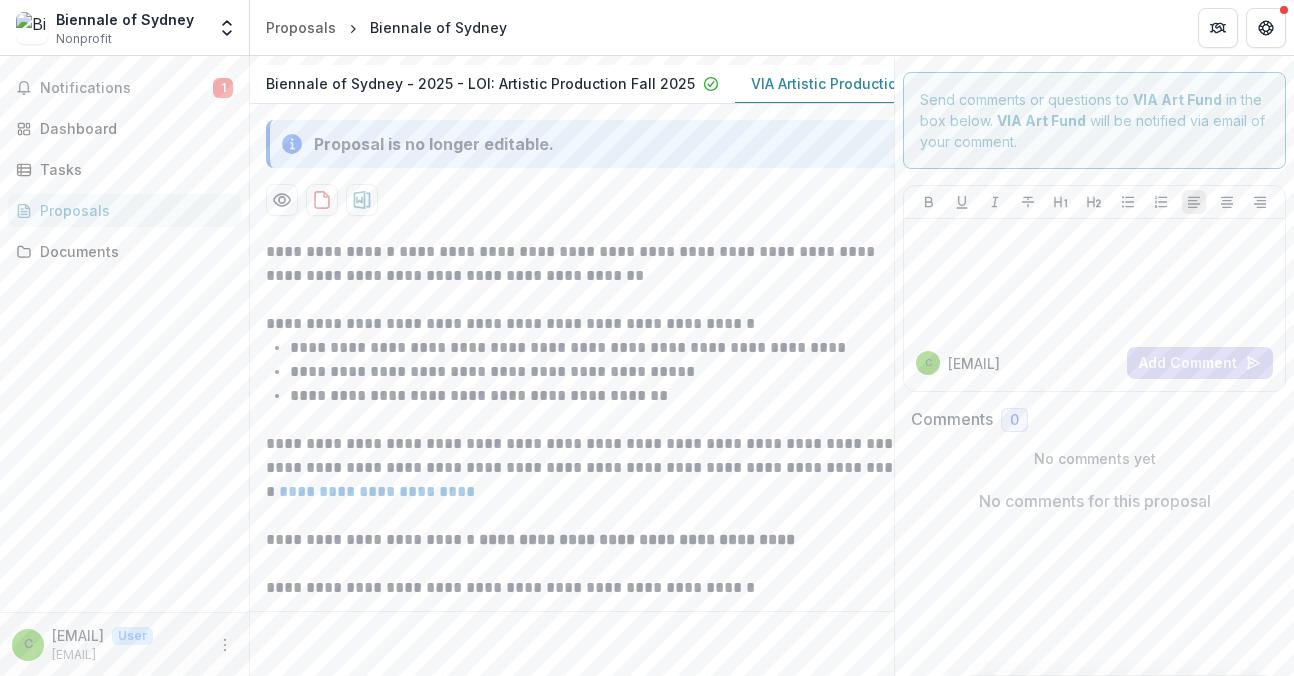scroll, scrollTop: 117, scrollLeft: 0, axis: vertical 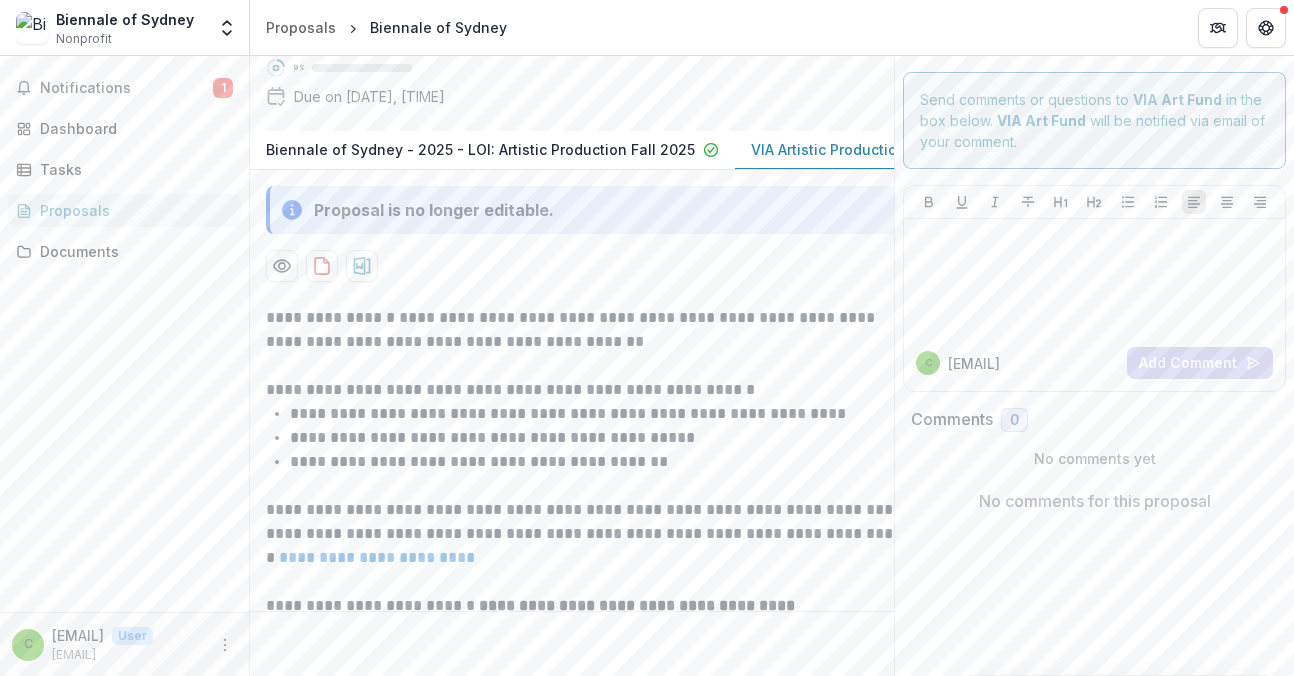 click on "Proposal is no longer editable." at bounding box center [434, 210] 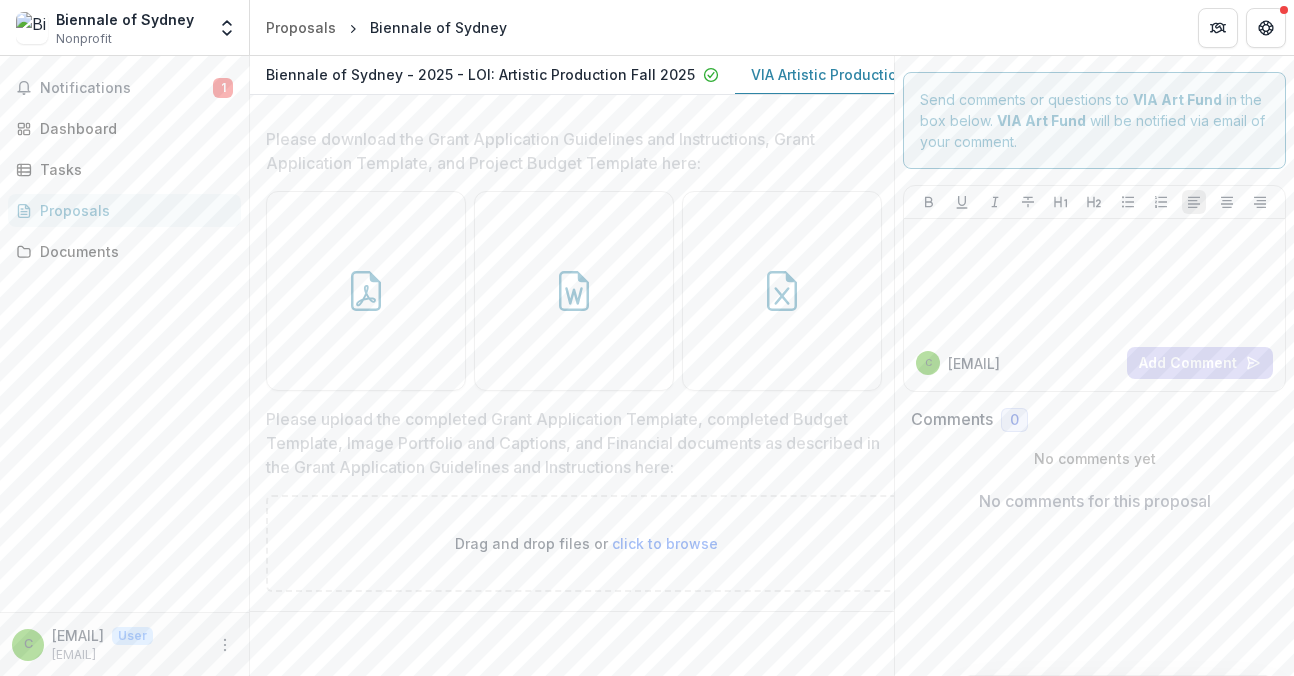 scroll, scrollTop: 733, scrollLeft: 0, axis: vertical 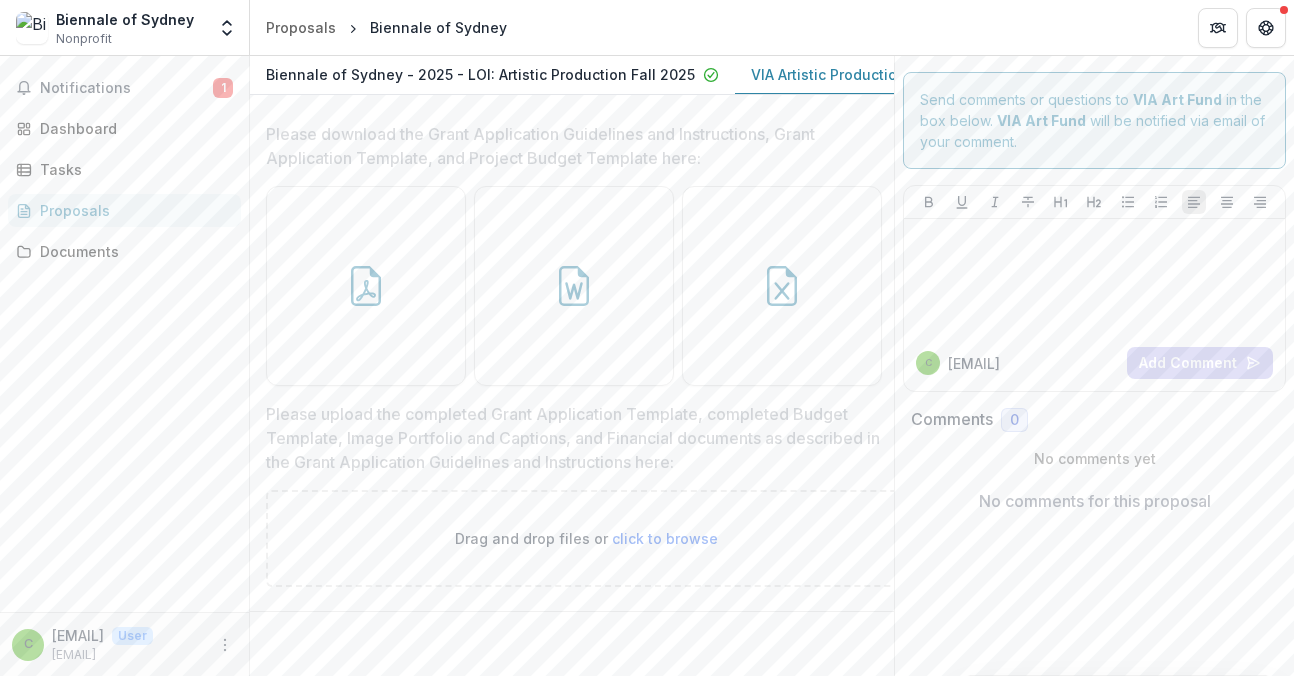 click on "click to browse" at bounding box center [665, 538] 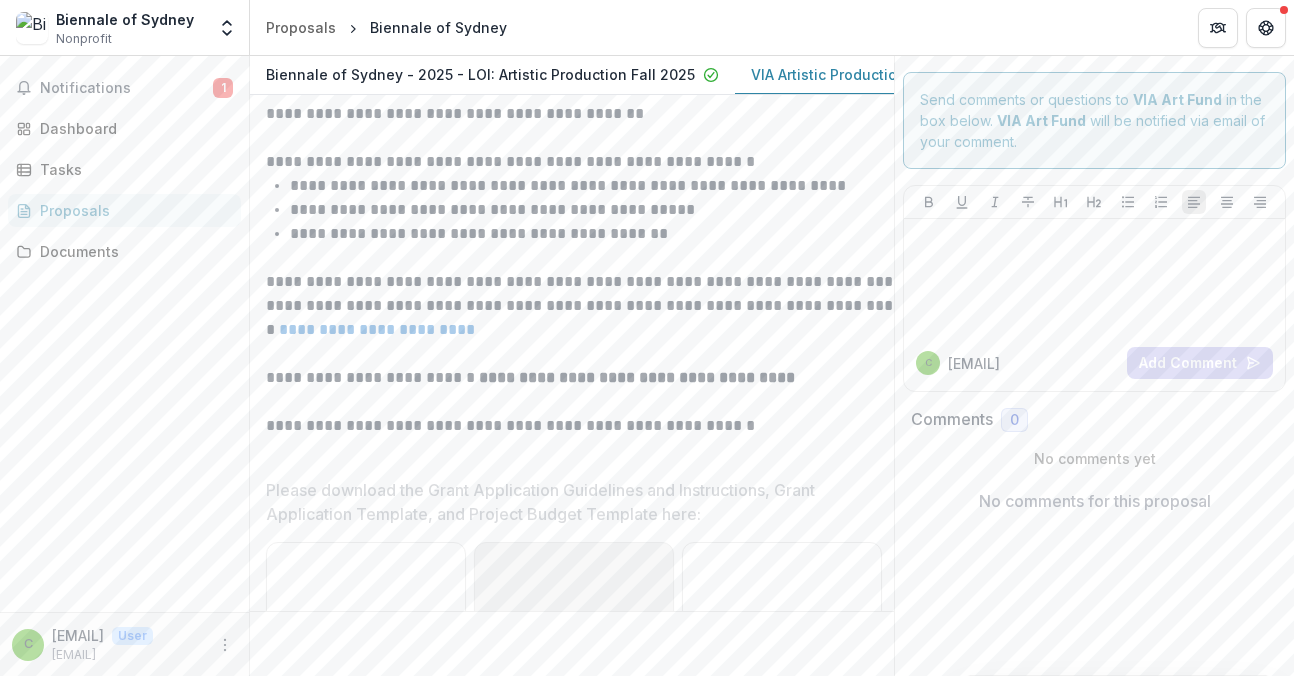 scroll, scrollTop: 212, scrollLeft: 0, axis: vertical 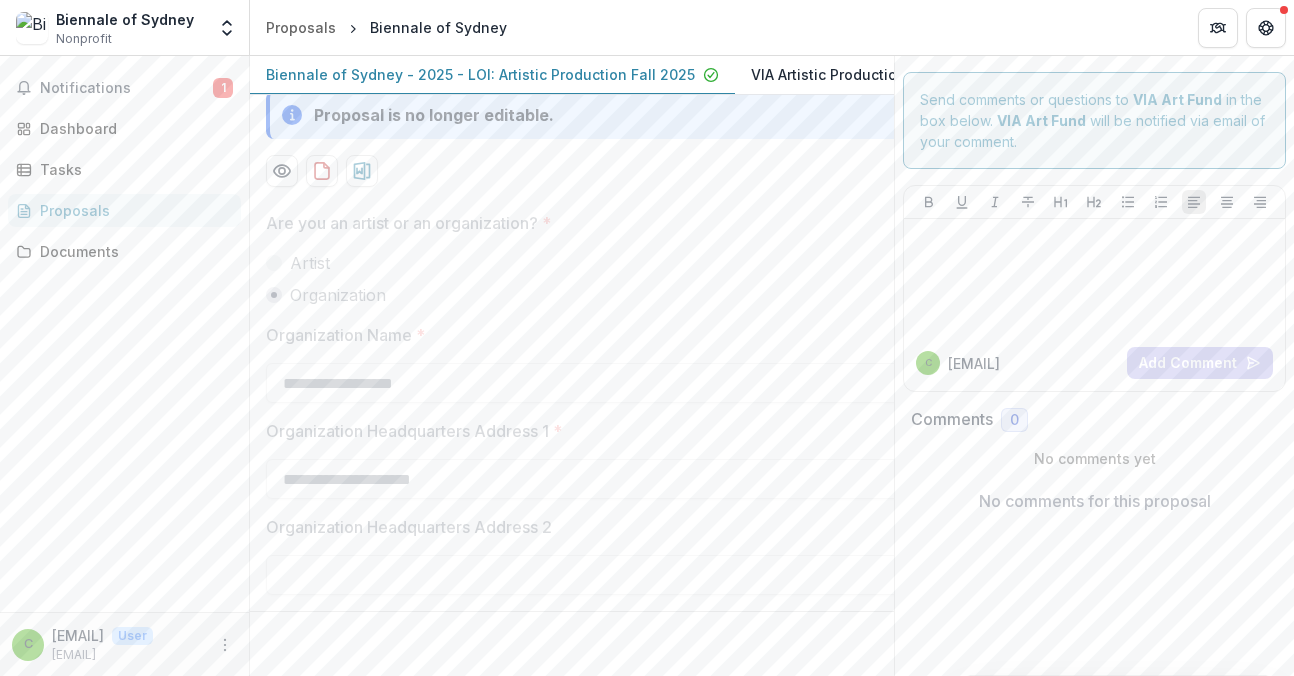 click on "**********" at bounding box center (572, 366) 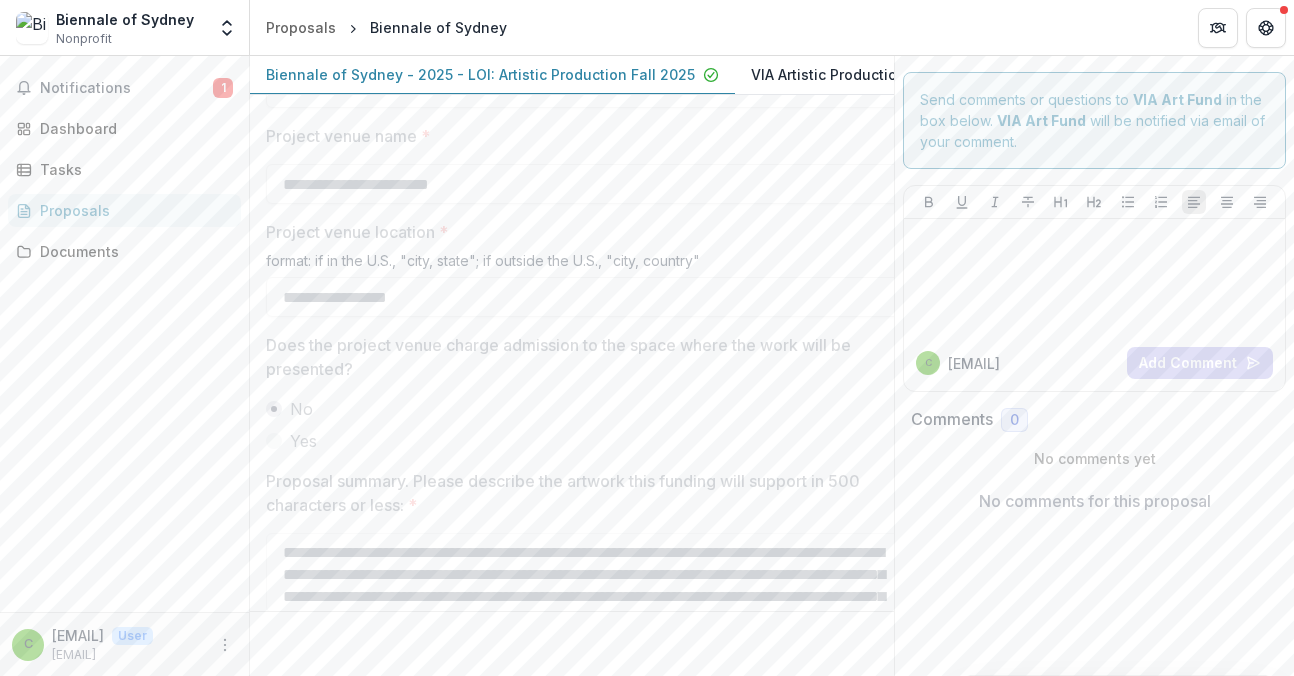 scroll, scrollTop: 2167, scrollLeft: 0, axis: vertical 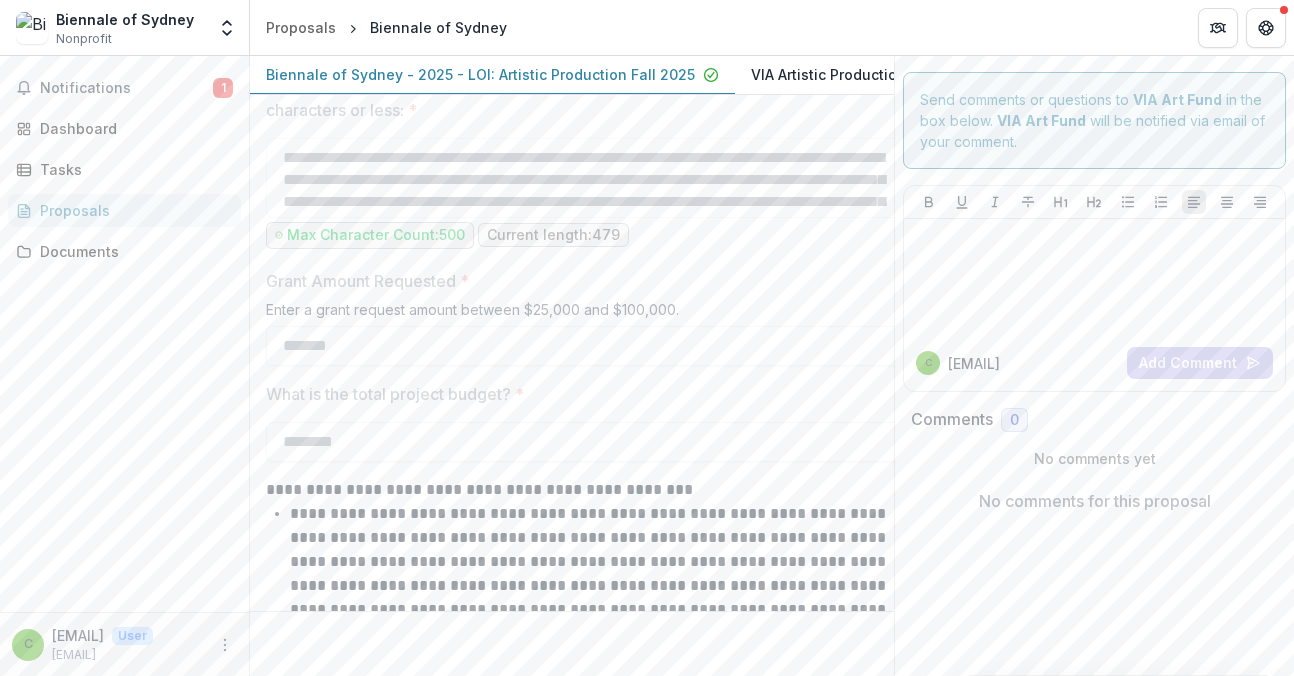 click on "**********" at bounding box center (572, 366) 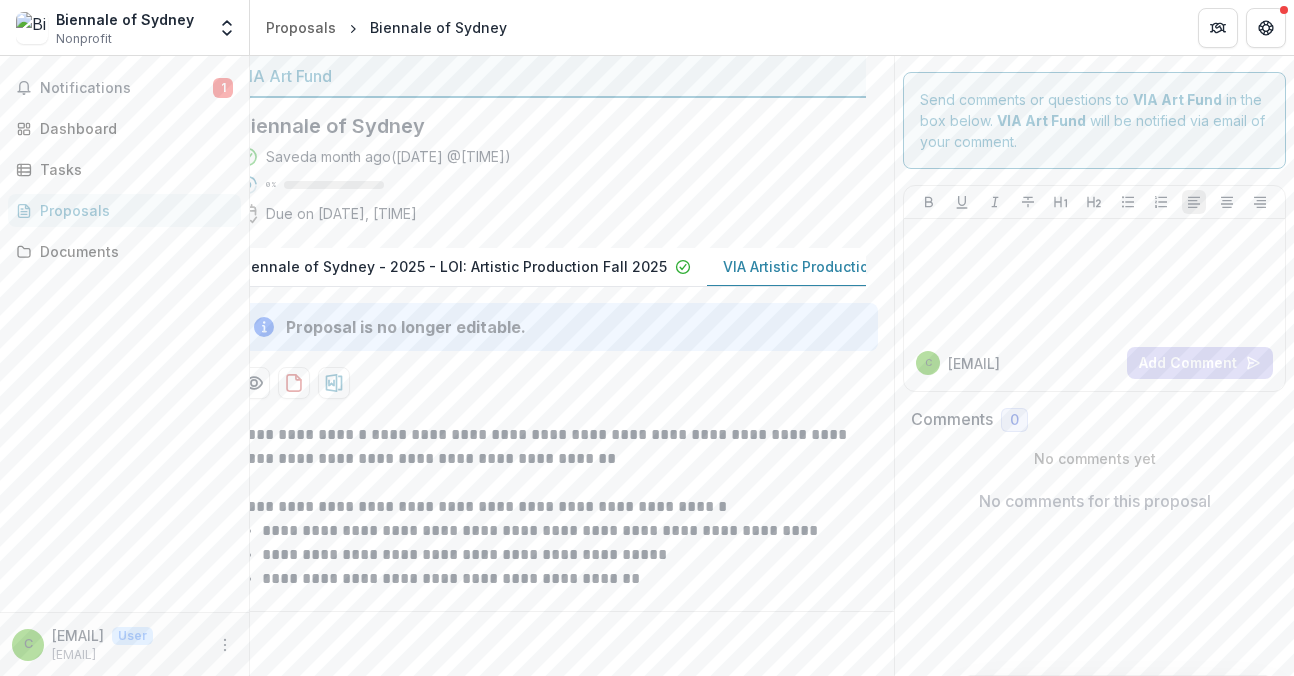 scroll, scrollTop: 24, scrollLeft: 34, axis: both 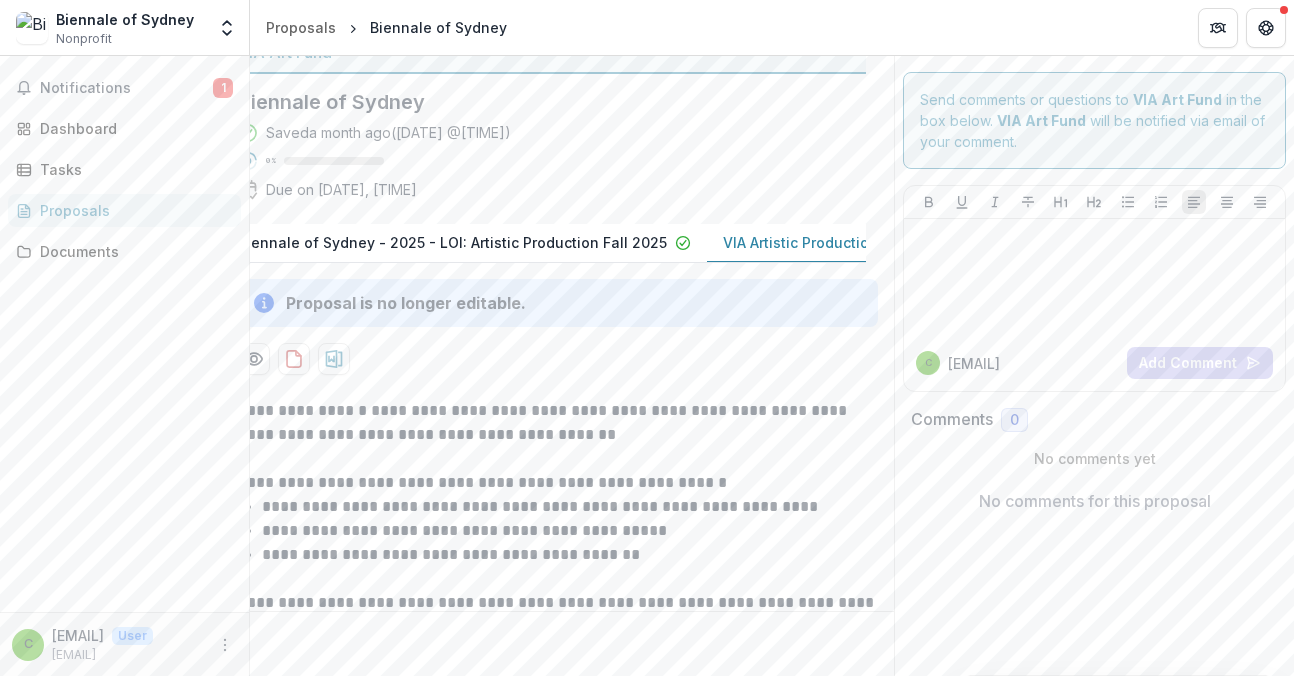 click 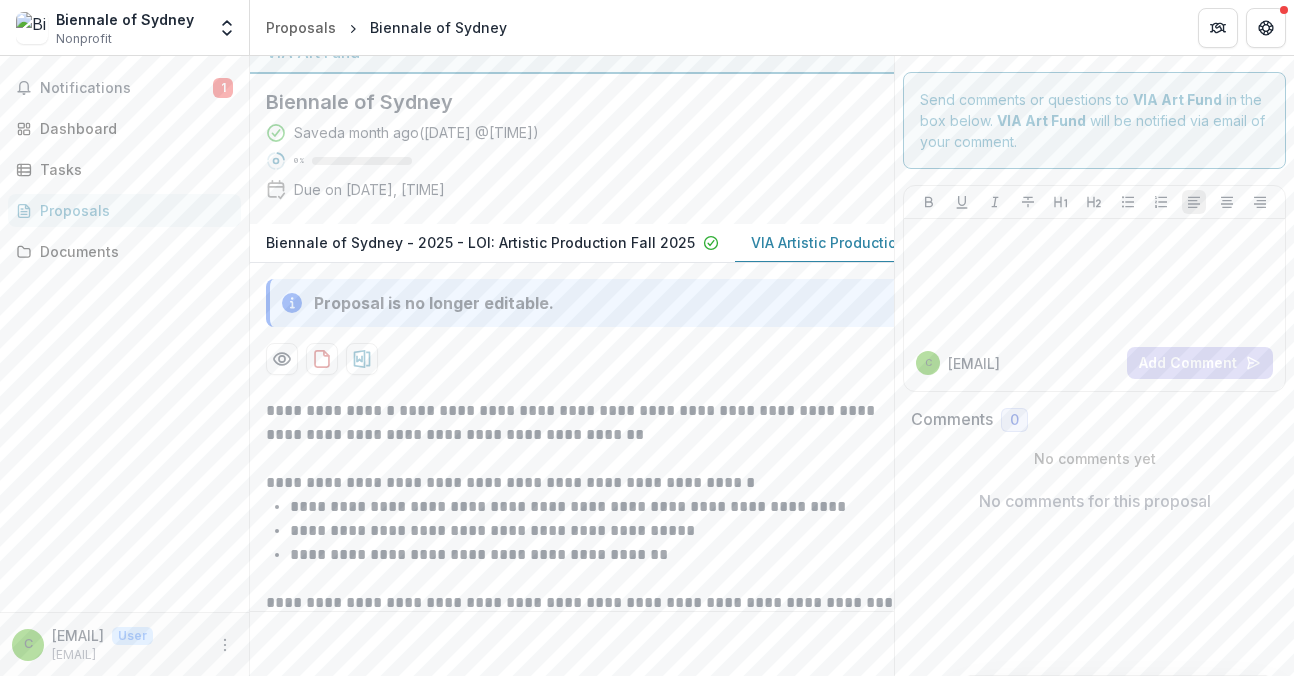 scroll, scrollTop: 30, scrollLeft: 0, axis: vertical 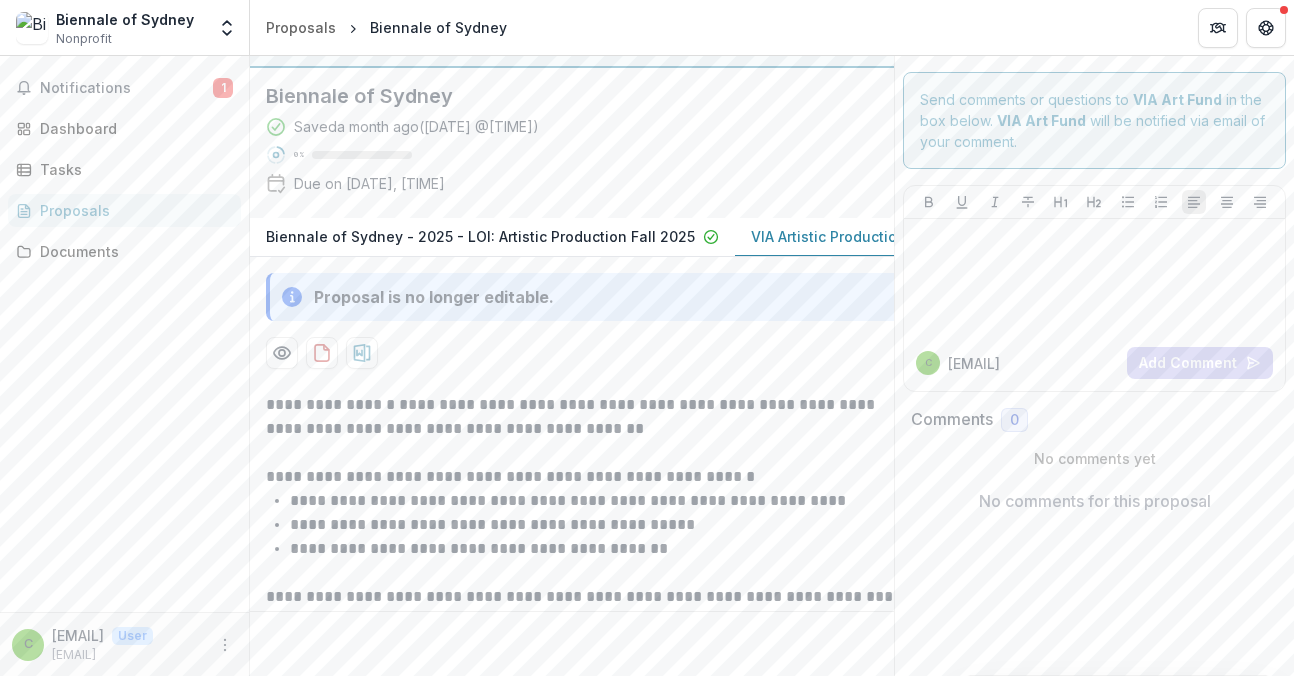 click on "VIA Artistic Production Grant: Full Application" at bounding box center [908, 236] 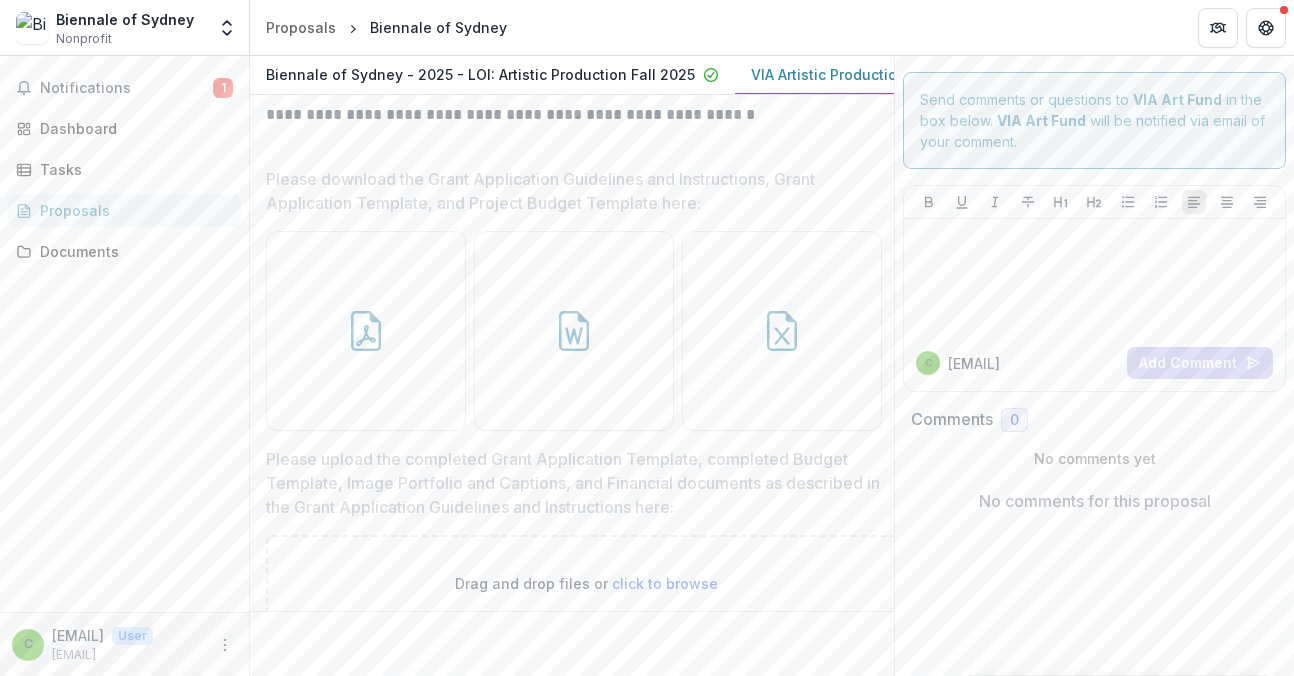 scroll, scrollTop: 733, scrollLeft: 0, axis: vertical 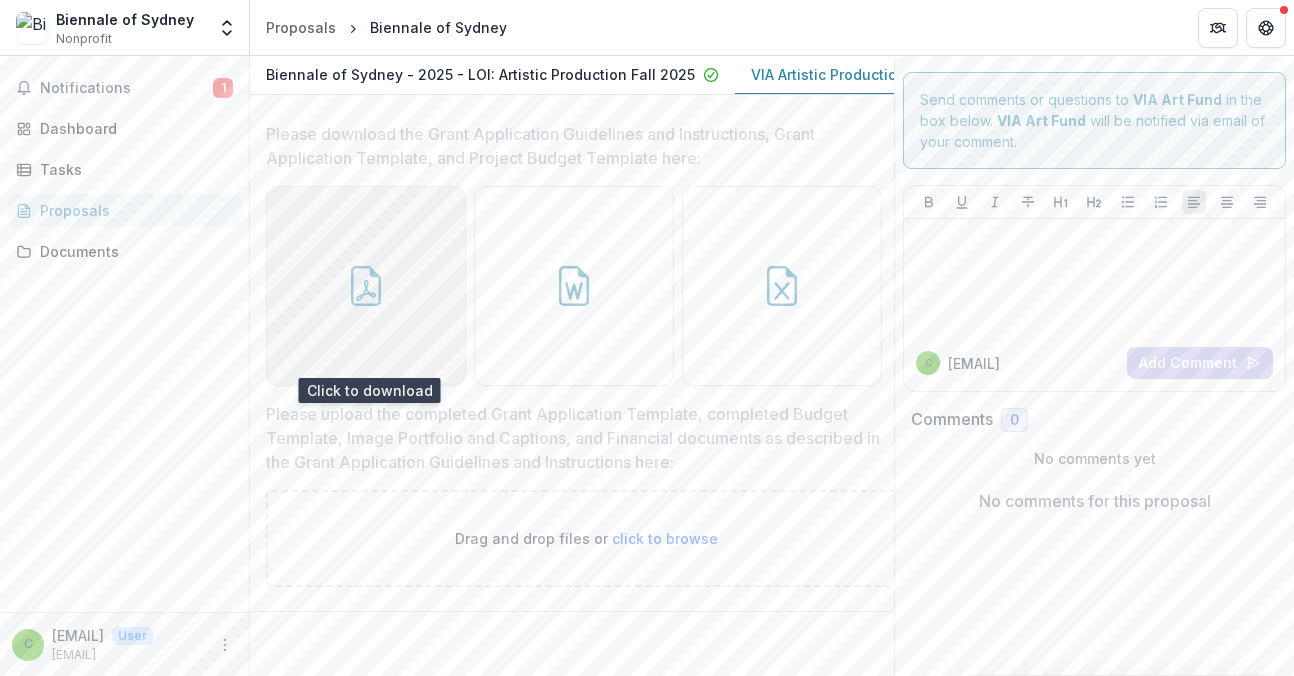 click 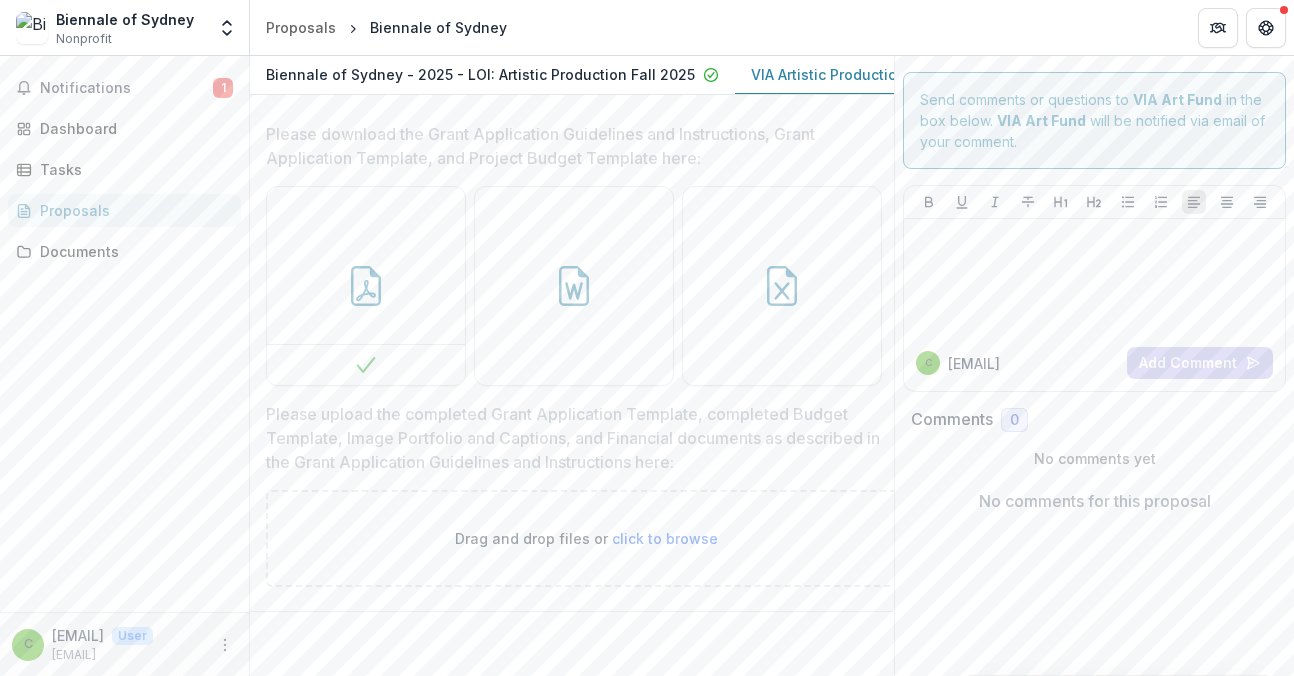 click on "click to browse" at bounding box center [665, 538] 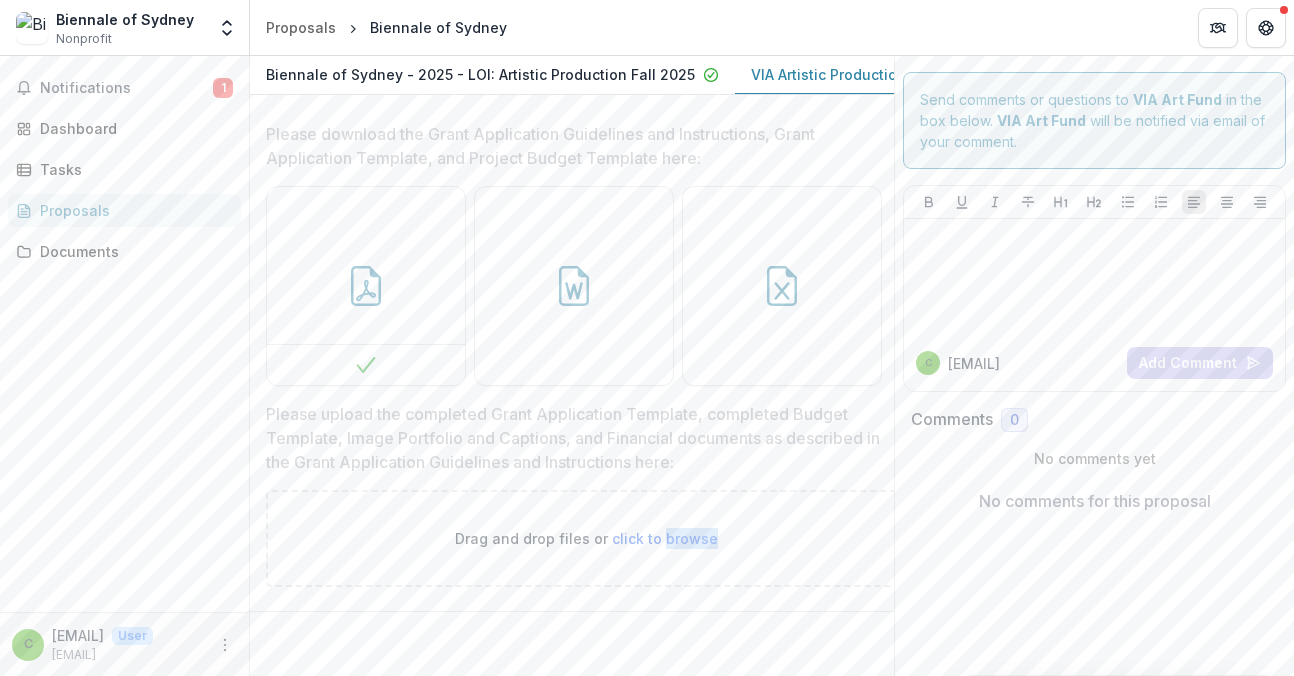 click on "click to browse" at bounding box center (665, 538) 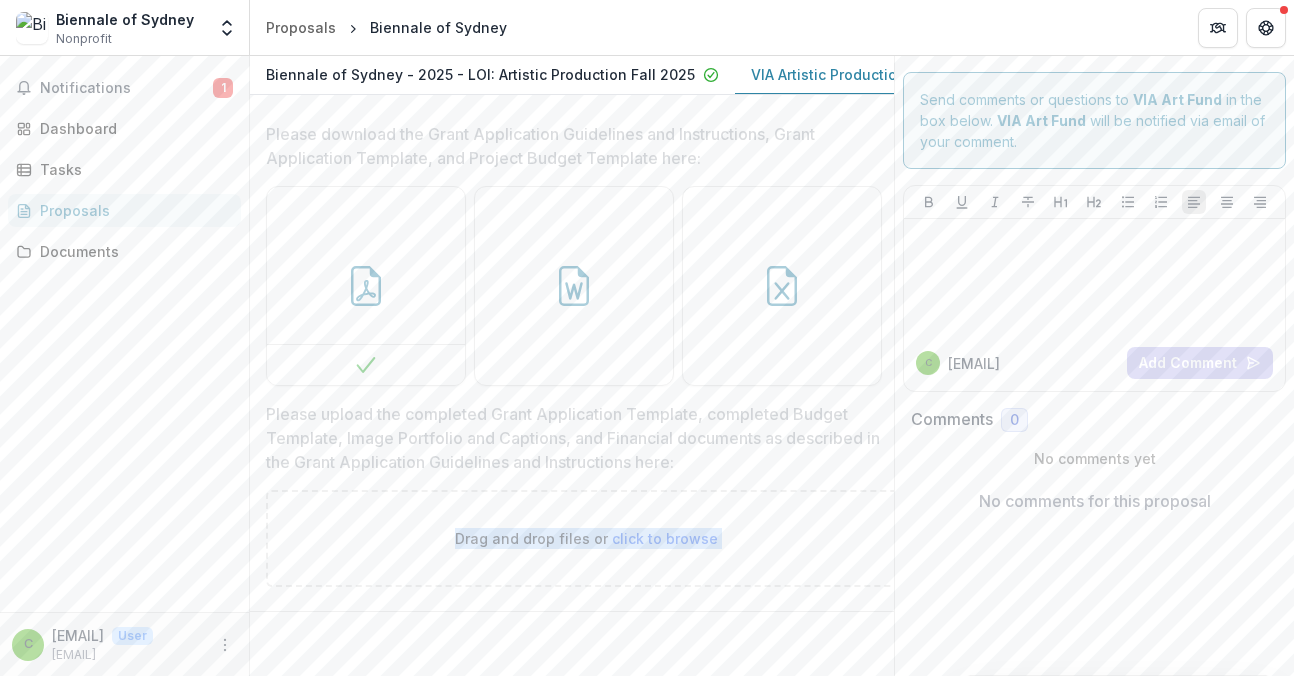 click on "click to browse" at bounding box center [665, 538] 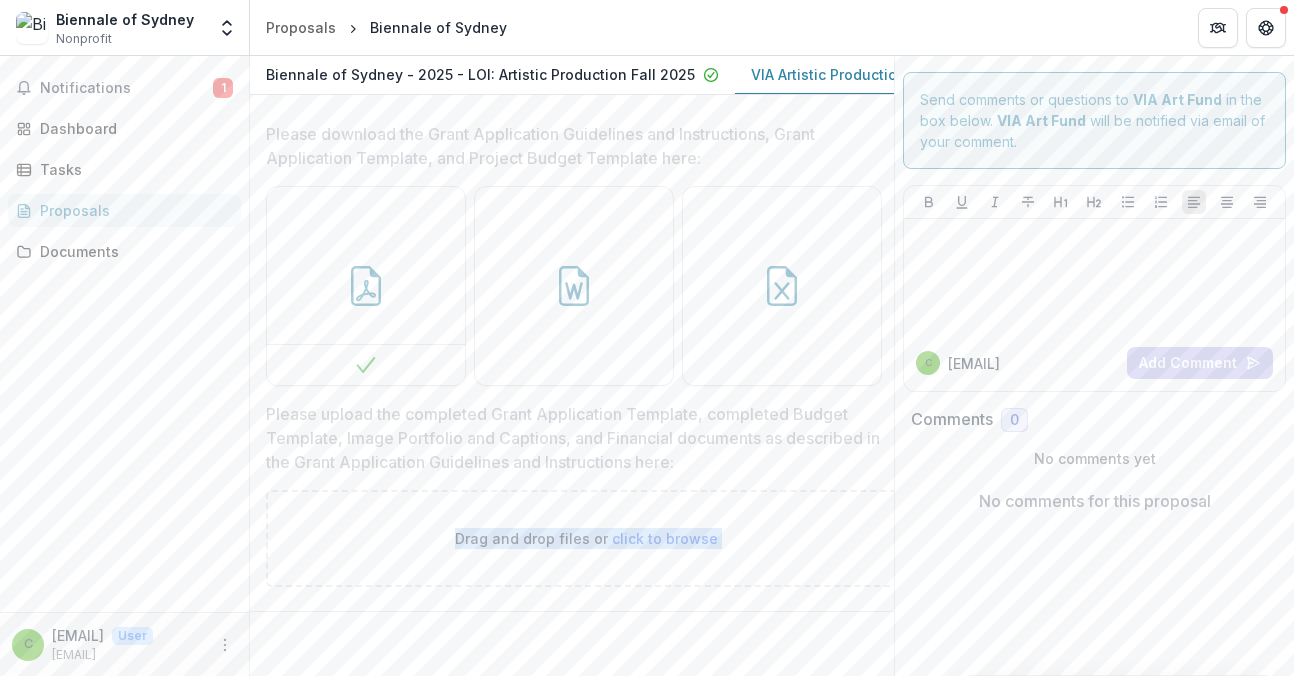 click on "Drag and drop files or   click to browse" at bounding box center [586, 538] 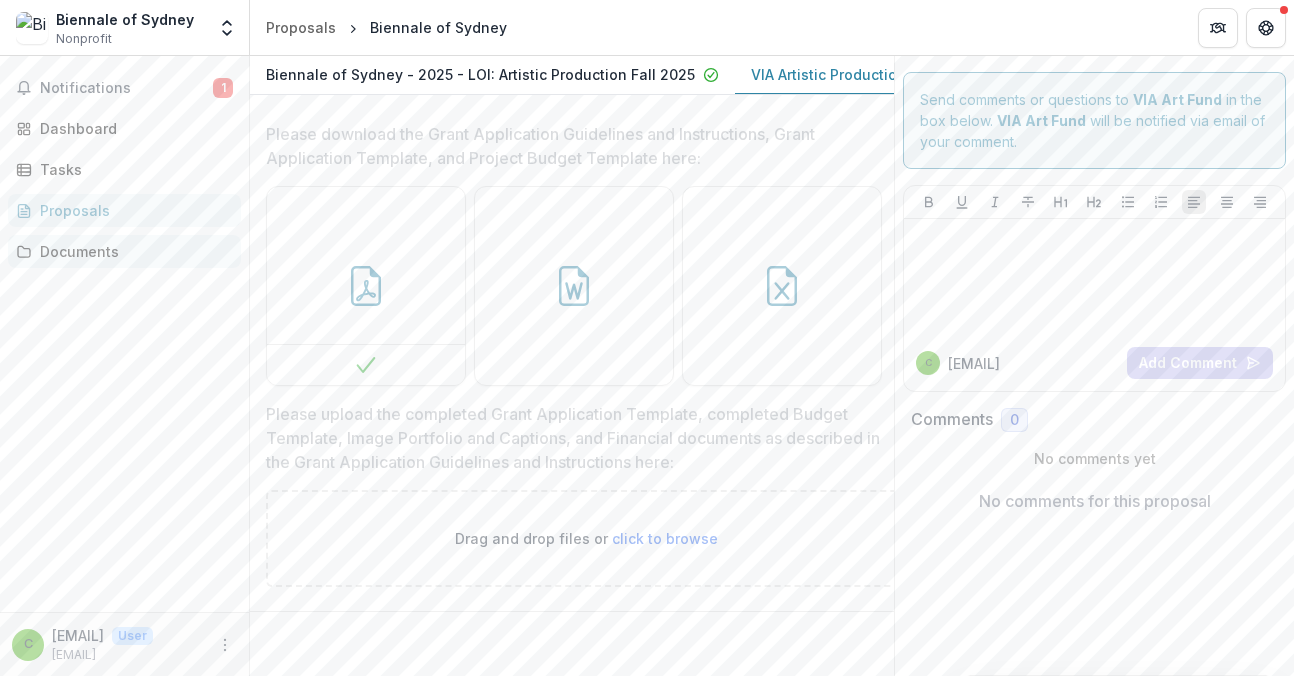 click on "Documents" at bounding box center (132, 251) 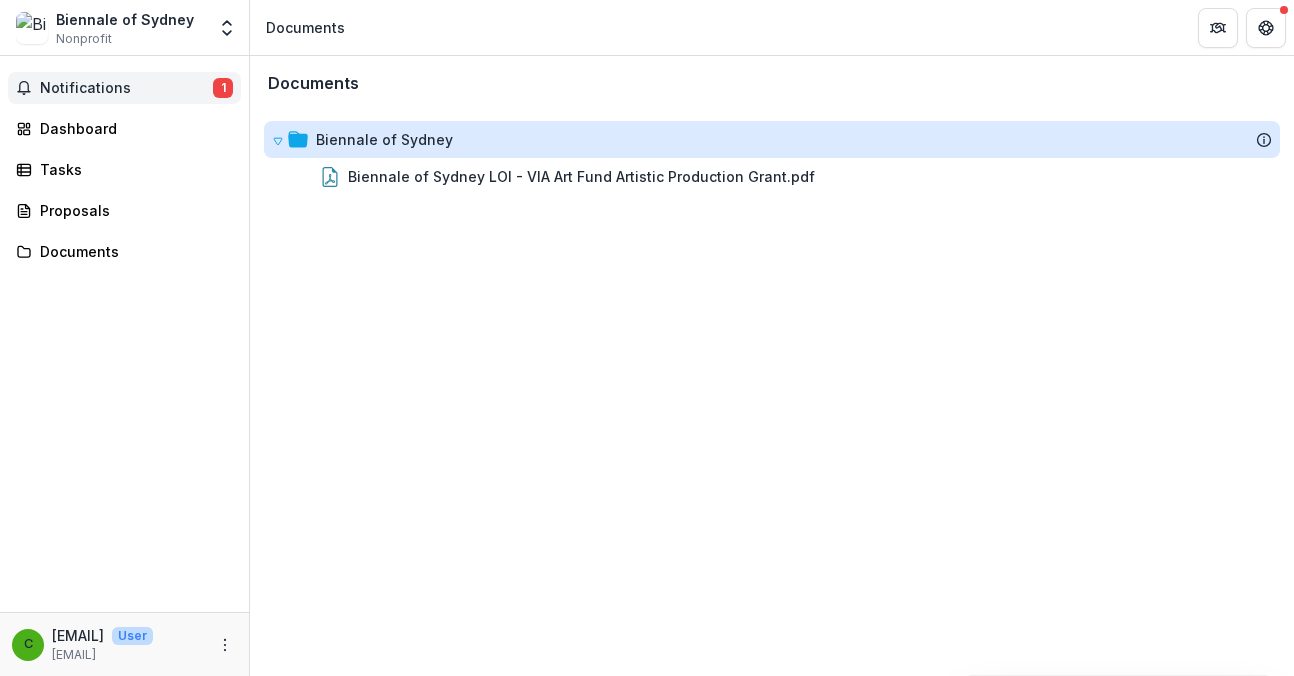 click on "Notifications 1" at bounding box center (124, 88) 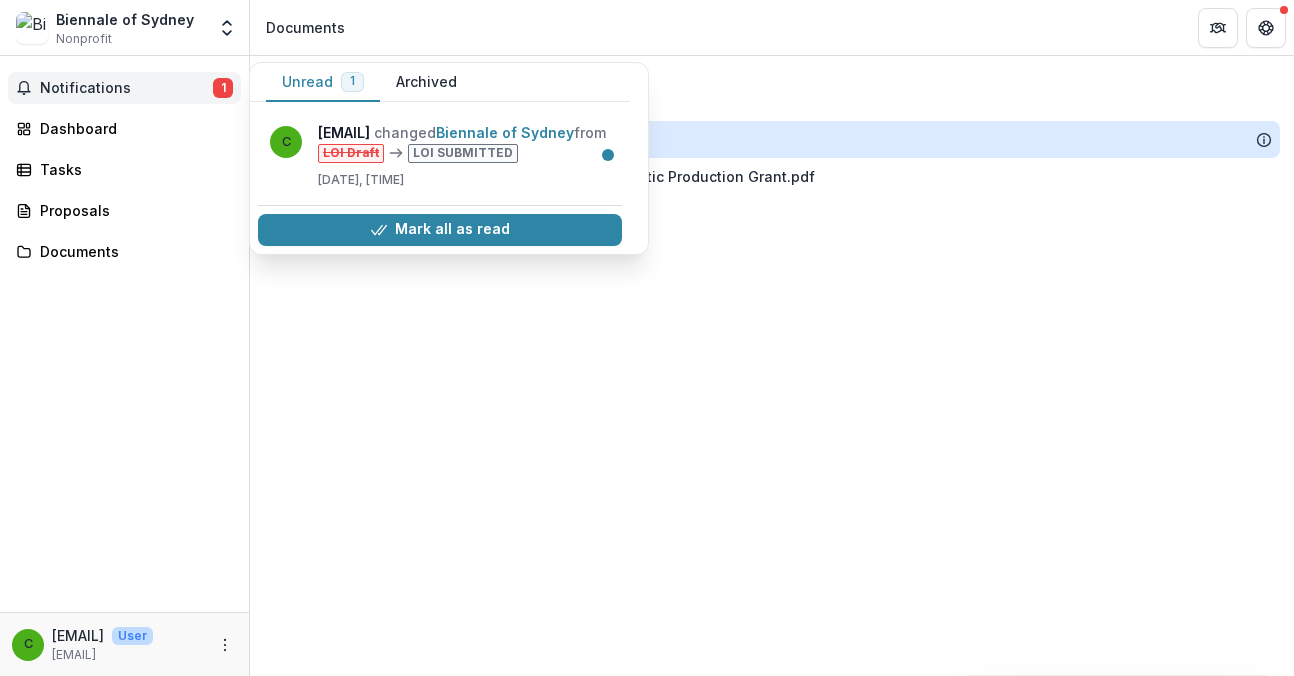 click on "Notifications" at bounding box center [126, 88] 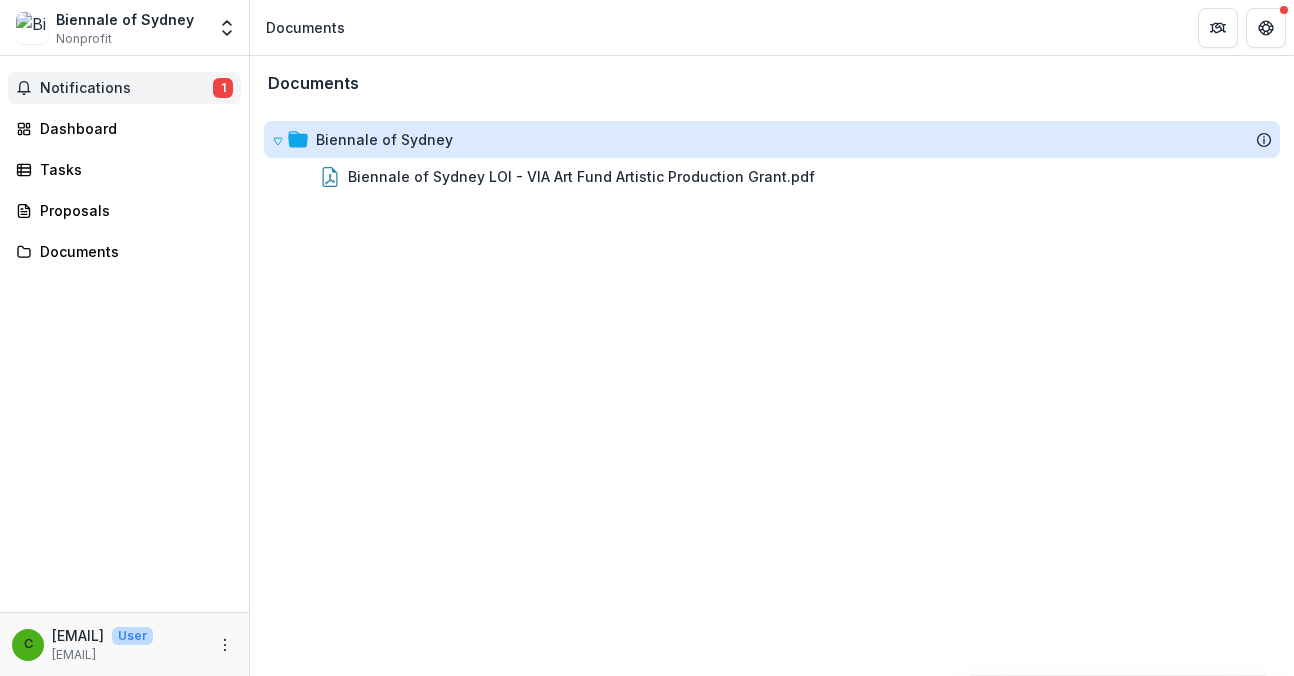 click on "Notifications" at bounding box center (126, 88) 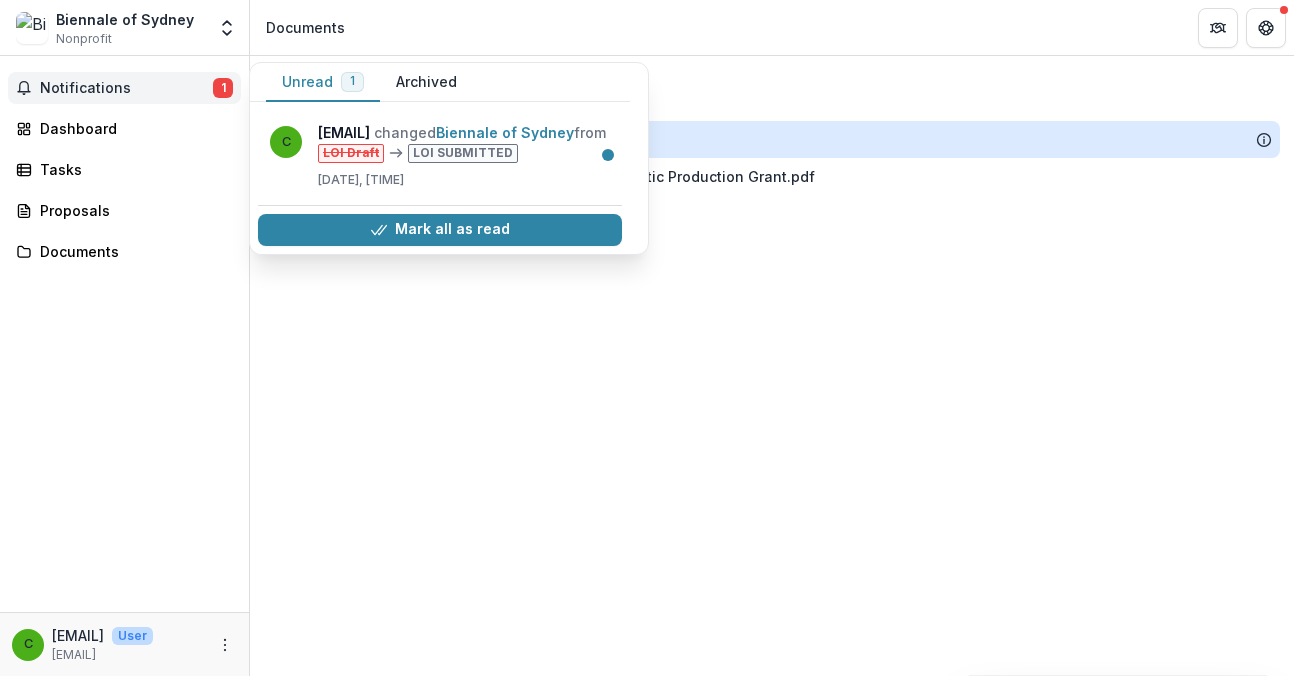 click on "Unread   1" at bounding box center (323, 82) 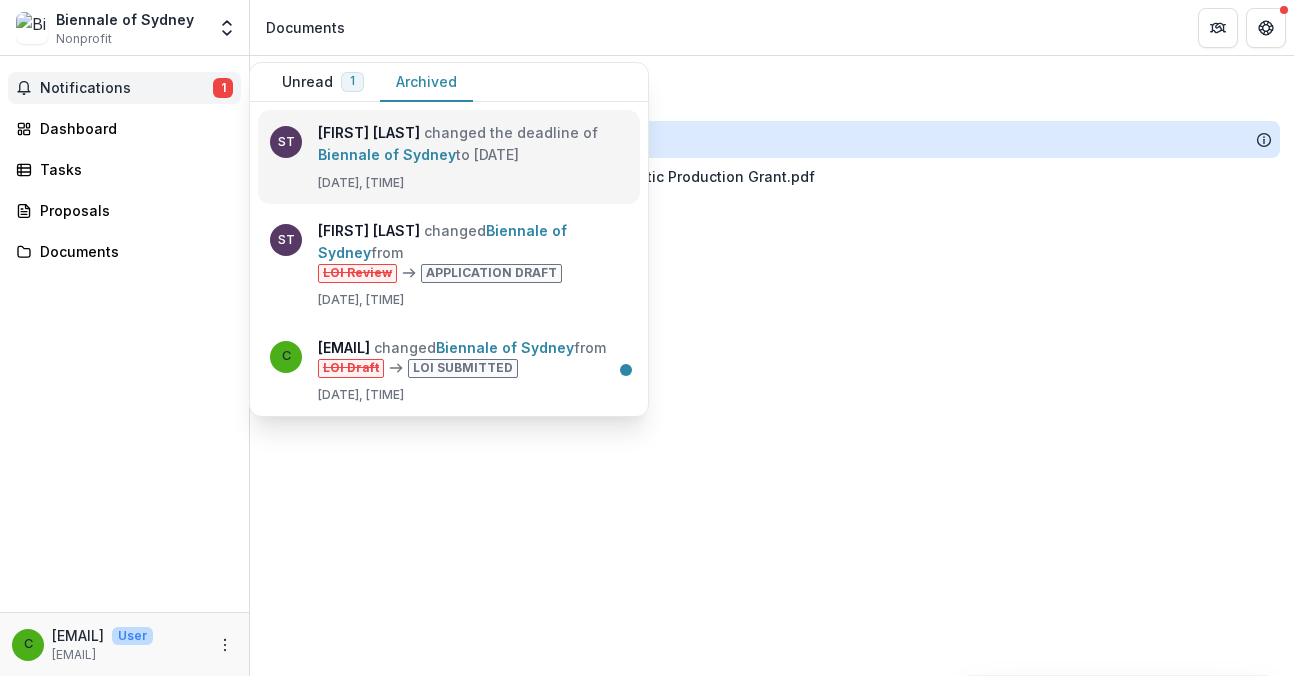 click on "Biennale of Sydney" at bounding box center [387, 154] 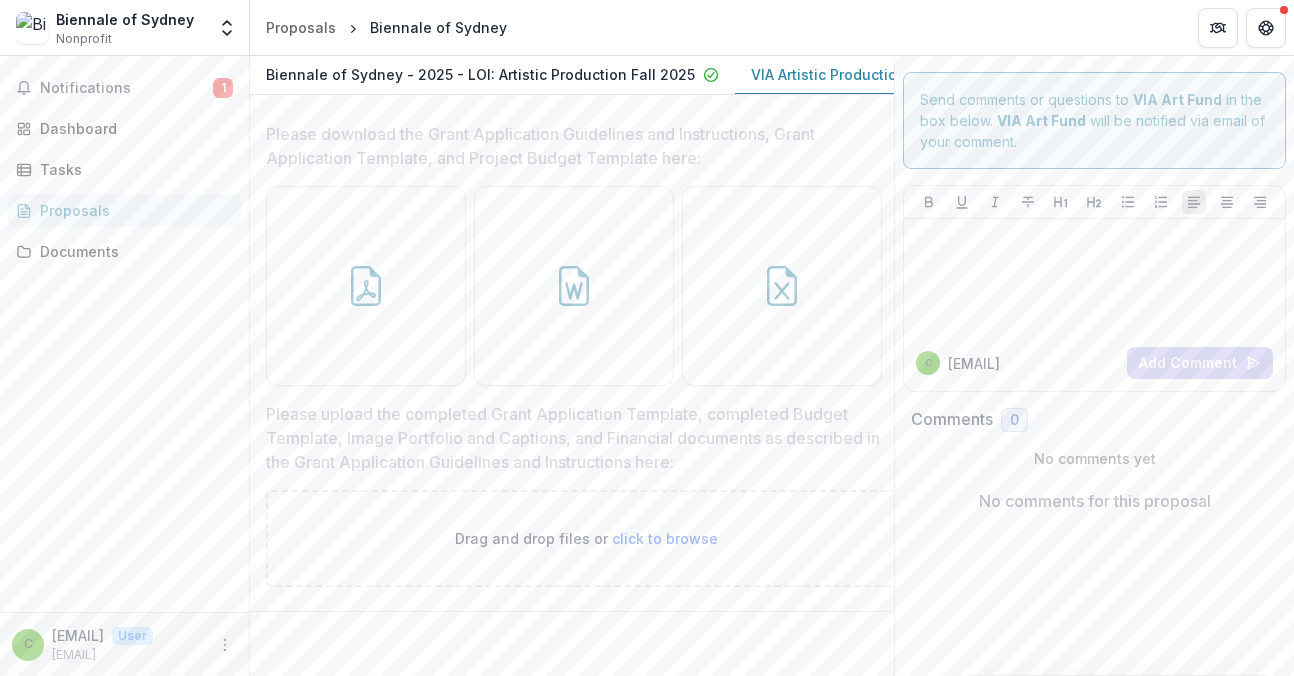 scroll, scrollTop: 733, scrollLeft: 0, axis: vertical 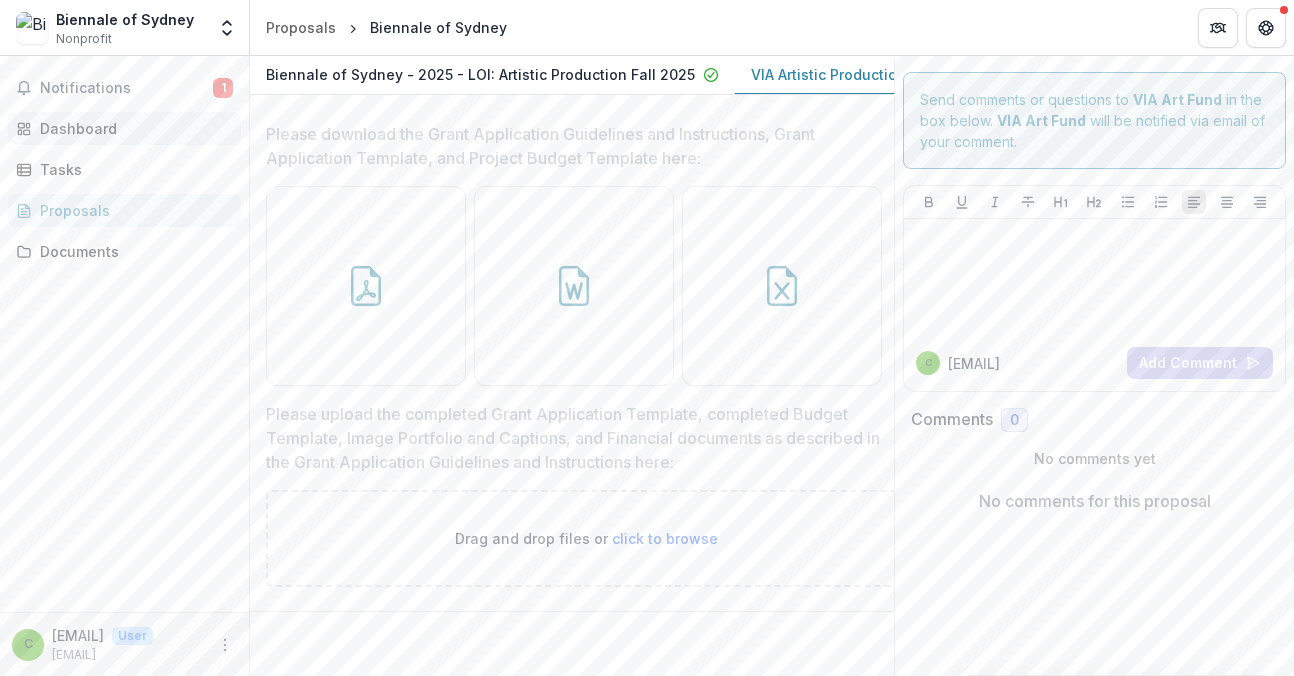click on "Dashboard" at bounding box center (124, 128) 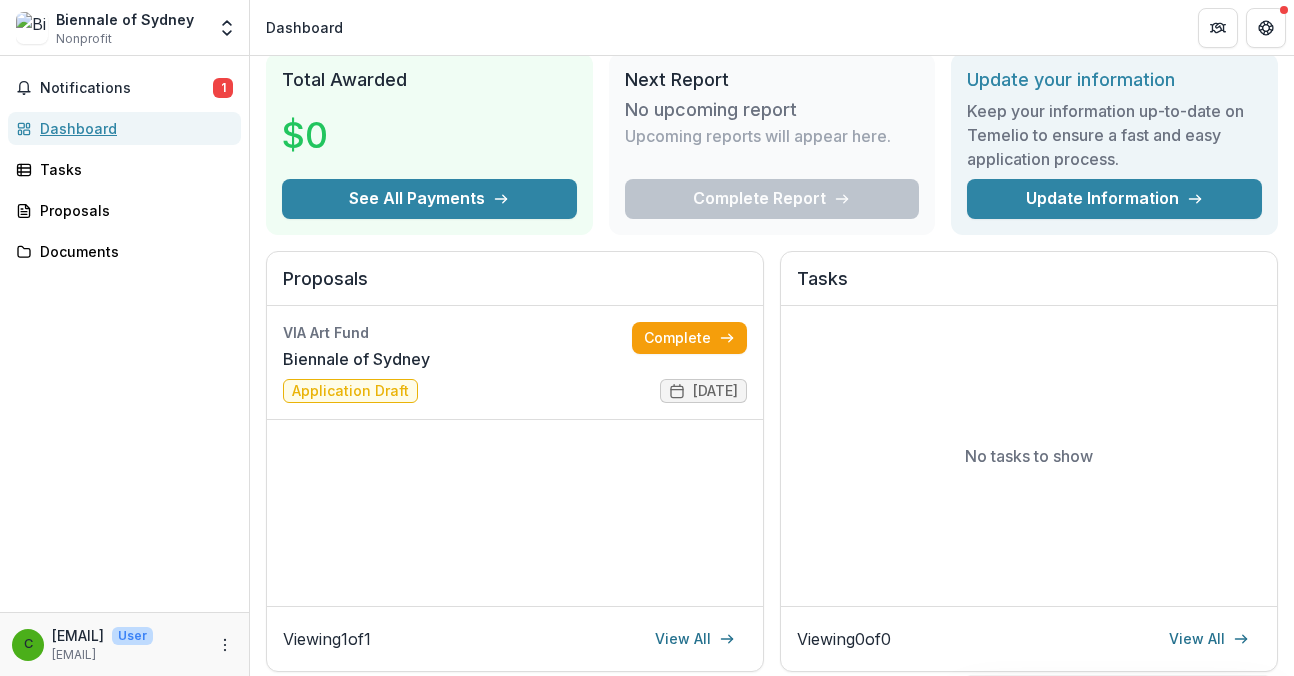 scroll, scrollTop: 90, scrollLeft: 0, axis: vertical 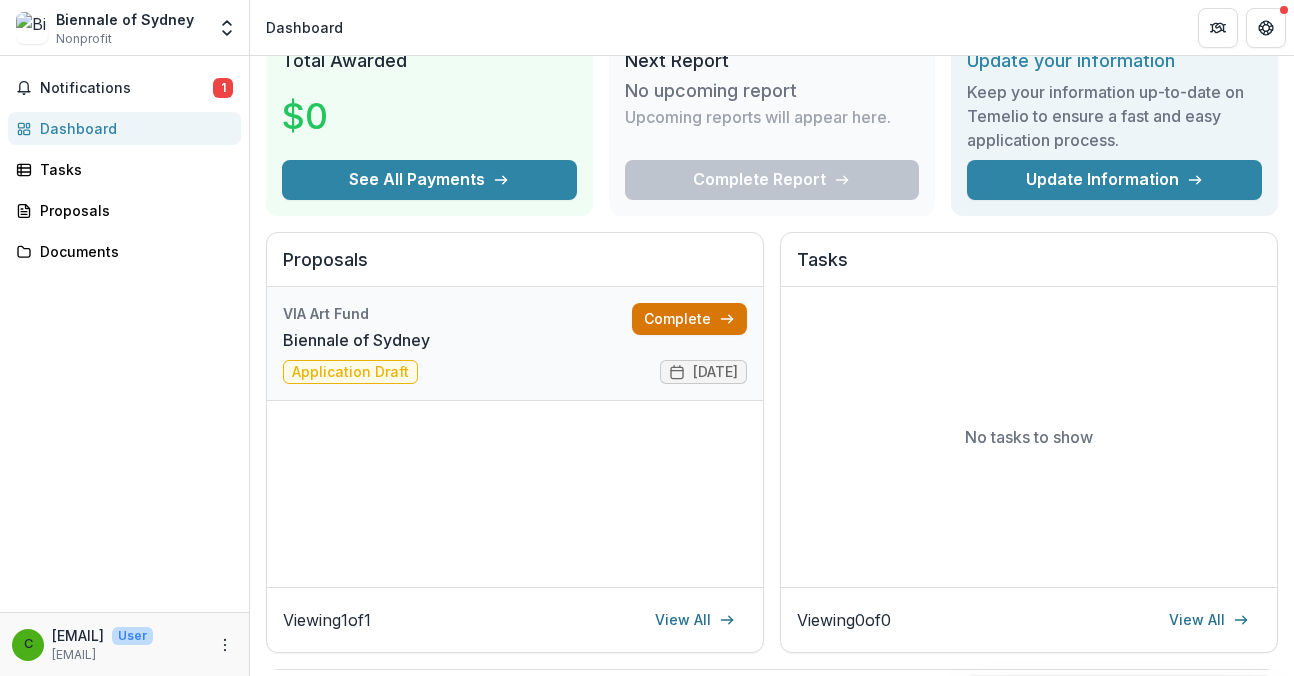 click on "Complete" at bounding box center (689, 319) 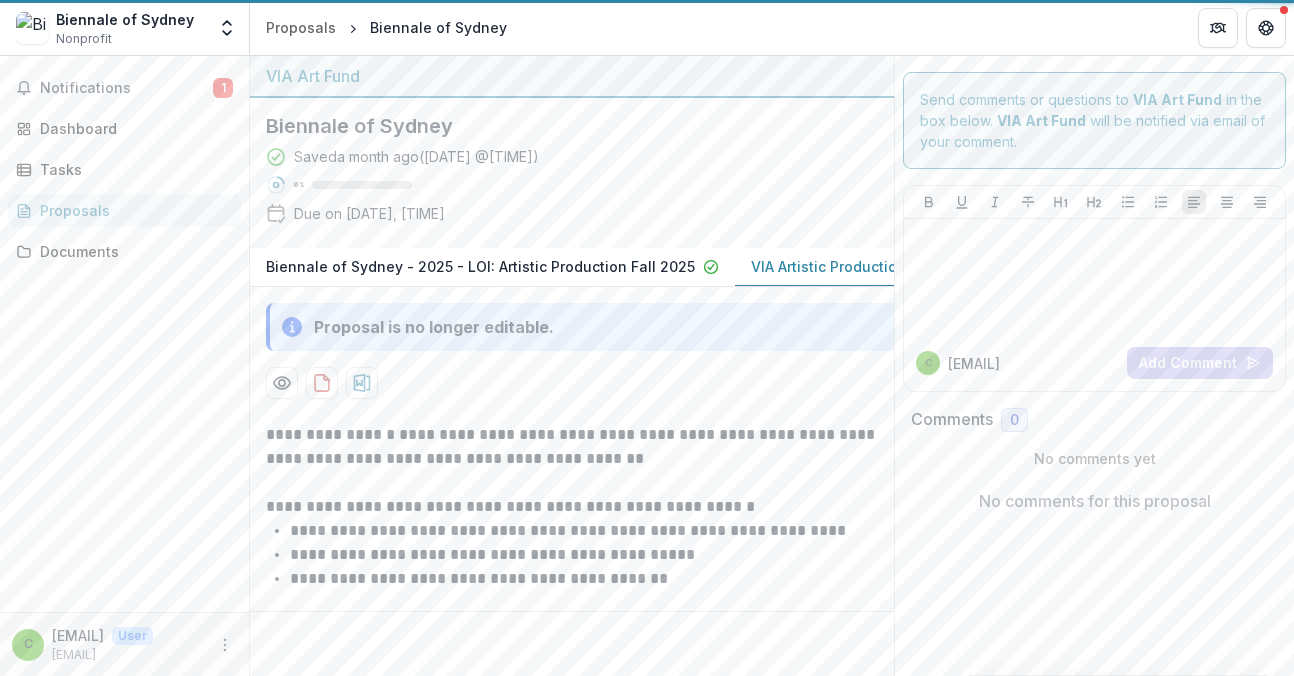 scroll, scrollTop: 0, scrollLeft: 0, axis: both 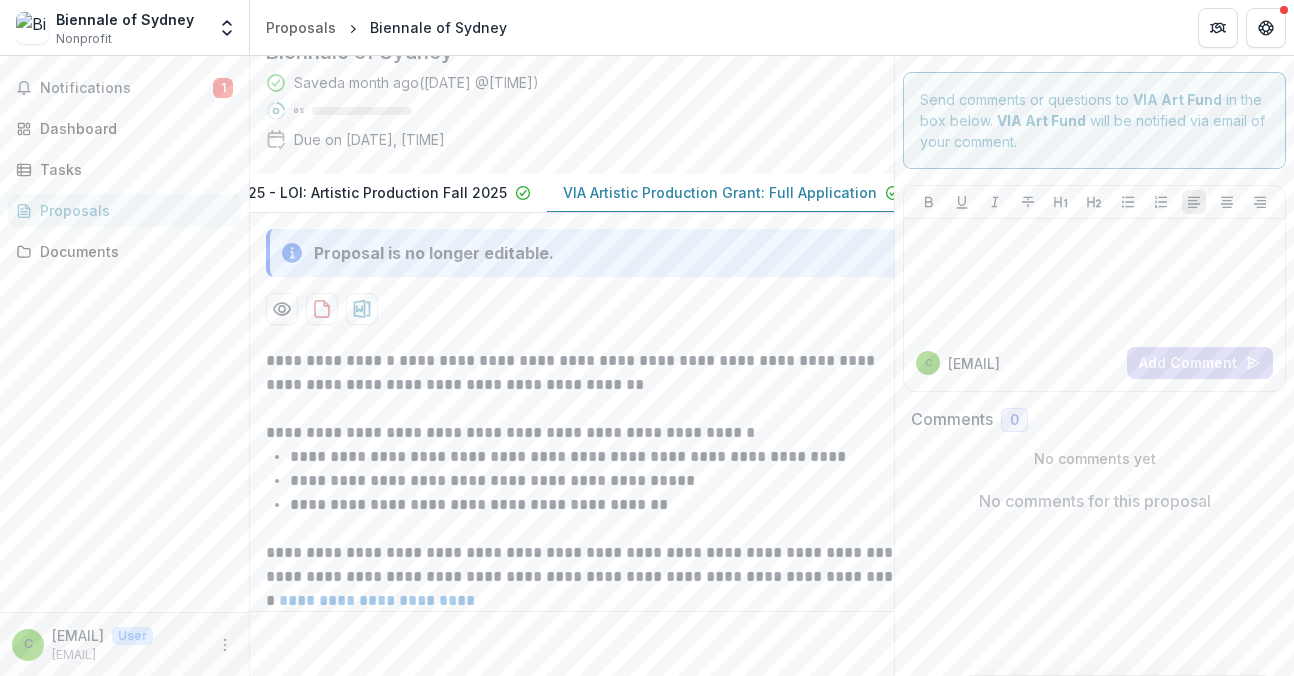 click on "VIA Artistic Production Grant: Full Application" at bounding box center [720, 192] 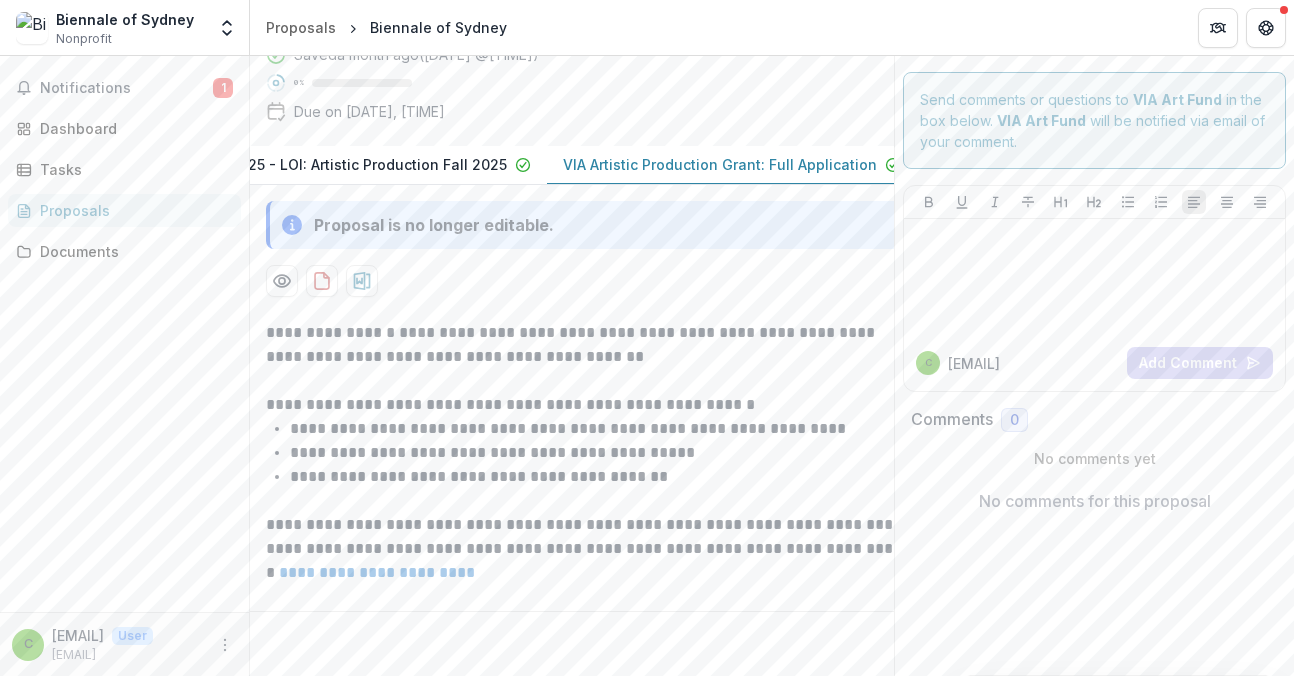 click on "VIA Artistic Production Grant: Full Application" at bounding box center (720, 164) 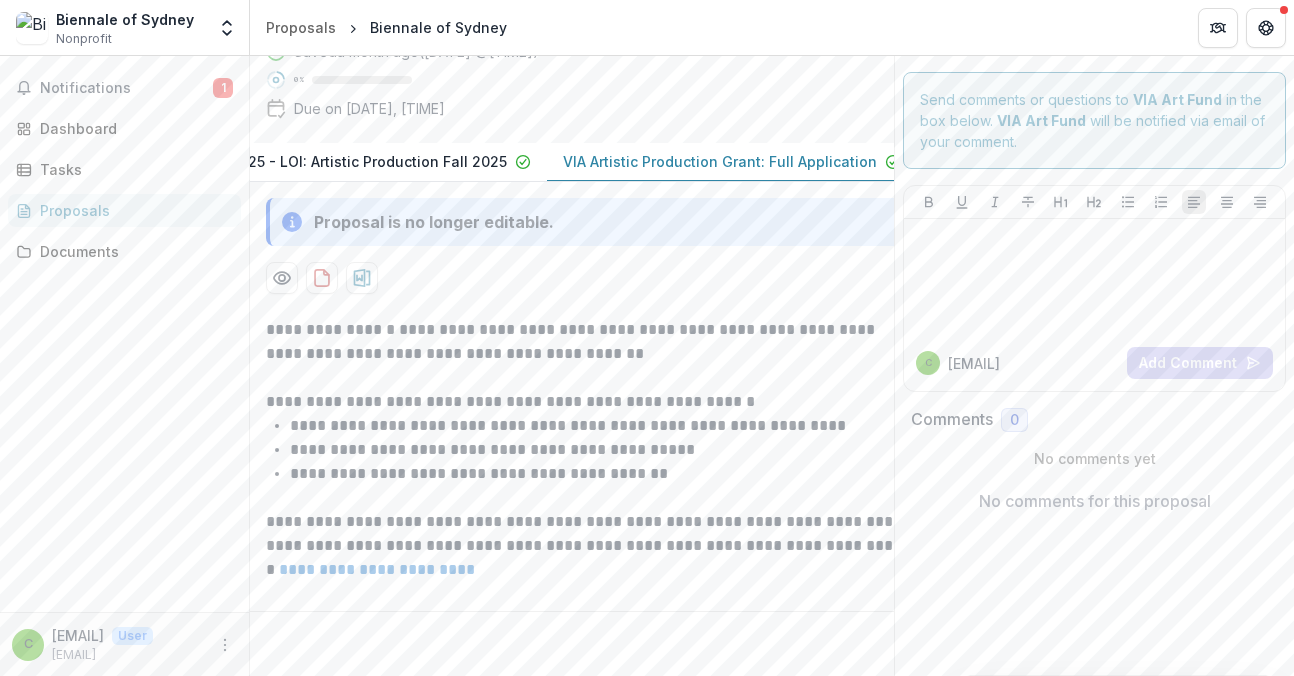 click on "Proposal is no longer editable." at bounding box center (586, 222) 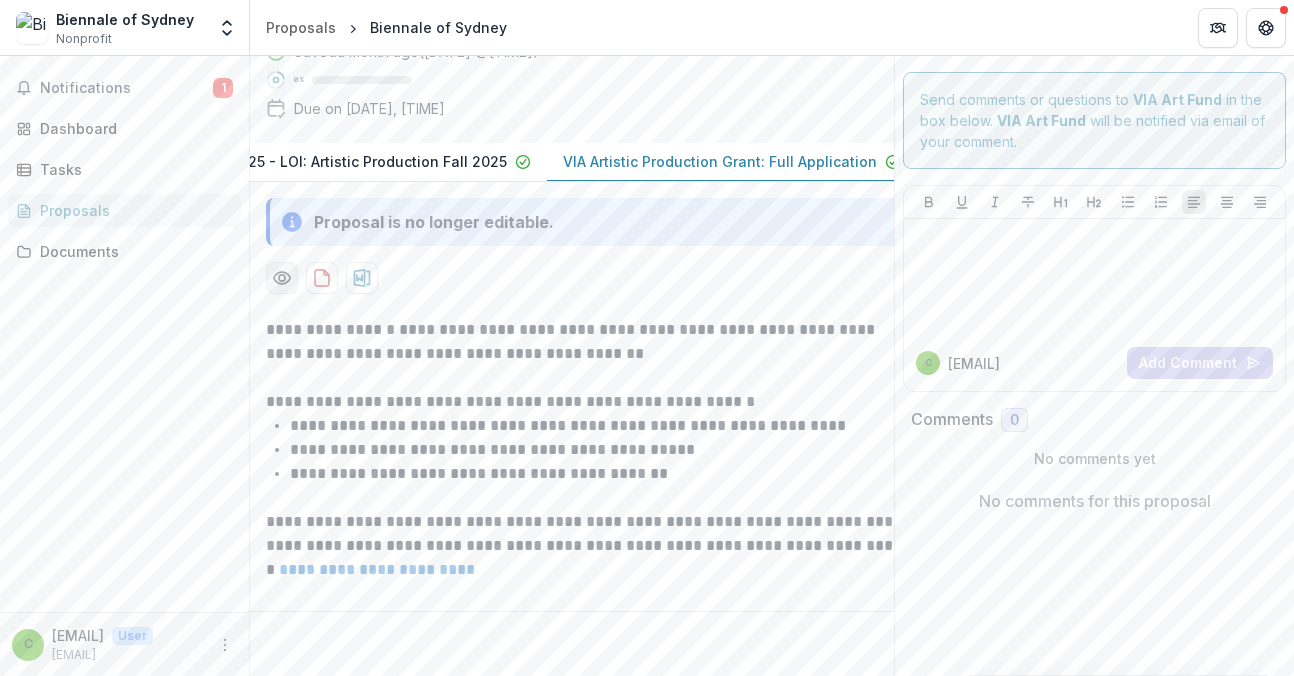 click 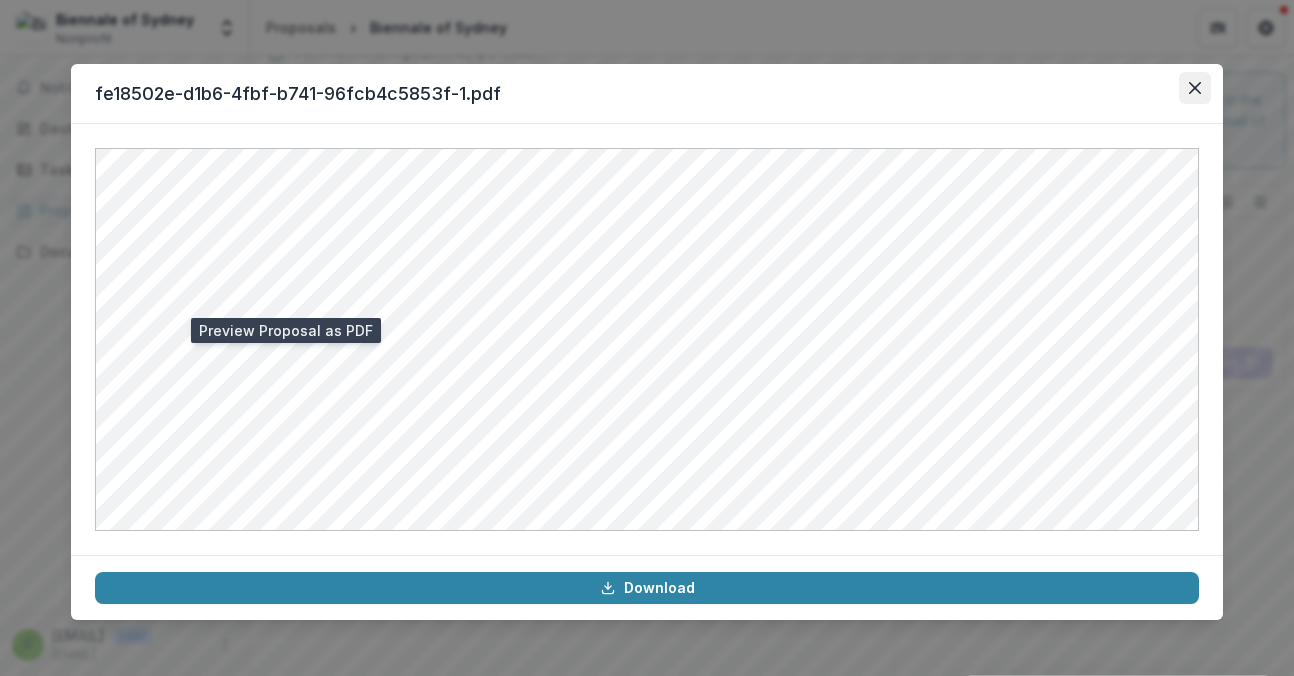 click at bounding box center (1195, 88) 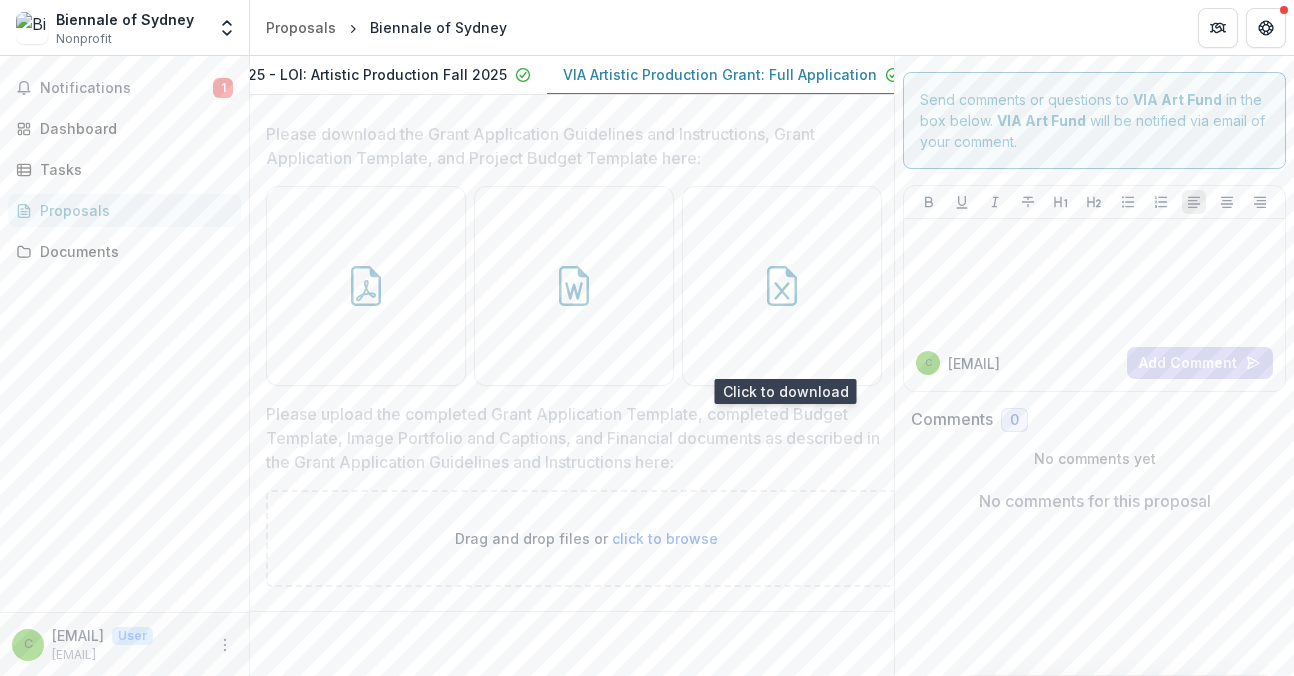 scroll, scrollTop: 0, scrollLeft: 0, axis: both 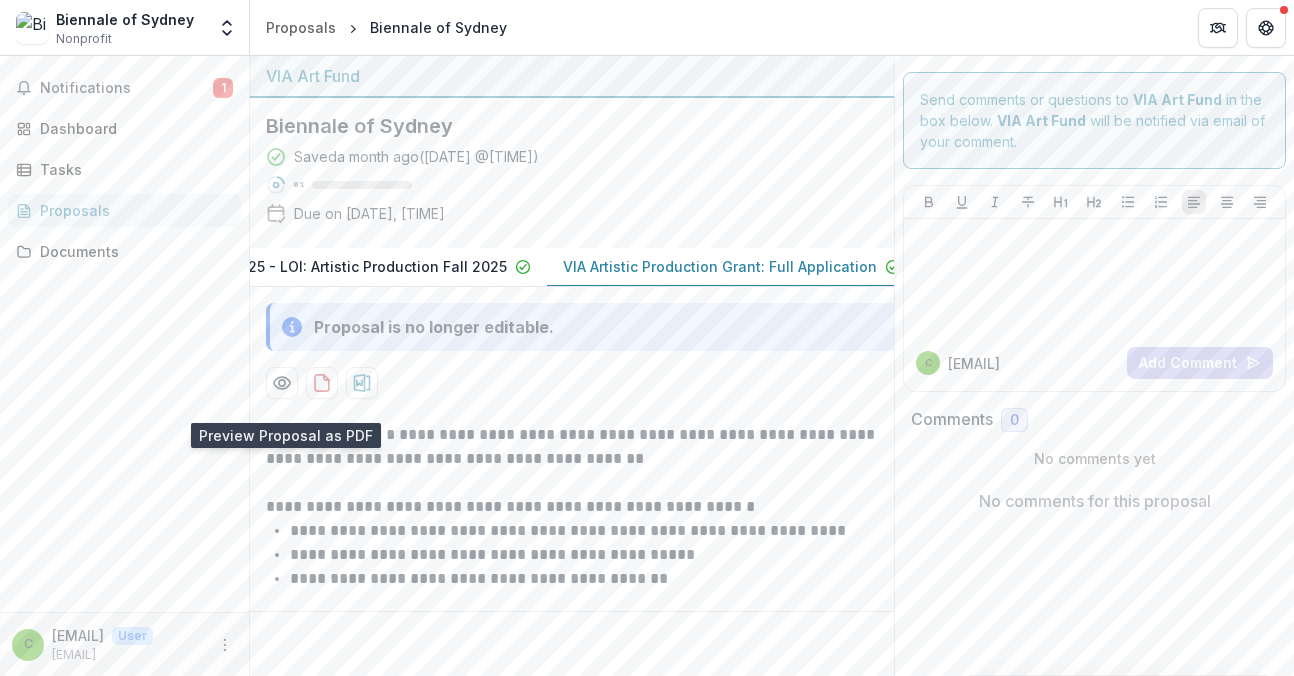 click on "Biennale of Sydney - 2025 - LOI: Artistic Production Fall 2025" at bounding box center (292, 266) 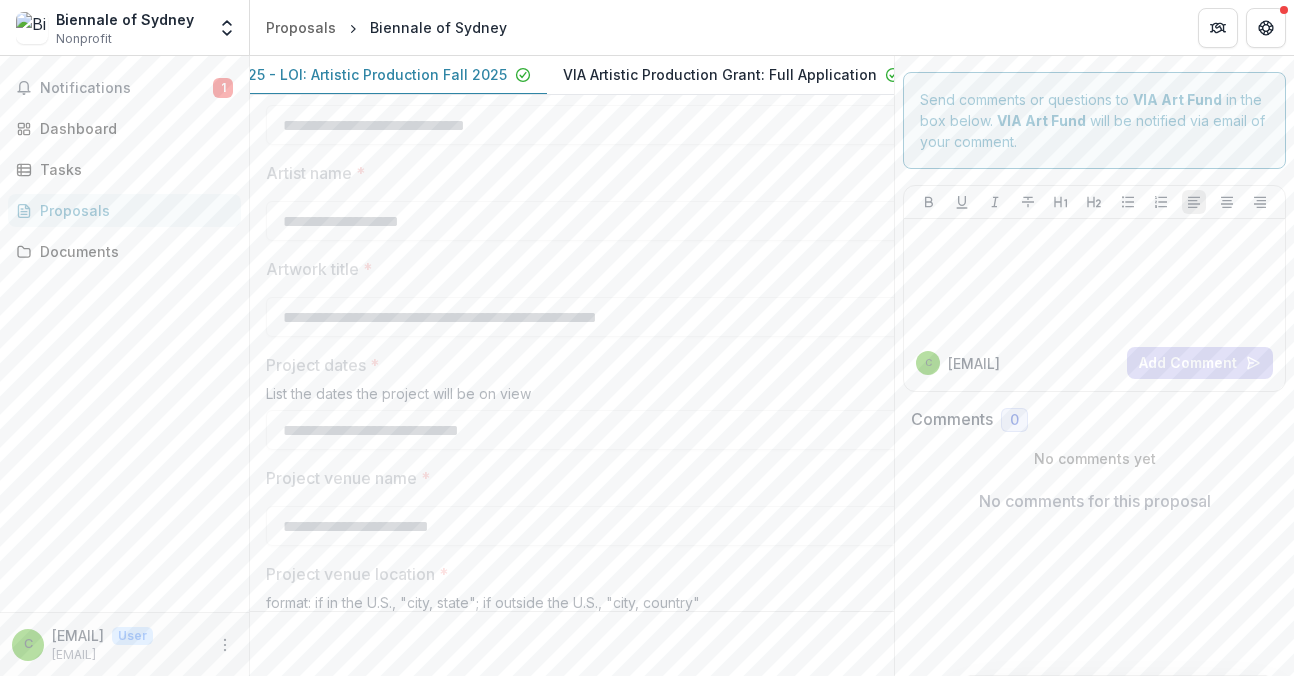 scroll, scrollTop: 1292, scrollLeft: 0, axis: vertical 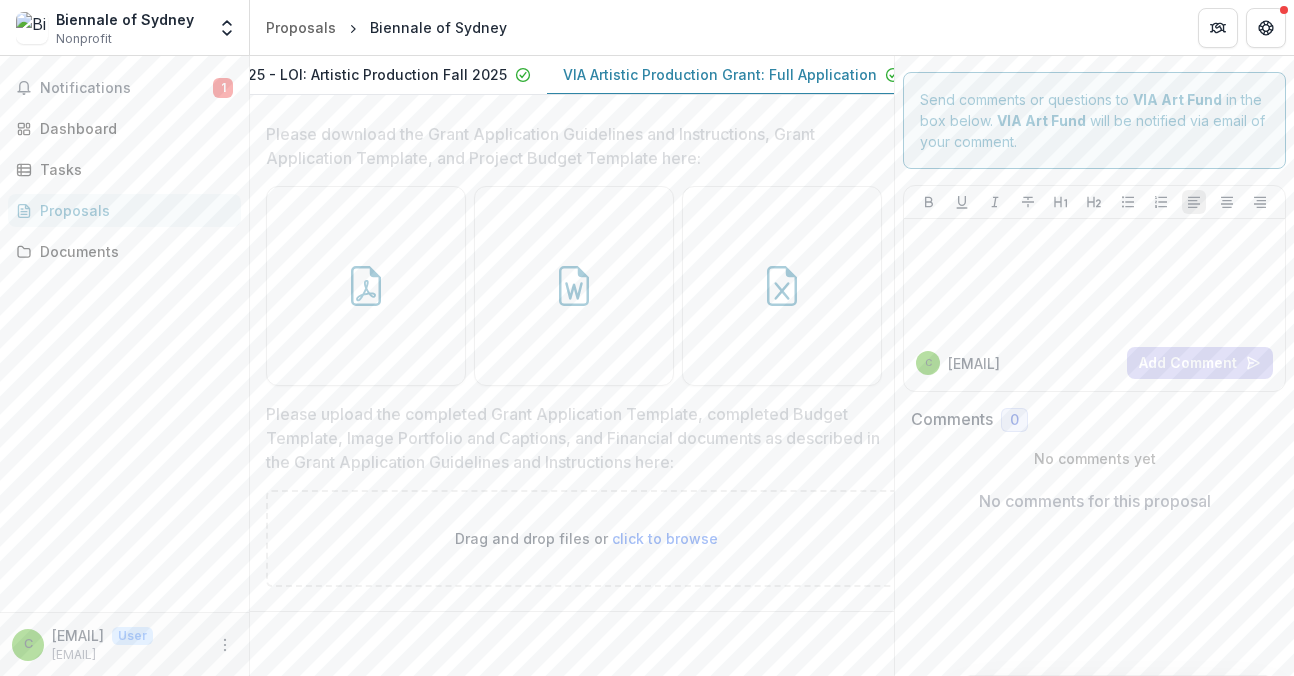 click on "**********" at bounding box center [572, 366] 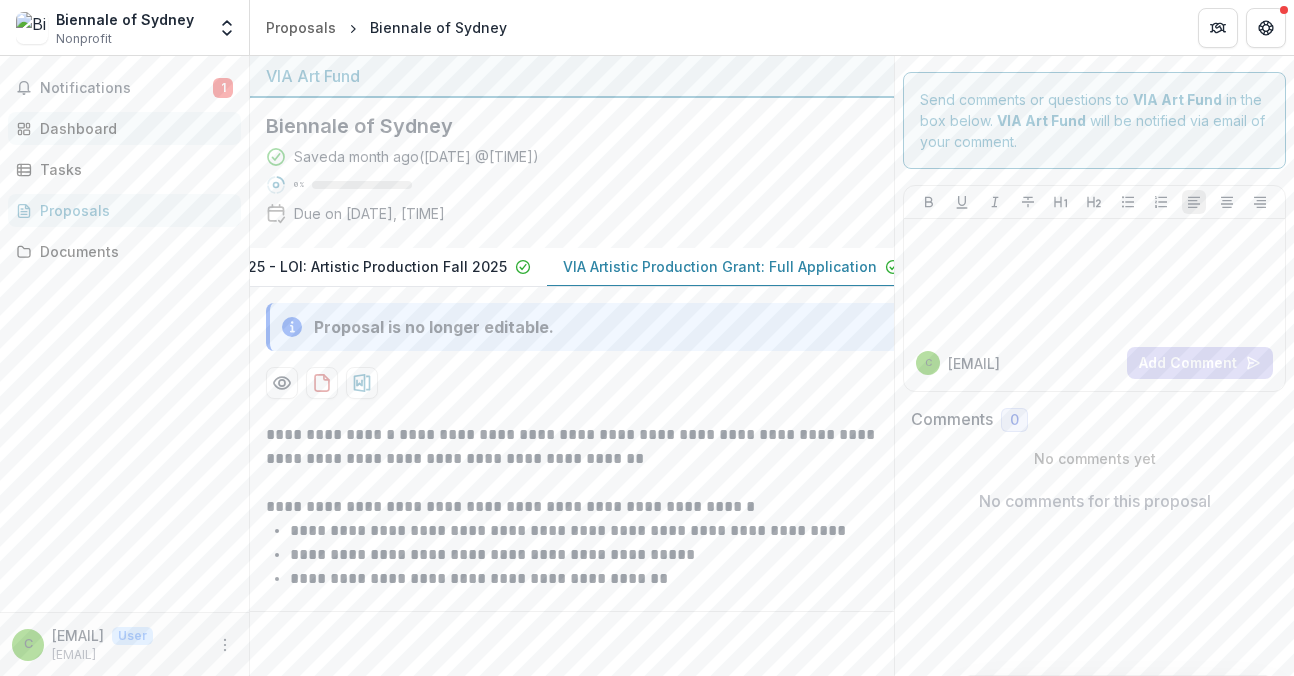 click on "Dashboard" at bounding box center [132, 128] 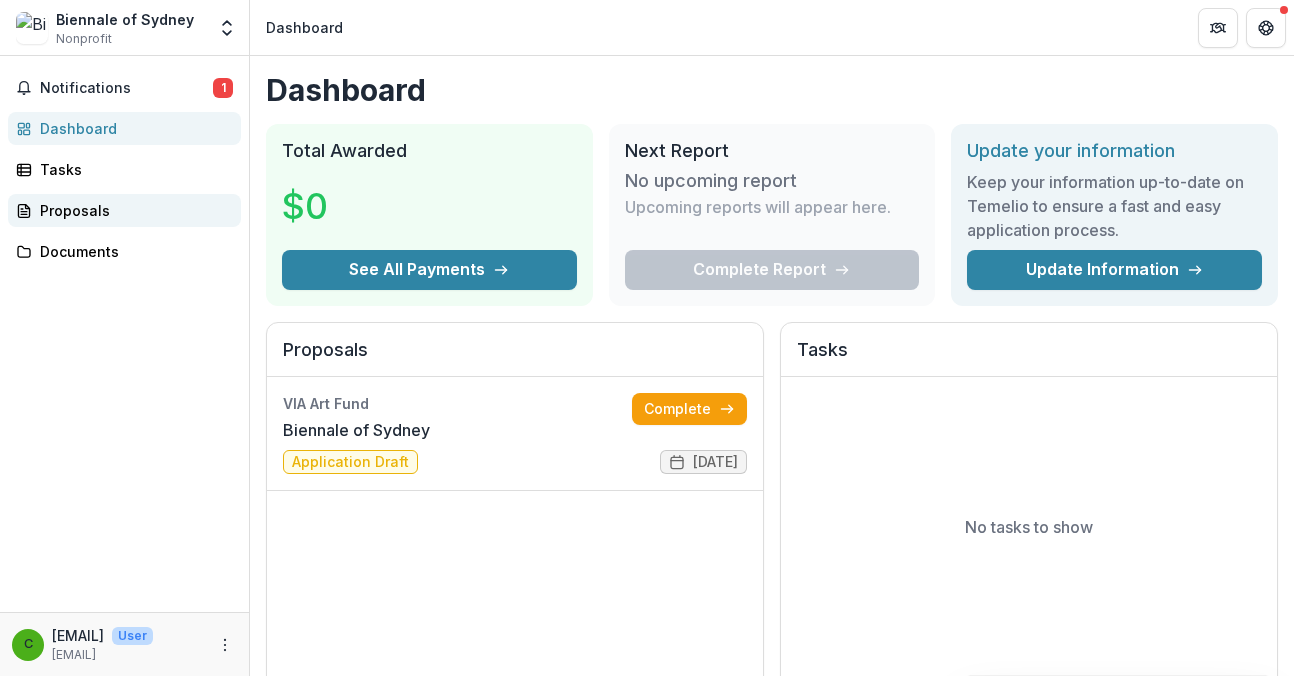 click on "Proposals" at bounding box center [132, 210] 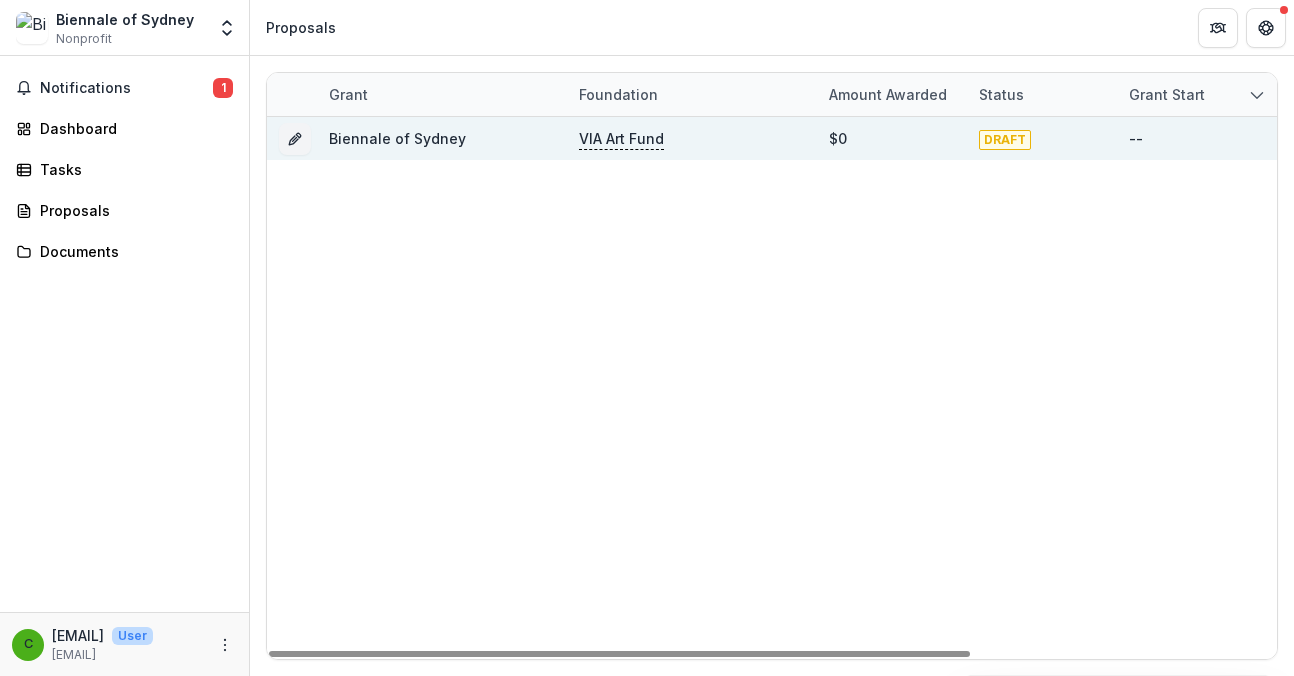 click on "Biennale of Sydney" at bounding box center (442, 138) 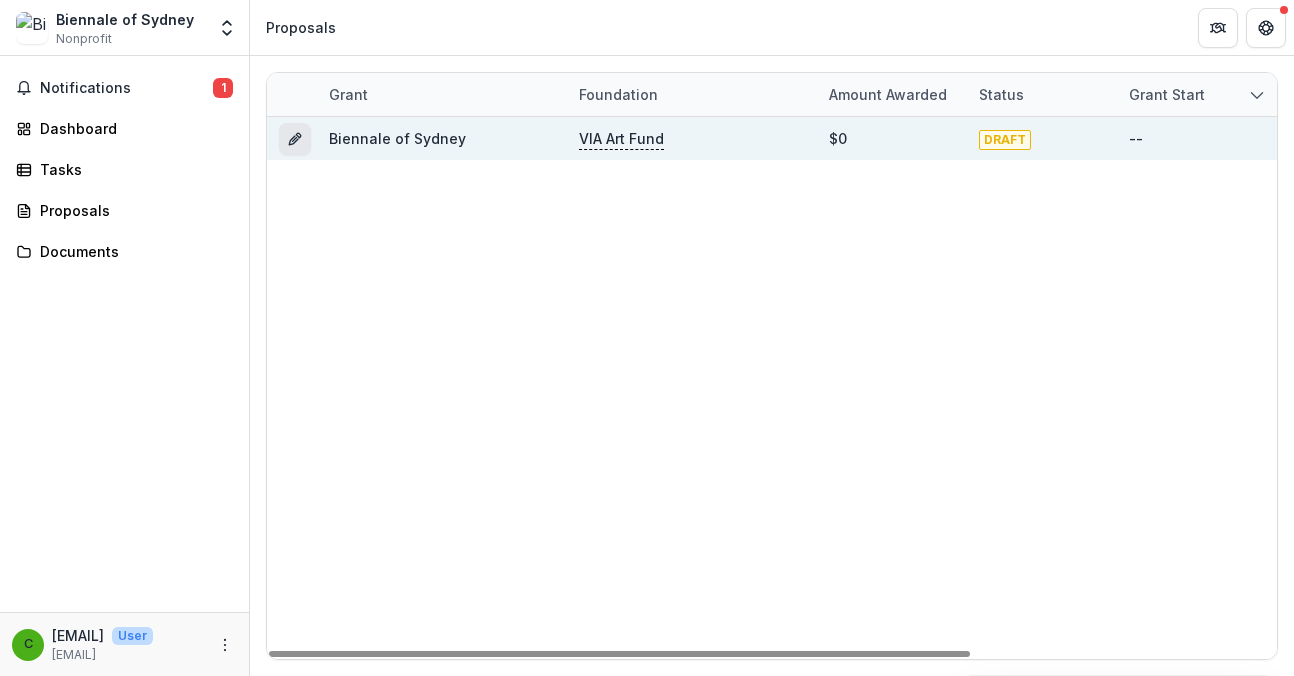click 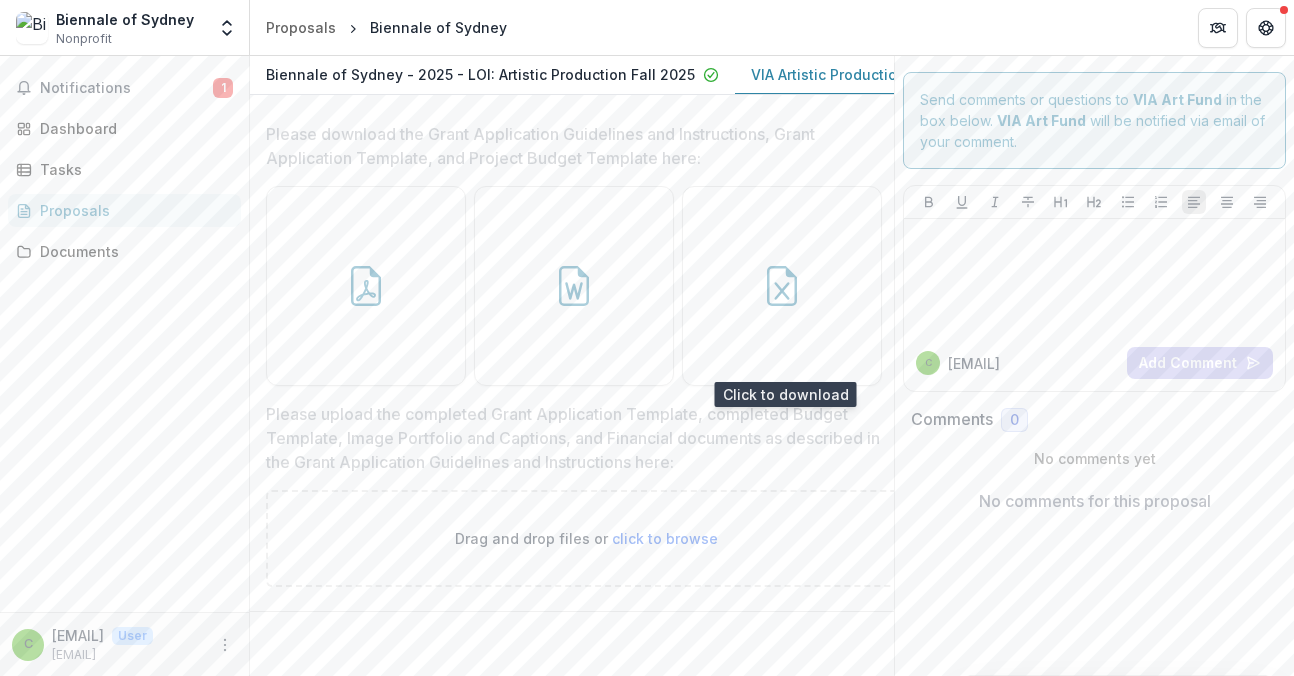 scroll, scrollTop: 733, scrollLeft: 0, axis: vertical 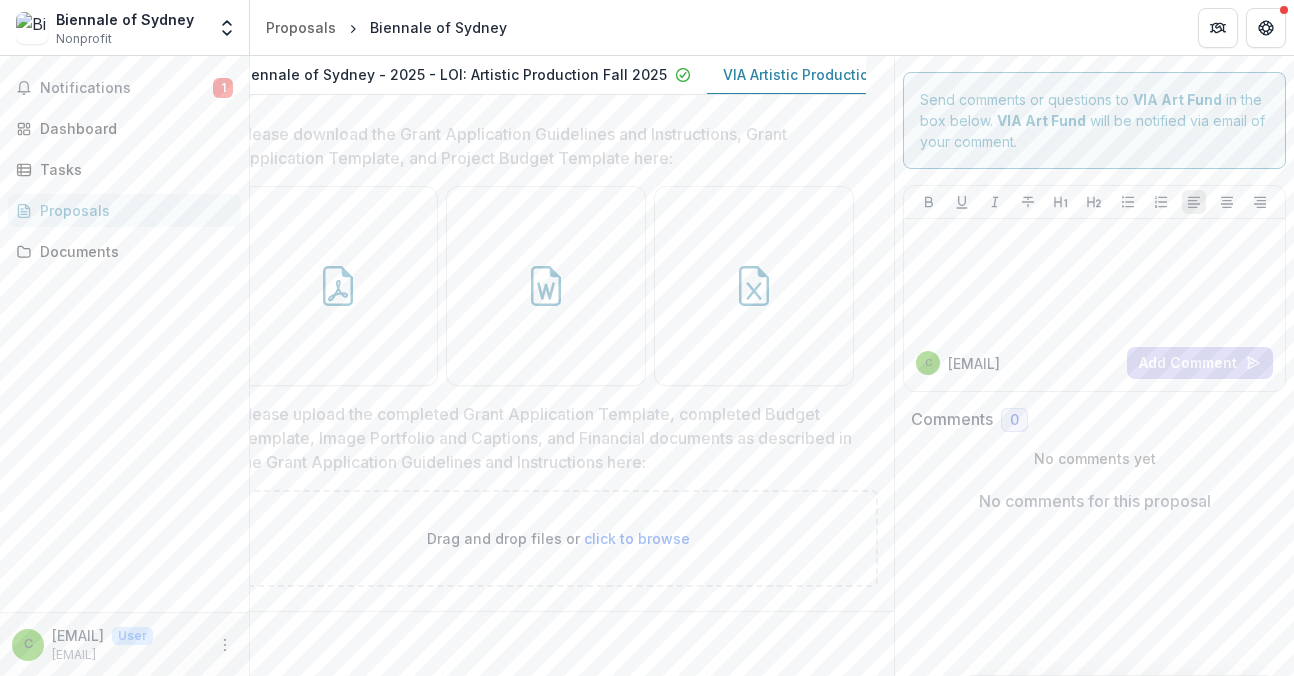 click on "Drag and drop files or   click to browse" at bounding box center (558, 538) 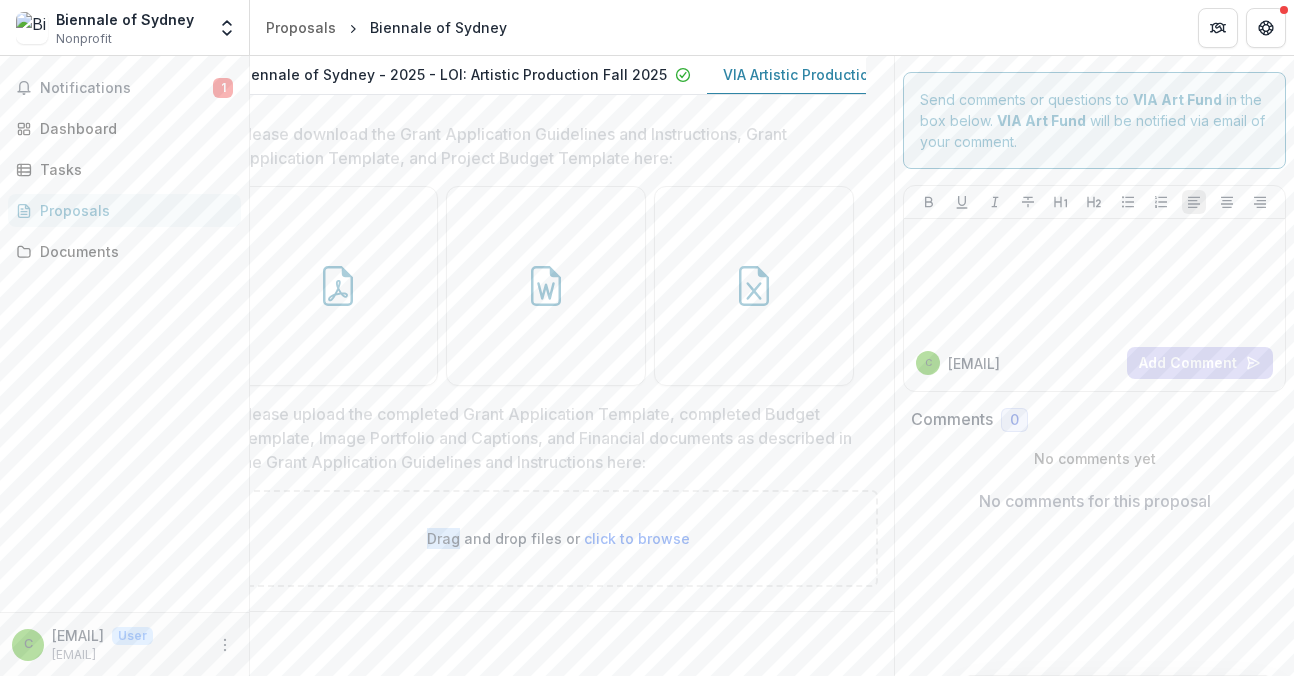 click on "Drag and drop files or   click to browse" at bounding box center (558, 538) 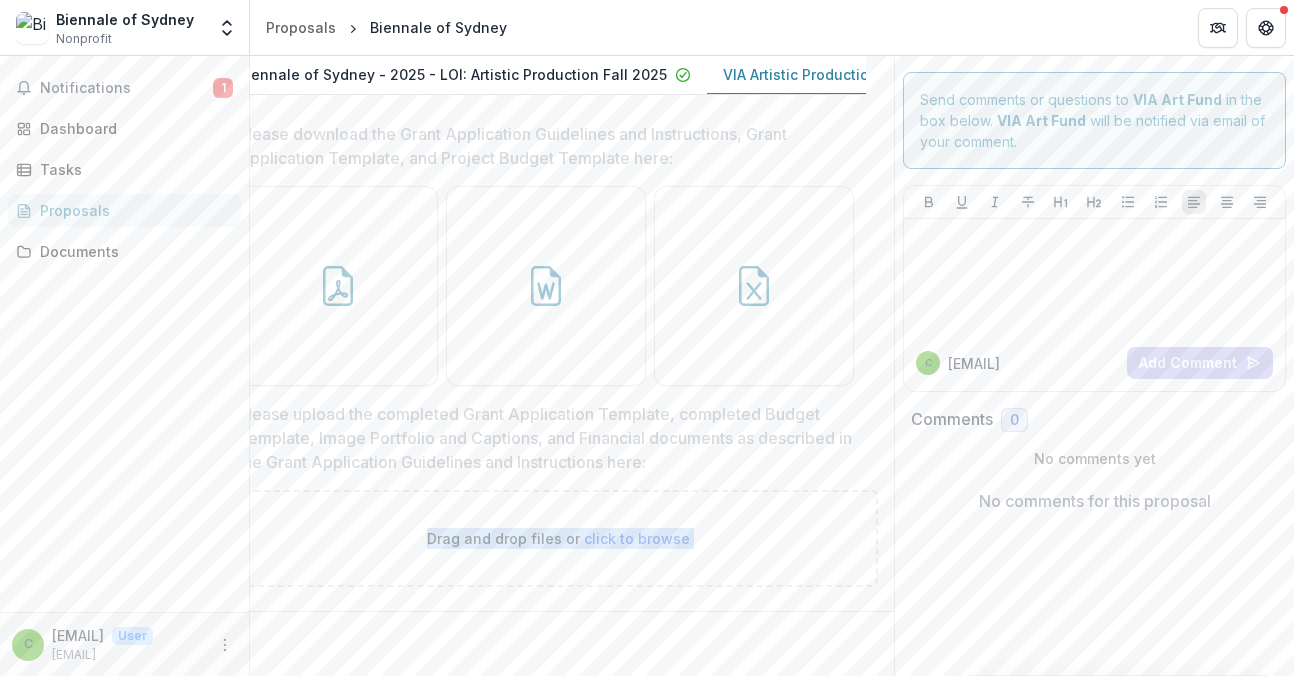 click on "Drag and drop files or   click to browse" at bounding box center (558, 538) 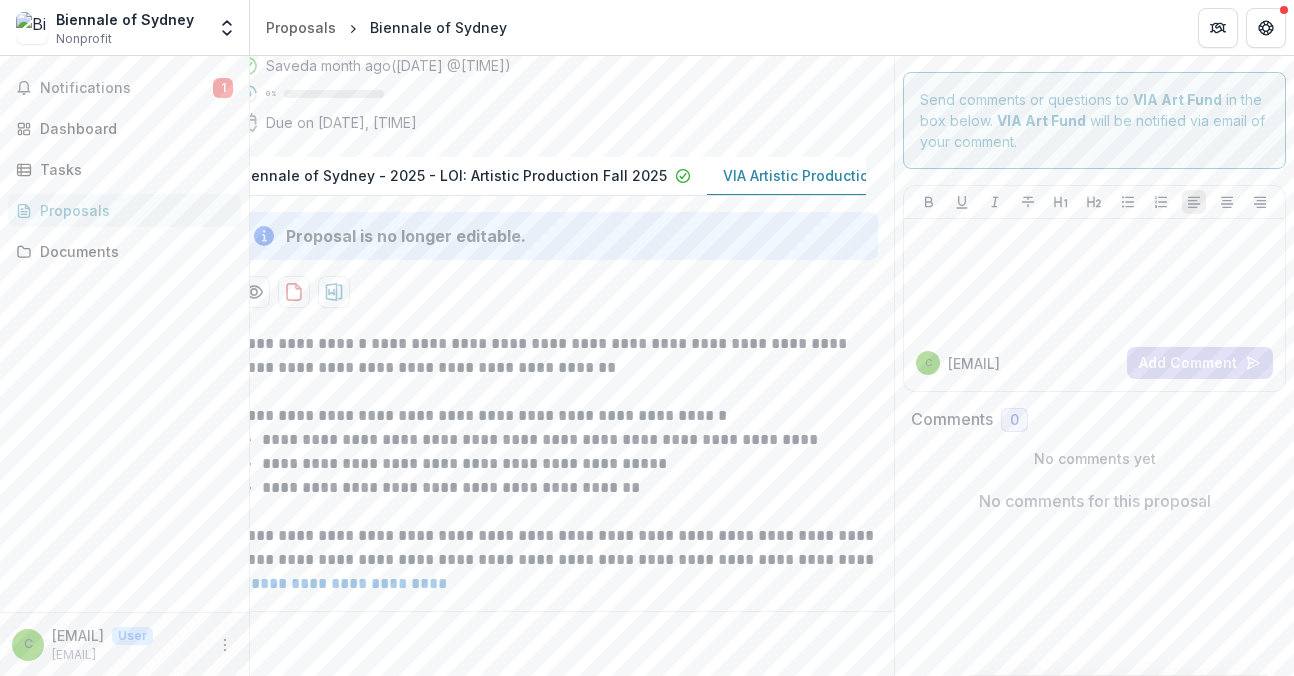 scroll, scrollTop: 733, scrollLeft: 34, axis: both 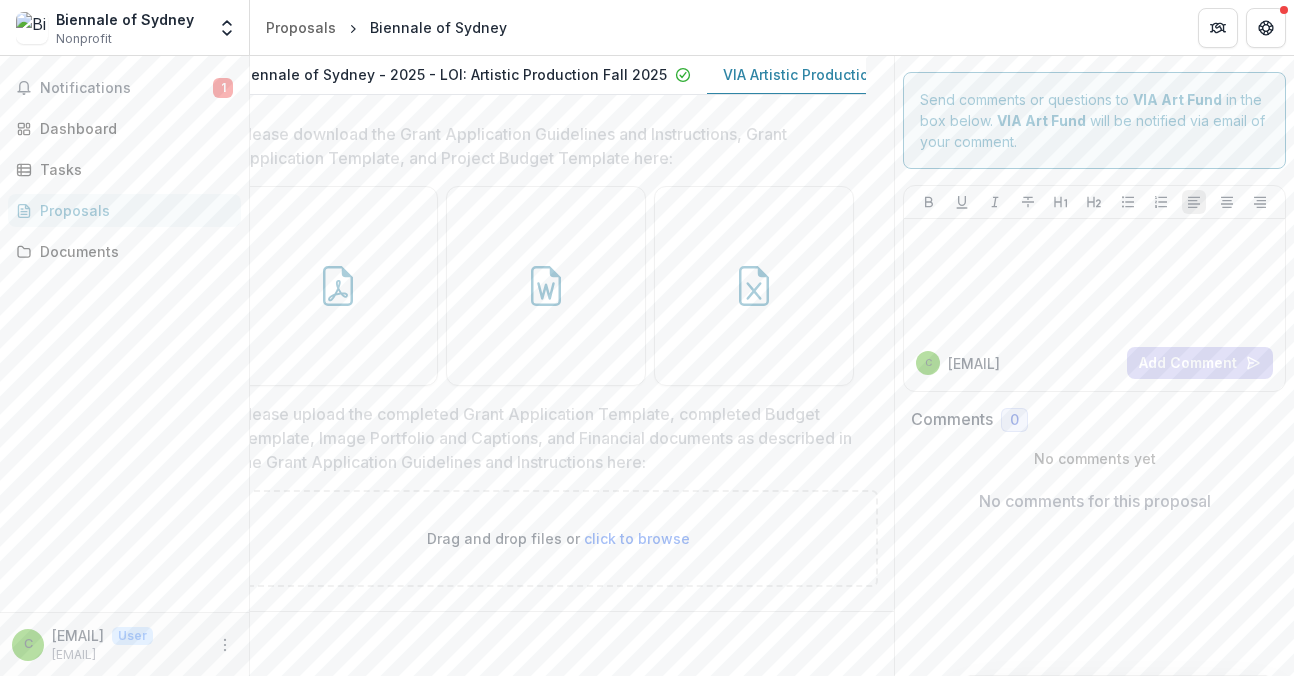 click on "Drag and drop files or   click to browse" at bounding box center (558, 538) 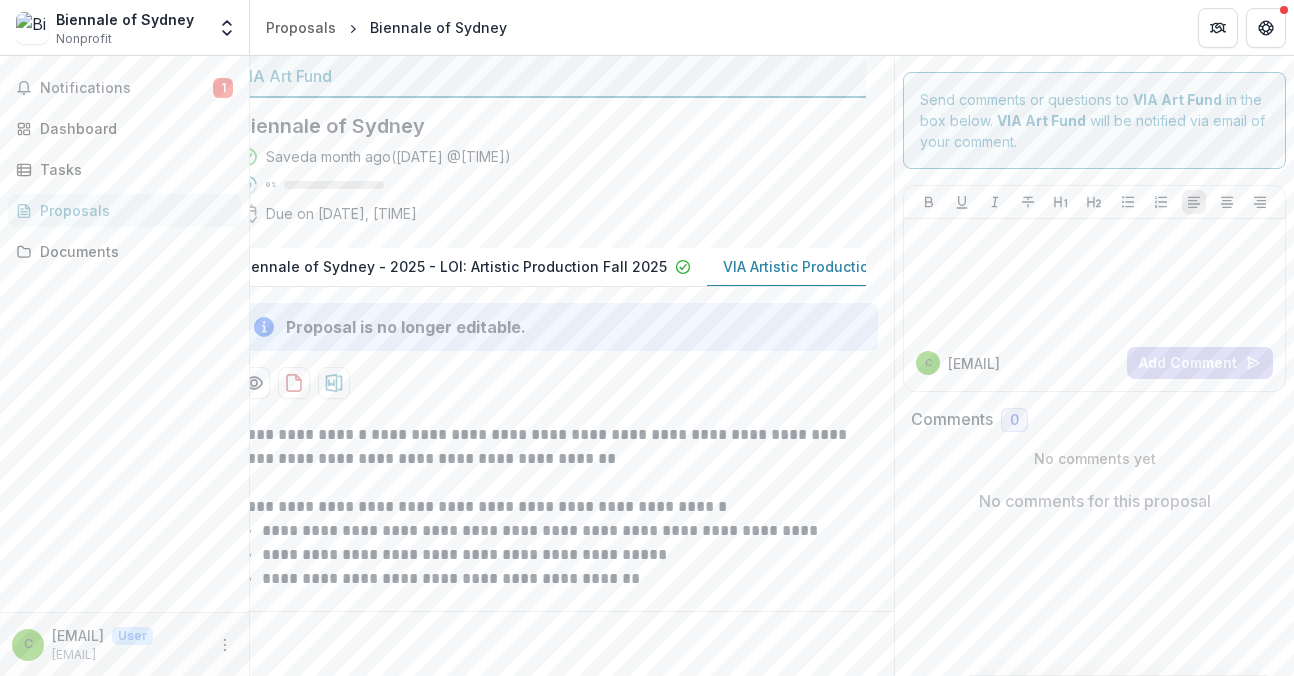 scroll, scrollTop: 0, scrollLeft: 0, axis: both 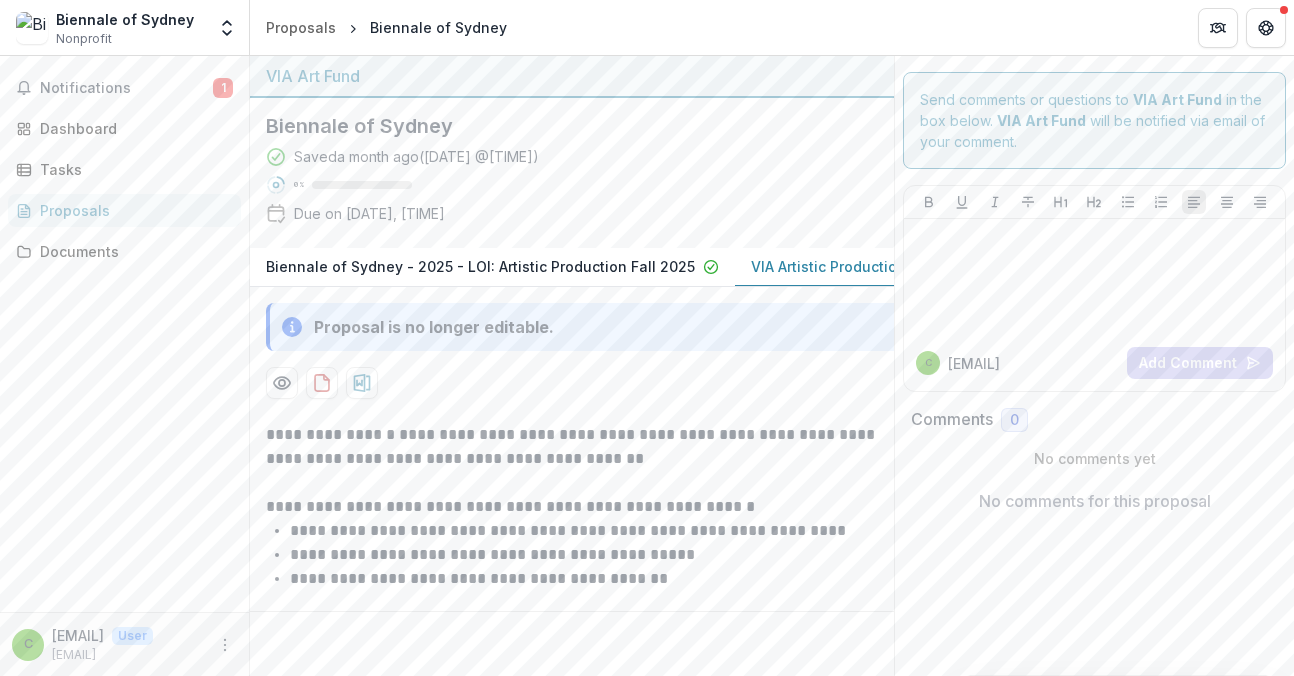 click on "VIA Art Fund" at bounding box center [572, 76] 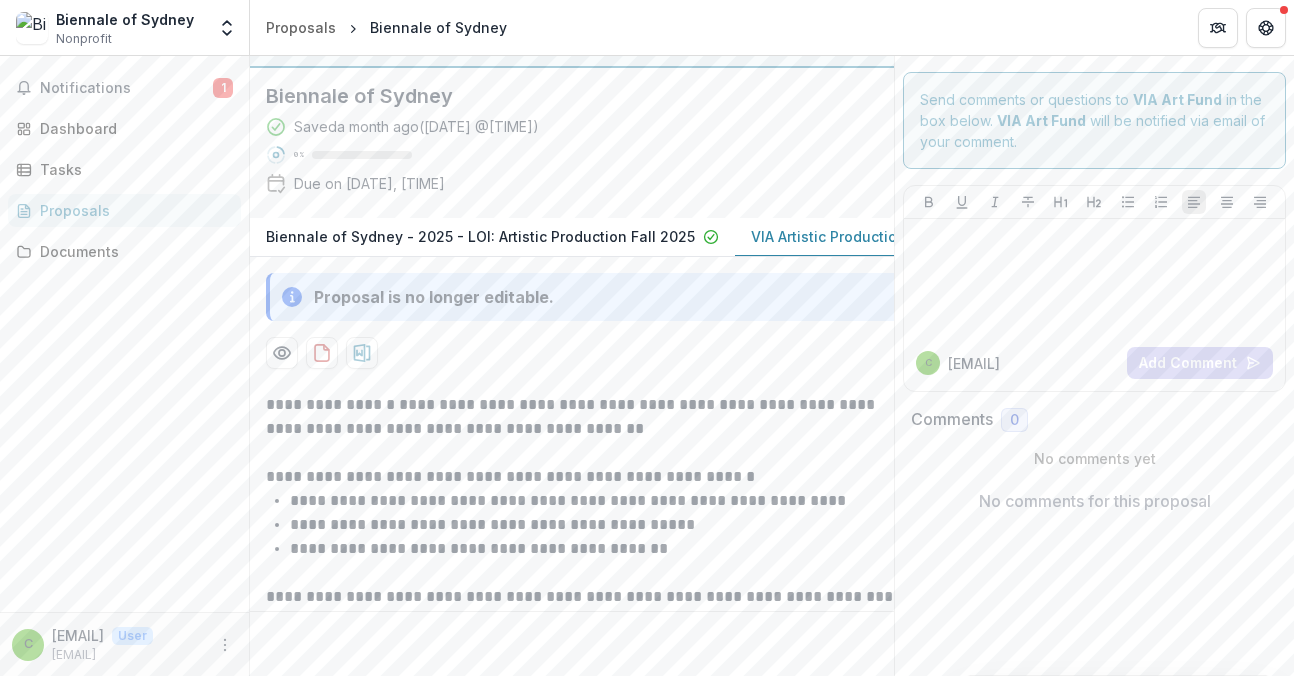 scroll, scrollTop: 37, scrollLeft: 0, axis: vertical 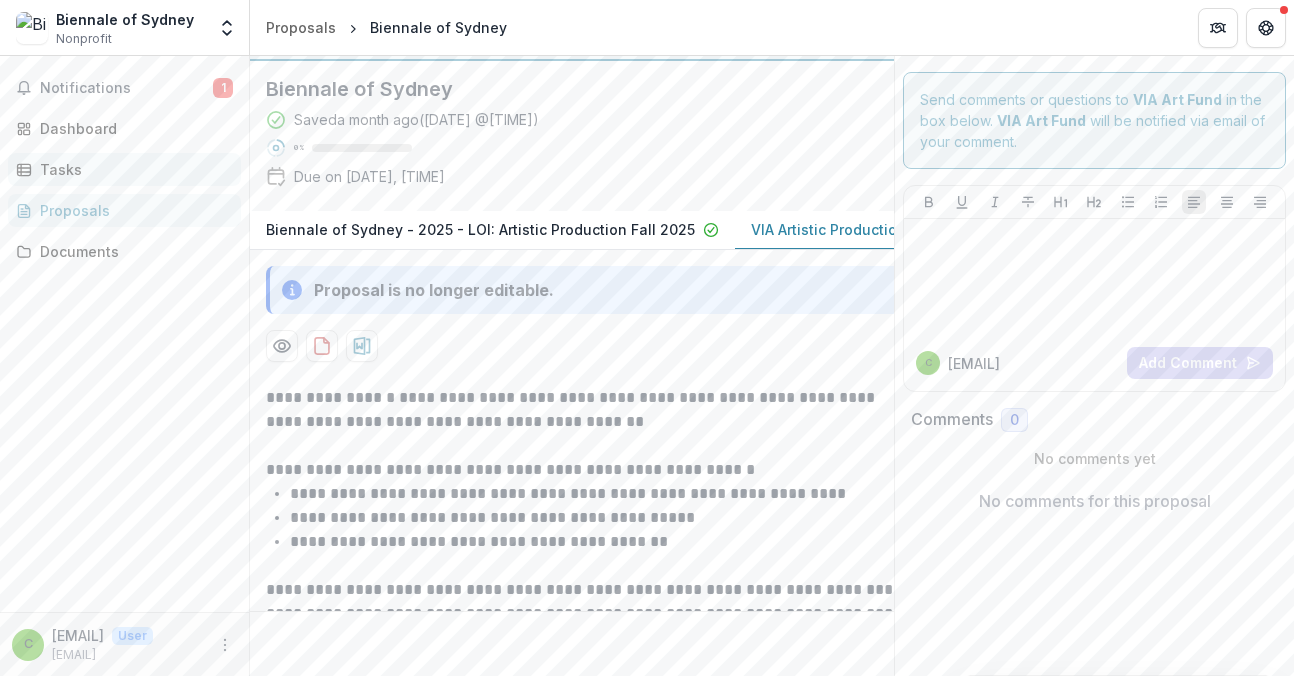 click on "Tasks" at bounding box center (124, 169) 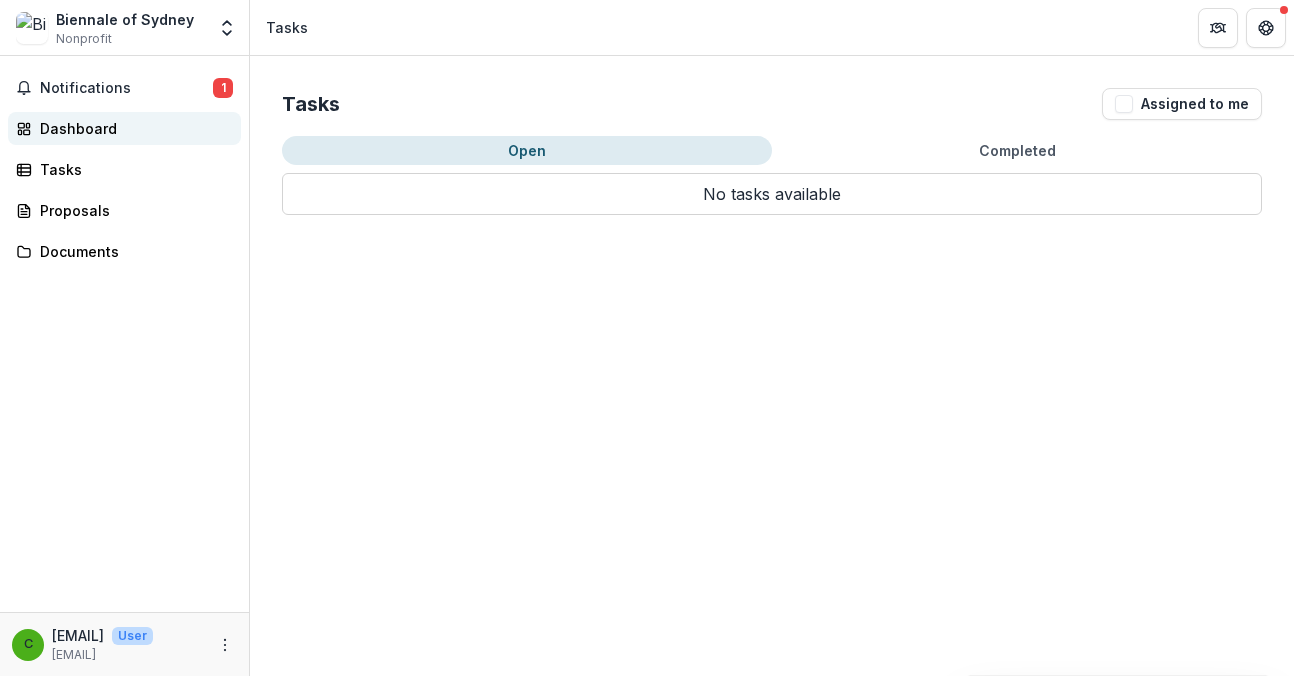 click on "Dashboard" at bounding box center (124, 128) 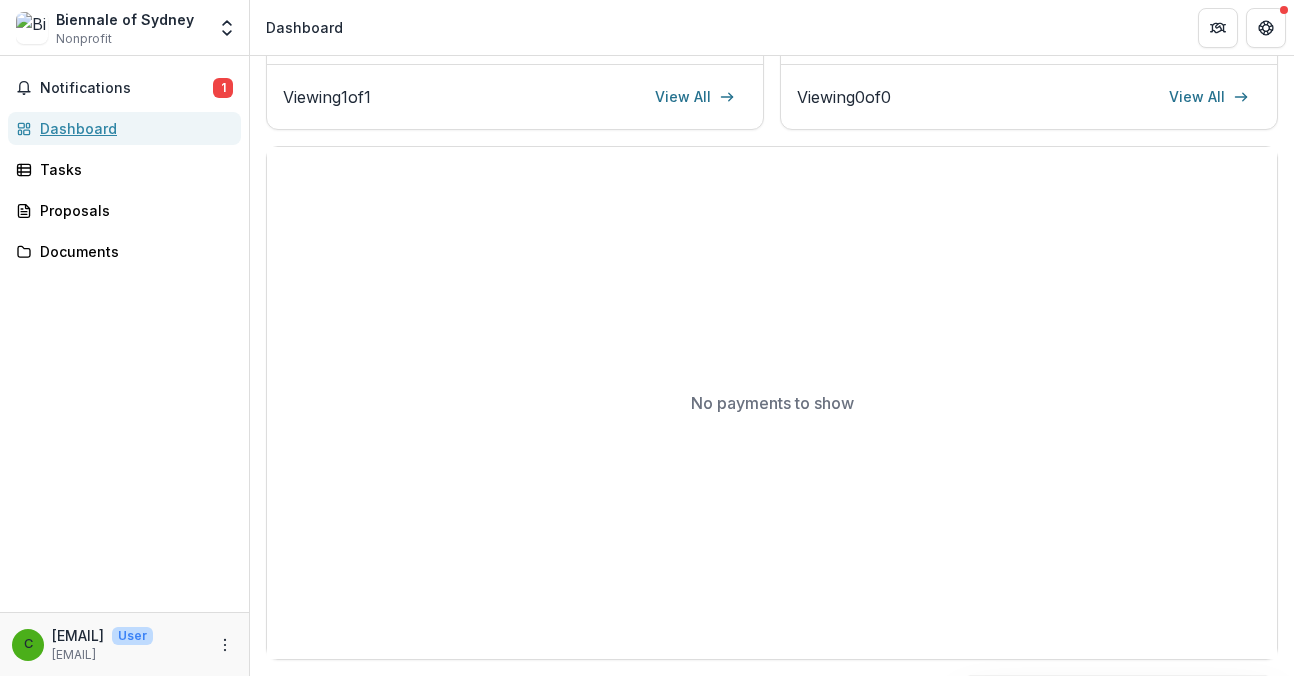 scroll, scrollTop: 61, scrollLeft: 0, axis: vertical 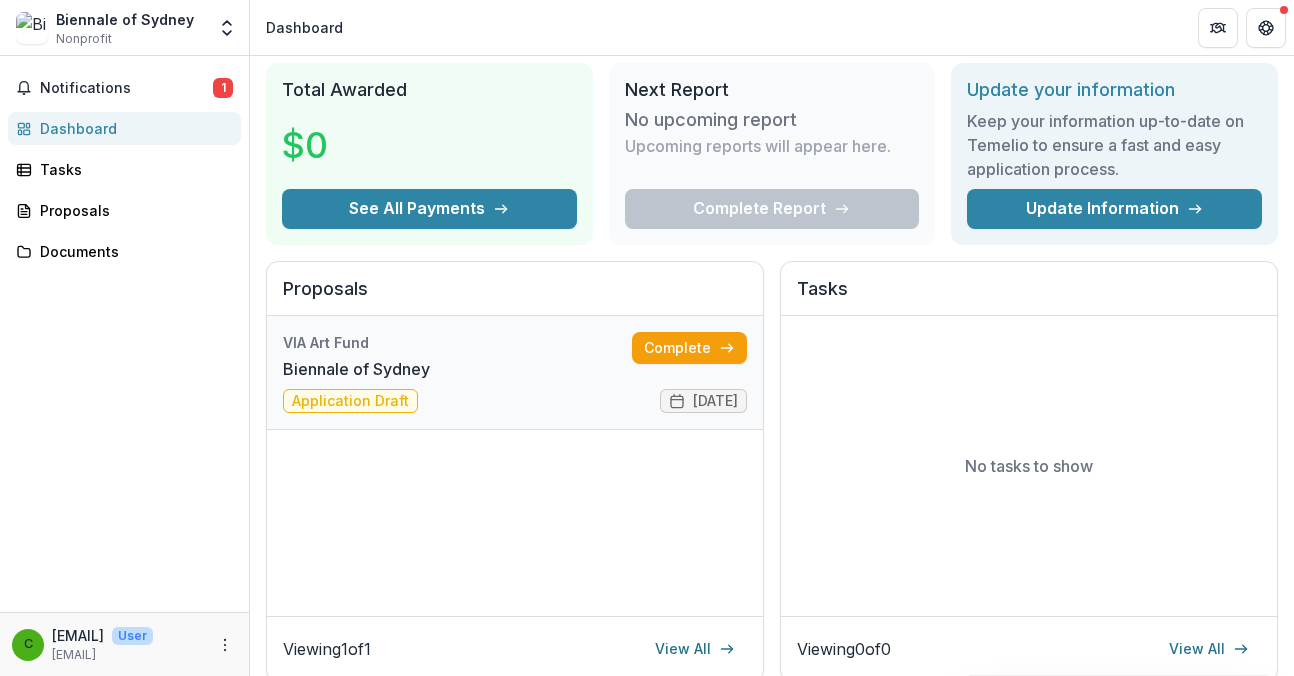 click on "Biennale of Sydney" at bounding box center (356, 369) 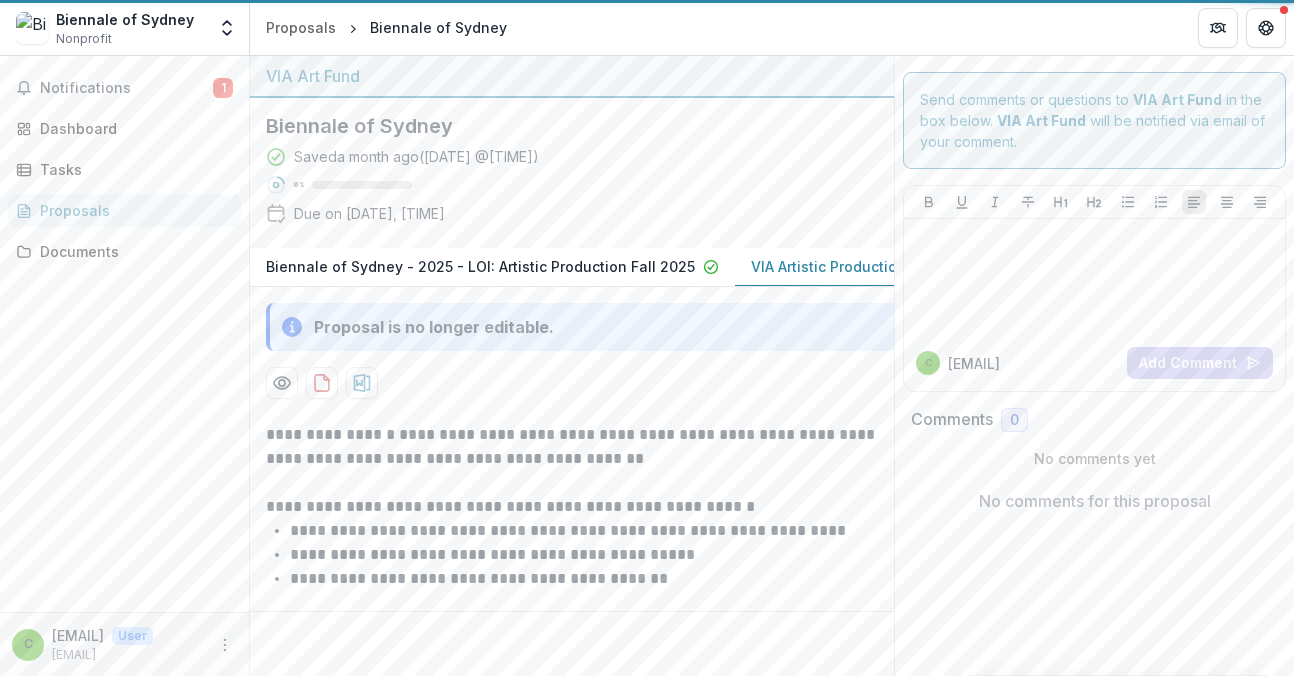 scroll, scrollTop: 0, scrollLeft: 0, axis: both 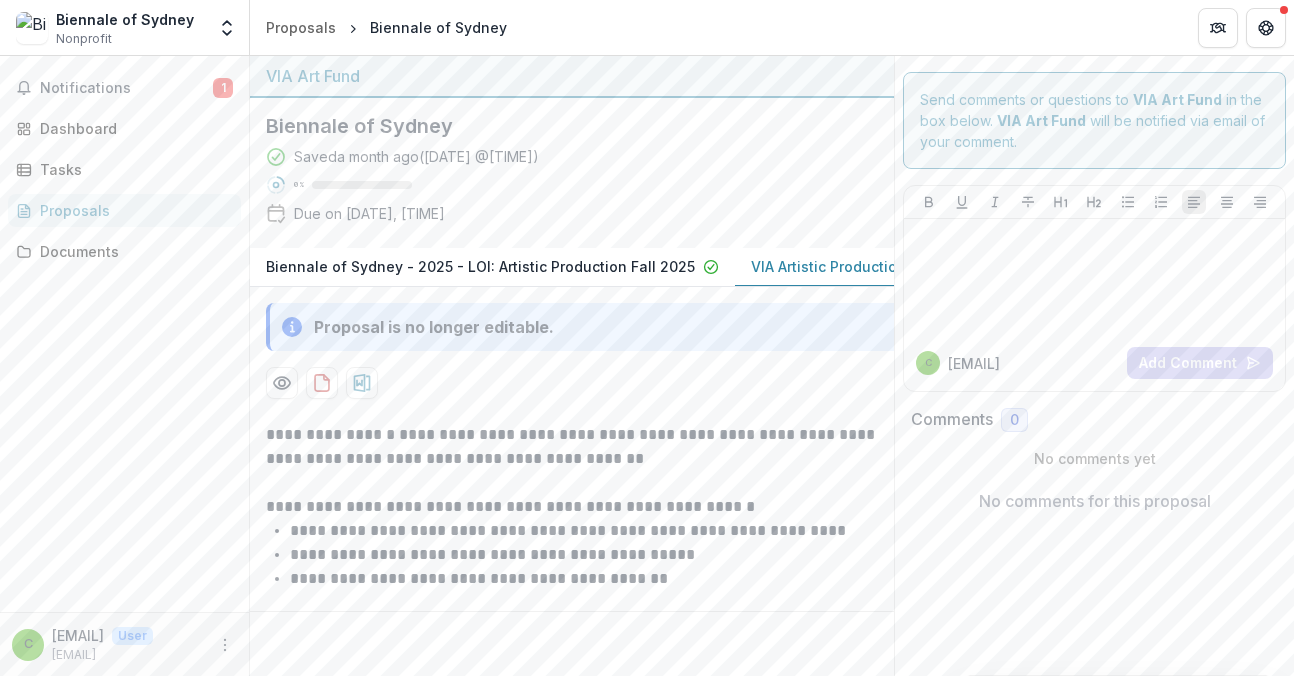 click on "Proposal is no longer editable." at bounding box center [586, 327] 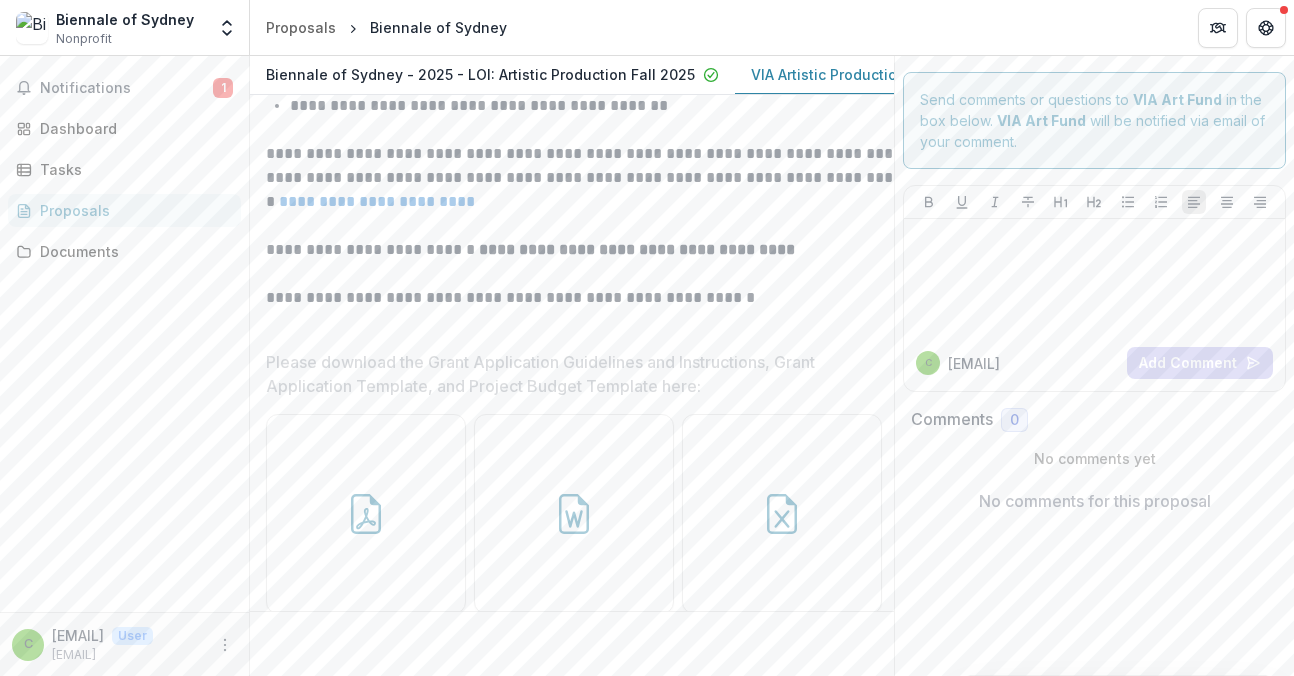 scroll, scrollTop: 469, scrollLeft: 0, axis: vertical 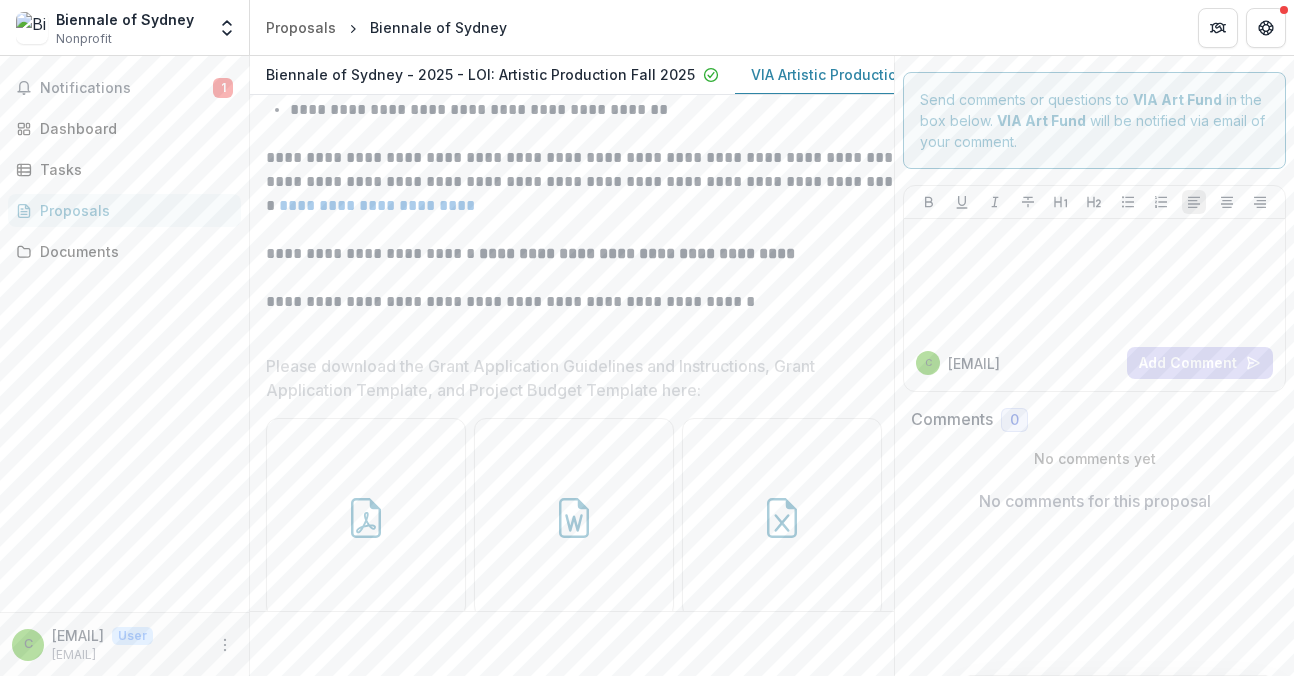 click on "**********" at bounding box center (377, 205) 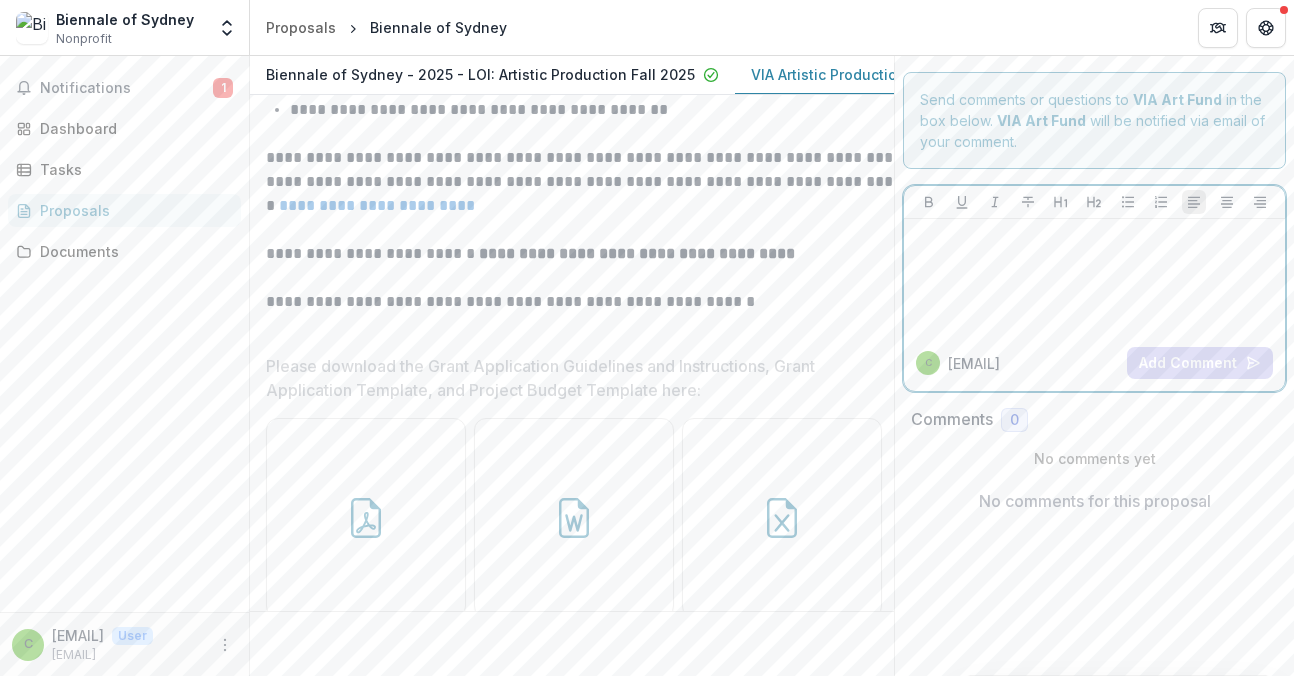 click at bounding box center (1094, 277) 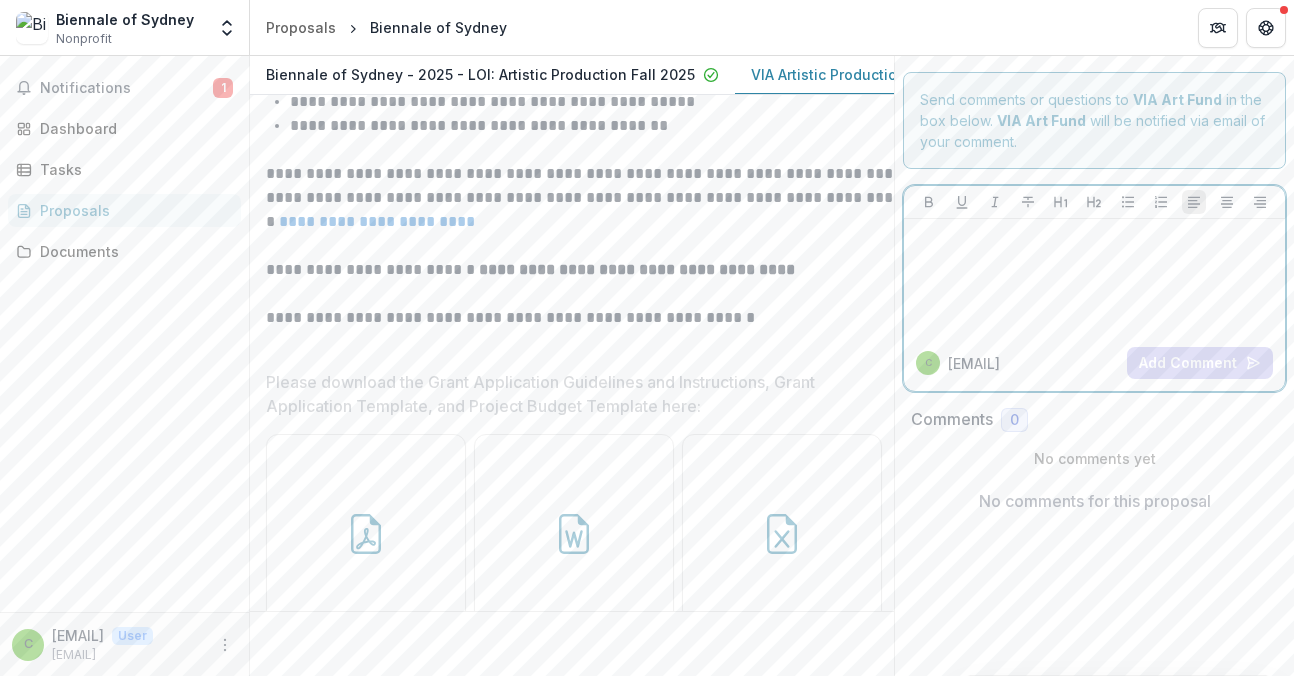scroll, scrollTop: 458, scrollLeft: 0, axis: vertical 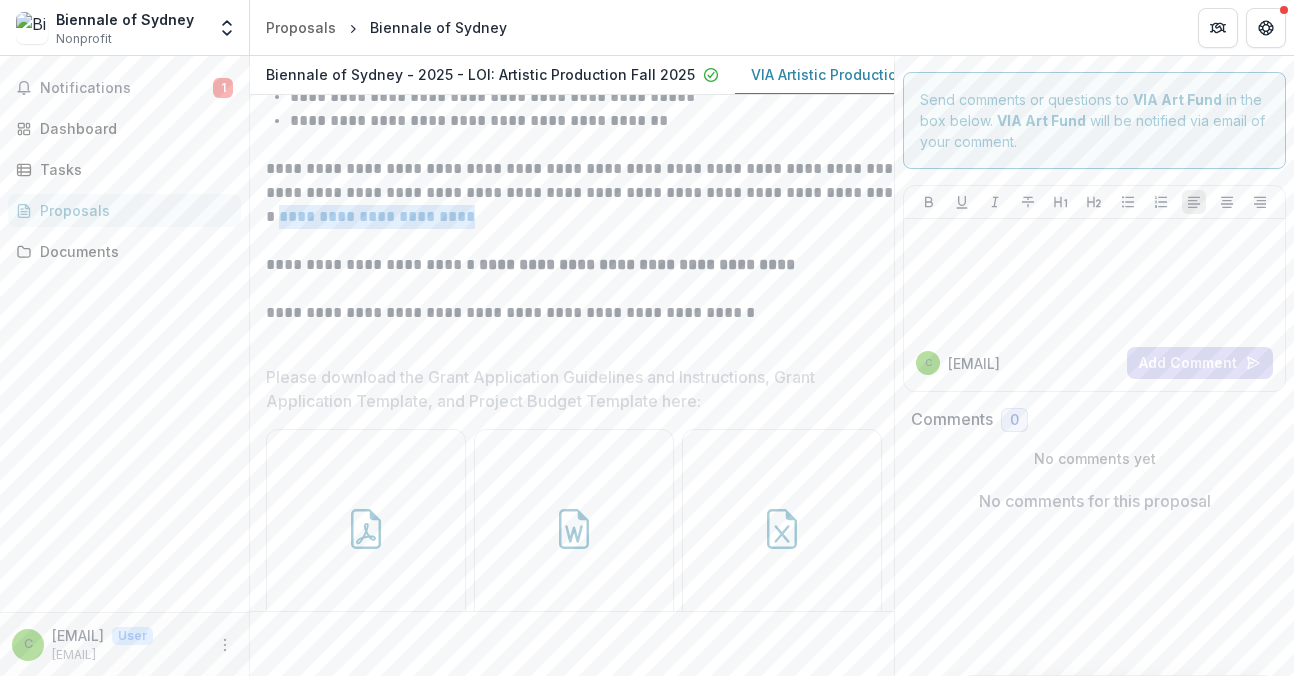 drag, startPoint x: 583, startPoint y: 239, endPoint x: 367, endPoint y: 241, distance: 216.00926 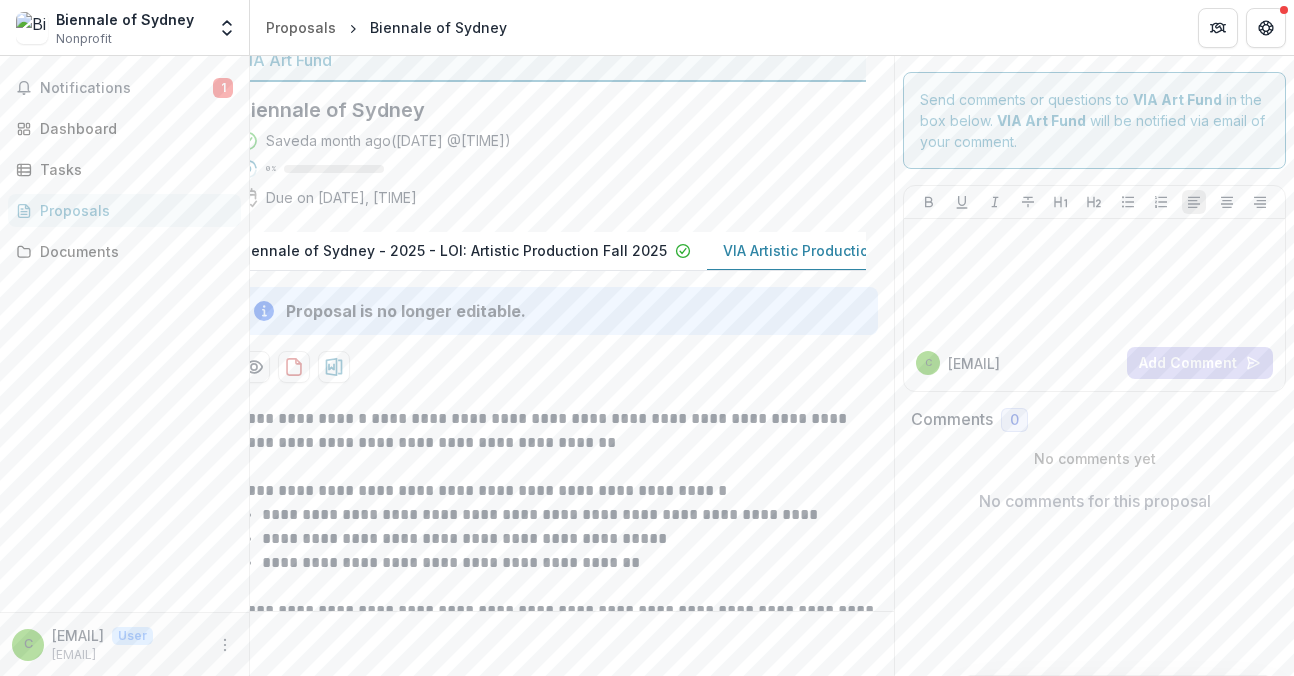 scroll, scrollTop: 22, scrollLeft: 34, axis: both 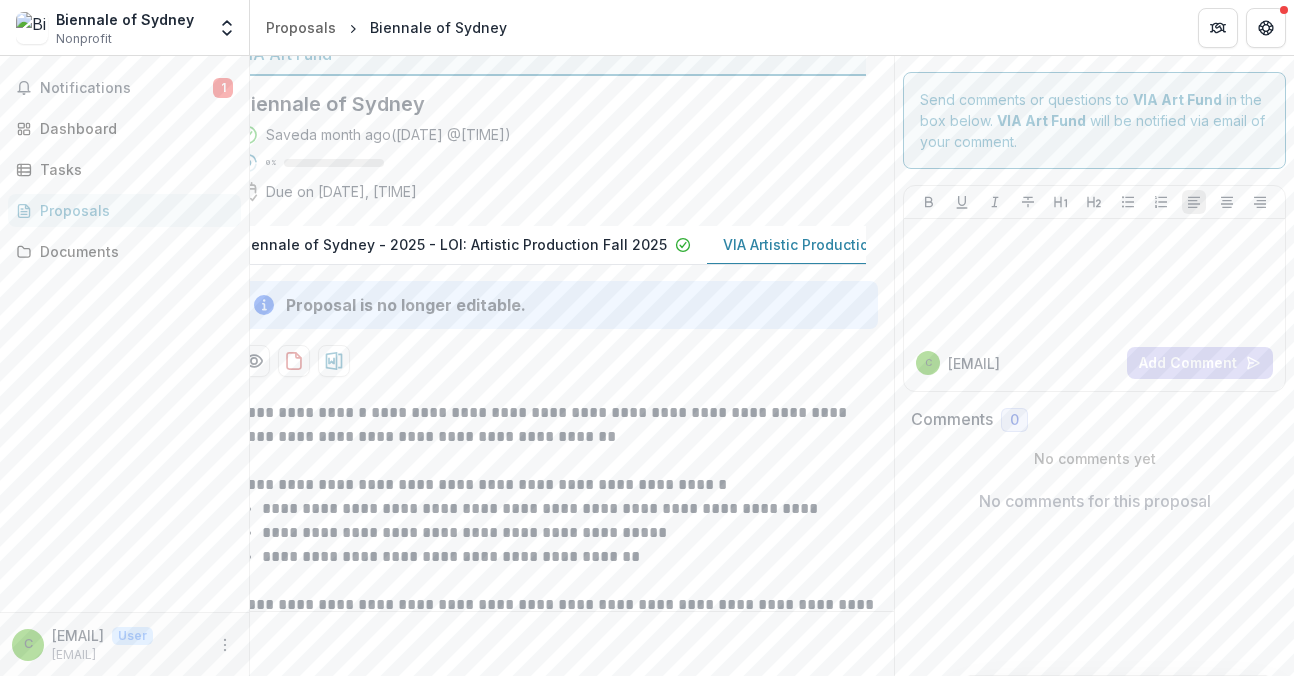 click on "VIA Artistic Production Grant: Full Application" at bounding box center [880, 244] 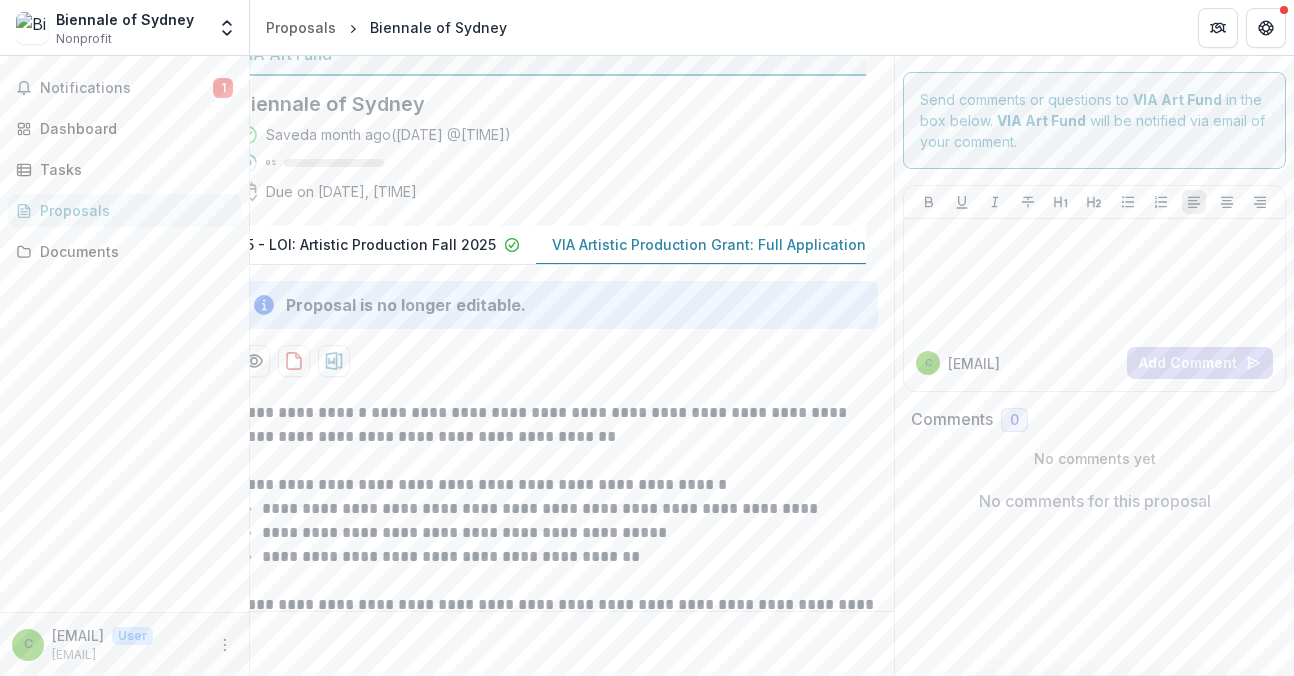 scroll, scrollTop: 0, scrollLeft: 188, axis: horizontal 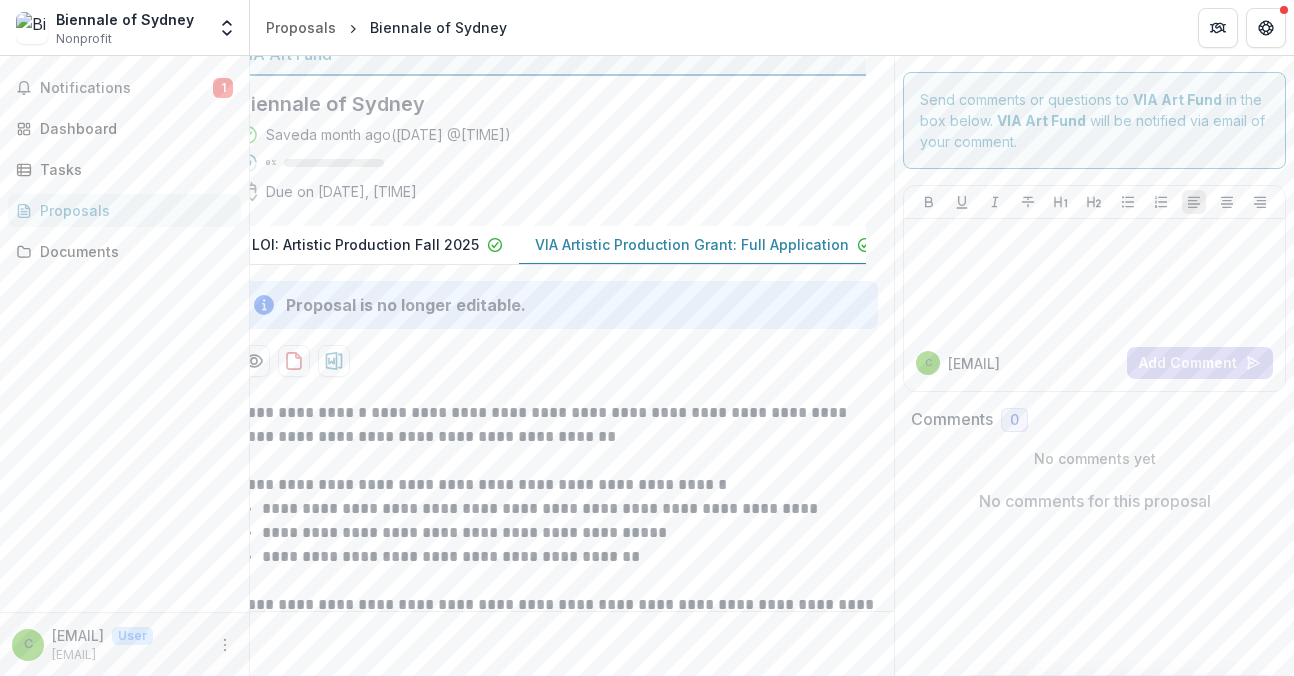click on "VIA Artistic Production Grant: Full Application" at bounding box center [692, 244] 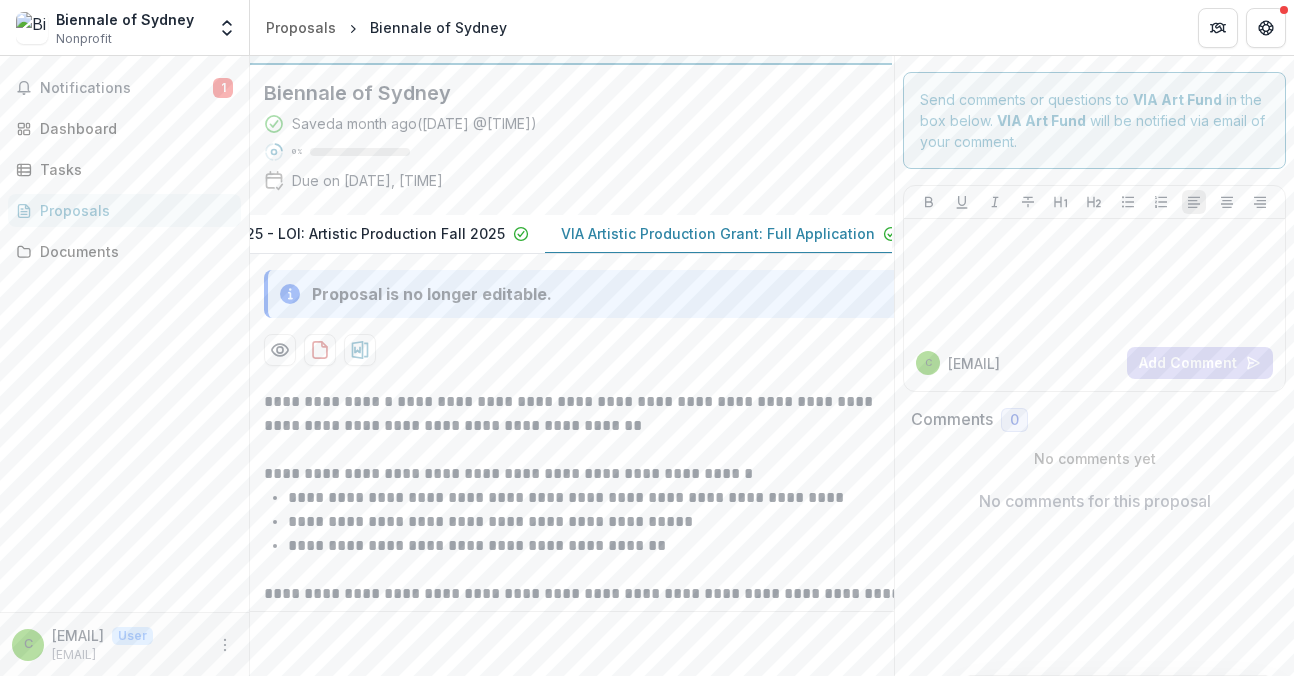 scroll, scrollTop: 34, scrollLeft: 2, axis: both 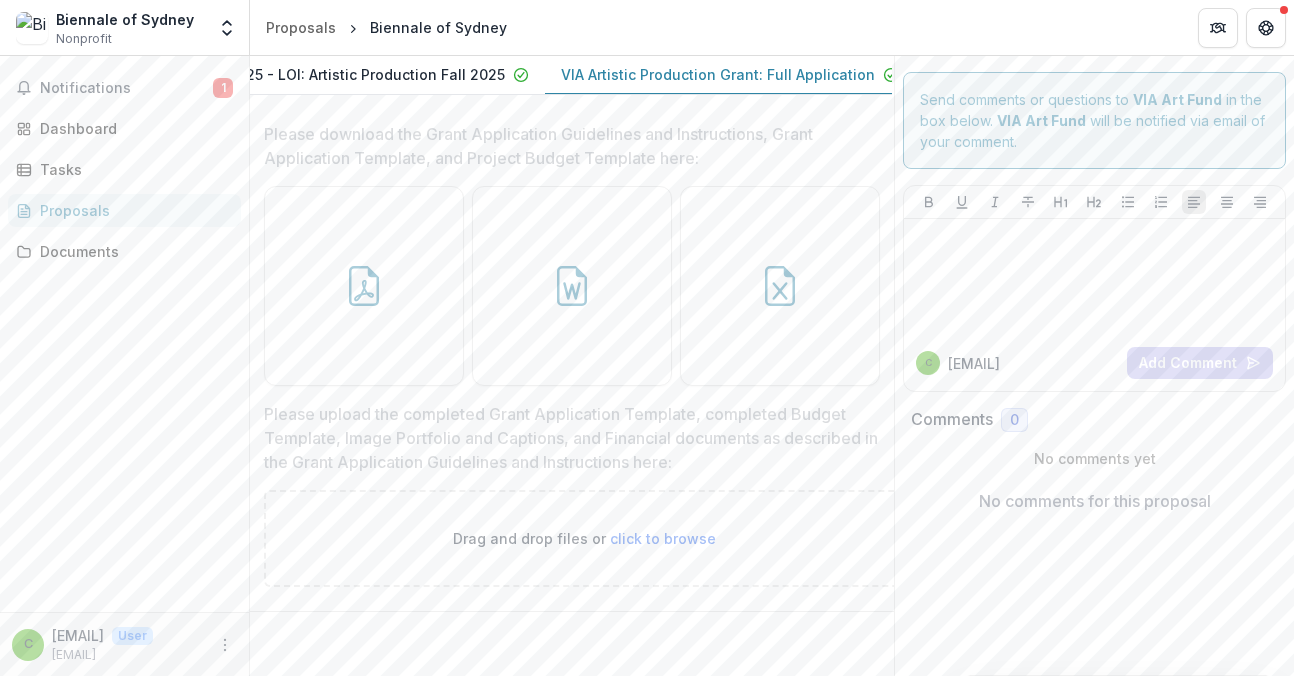 click on "click to browse" at bounding box center (663, 538) 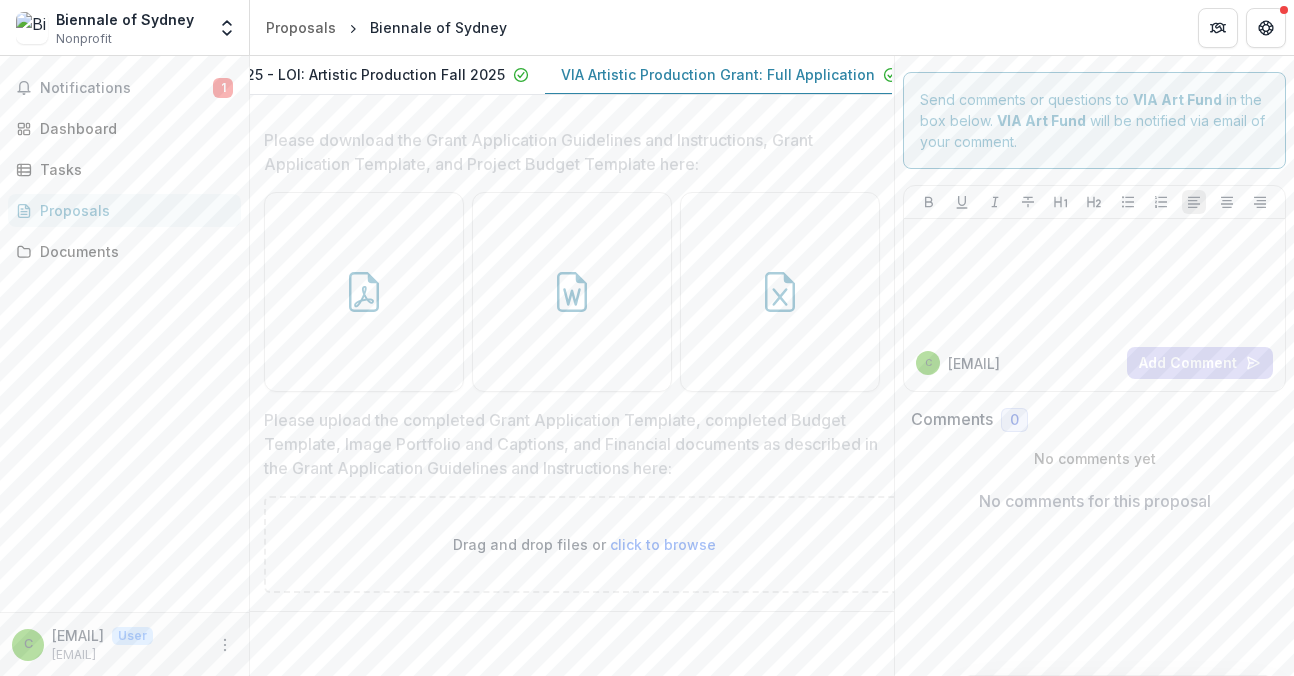 scroll, scrollTop: 697, scrollLeft: 2, axis: both 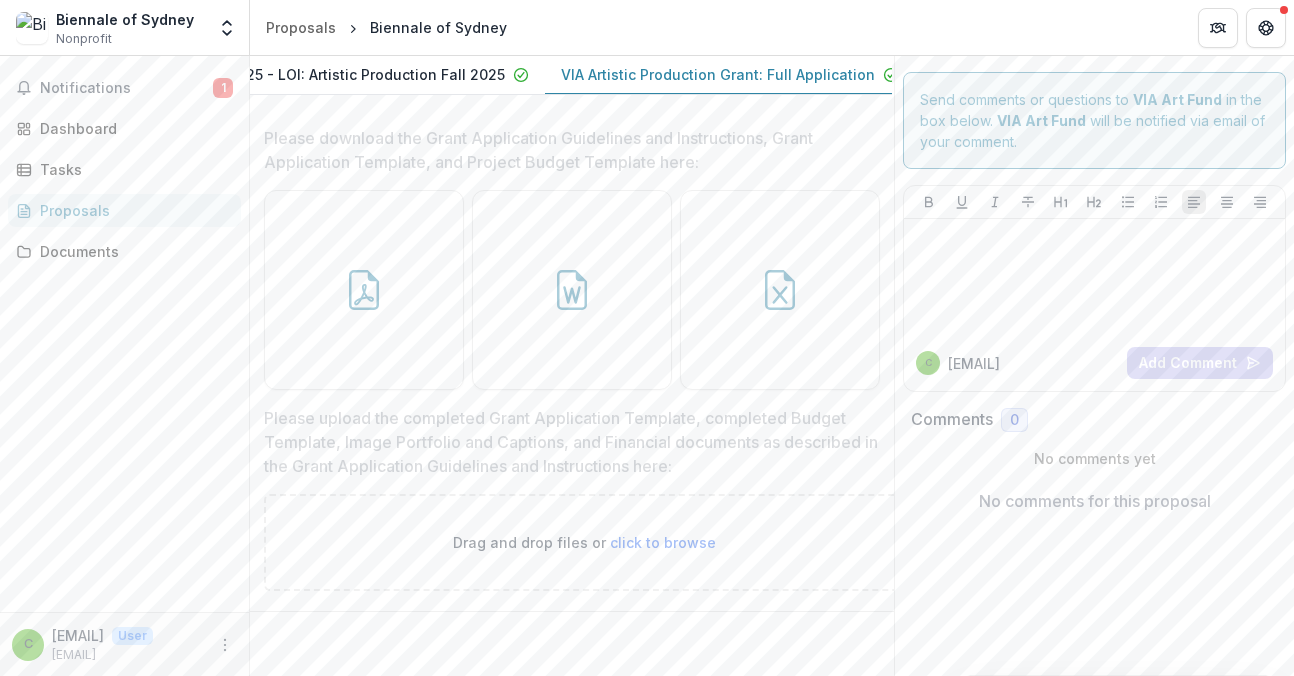click on "click to browse" at bounding box center [663, 542] 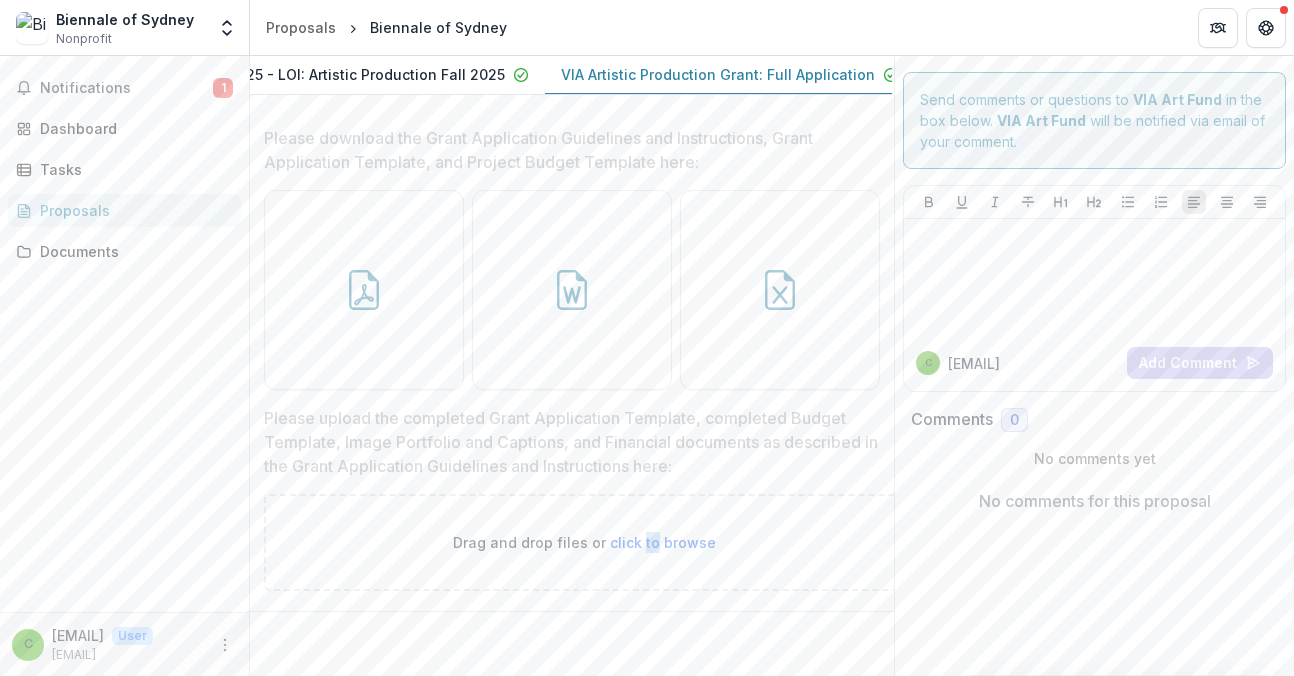 click on "click to browse" at bounding box center (663, 542) 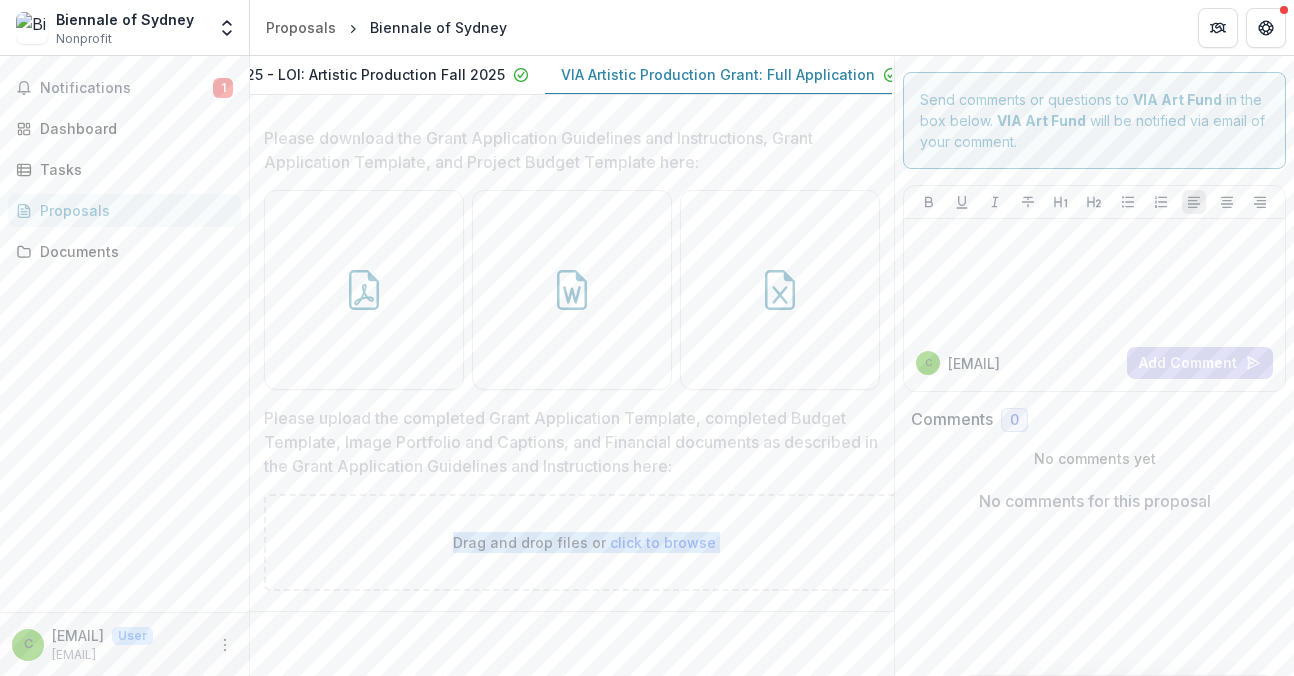 click on "click to browse" at bounding box center [663, 542] 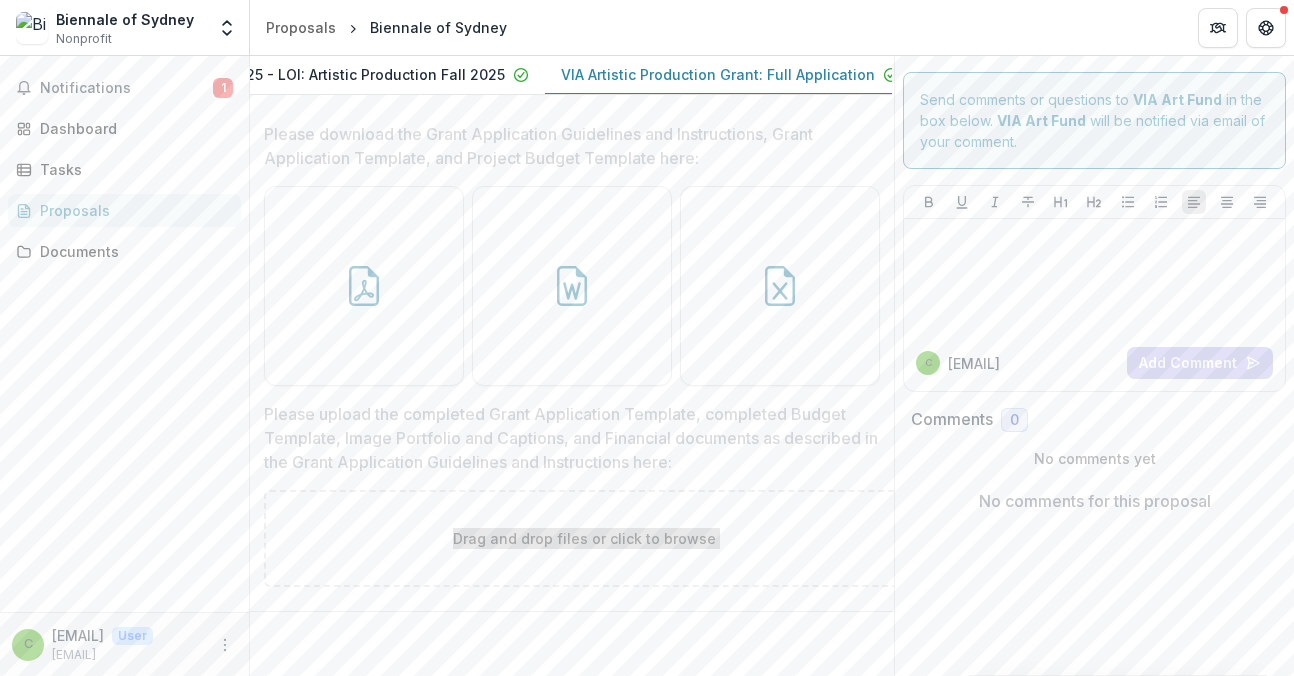 scroll, scrollTop: 733, scrollLeft: 2, axis: both 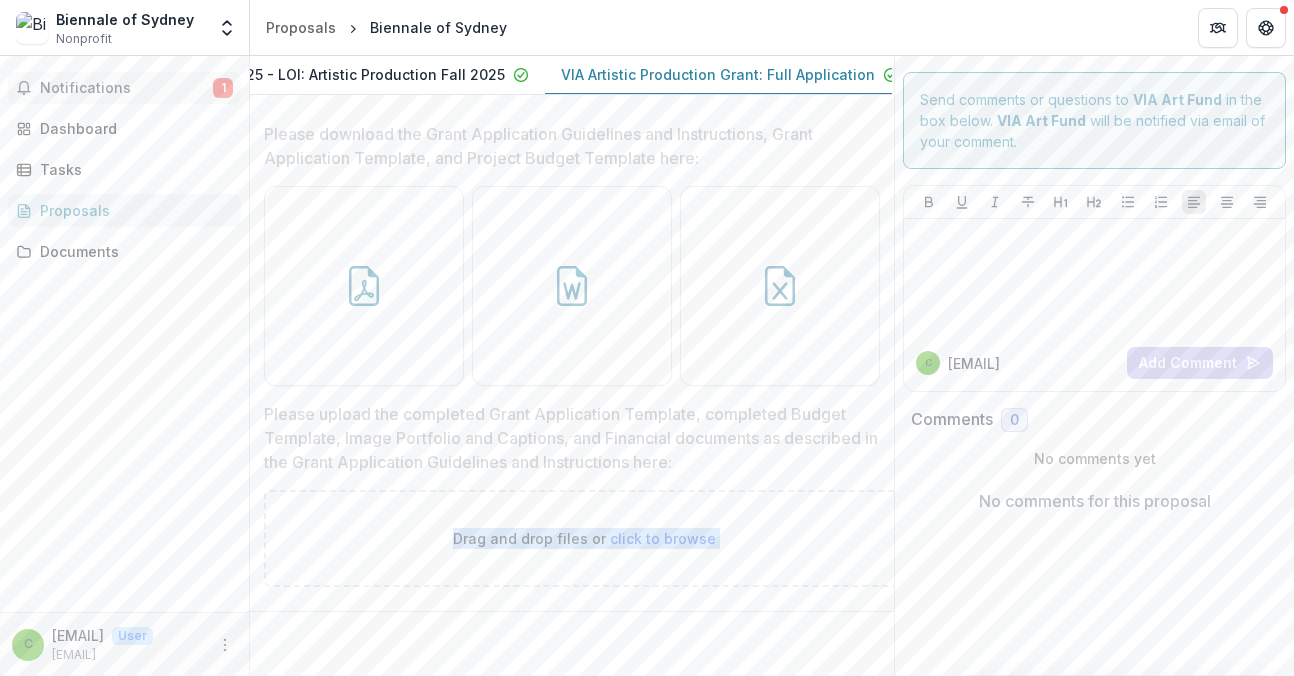 click on "Notifications" at bounding box center [126, 88] 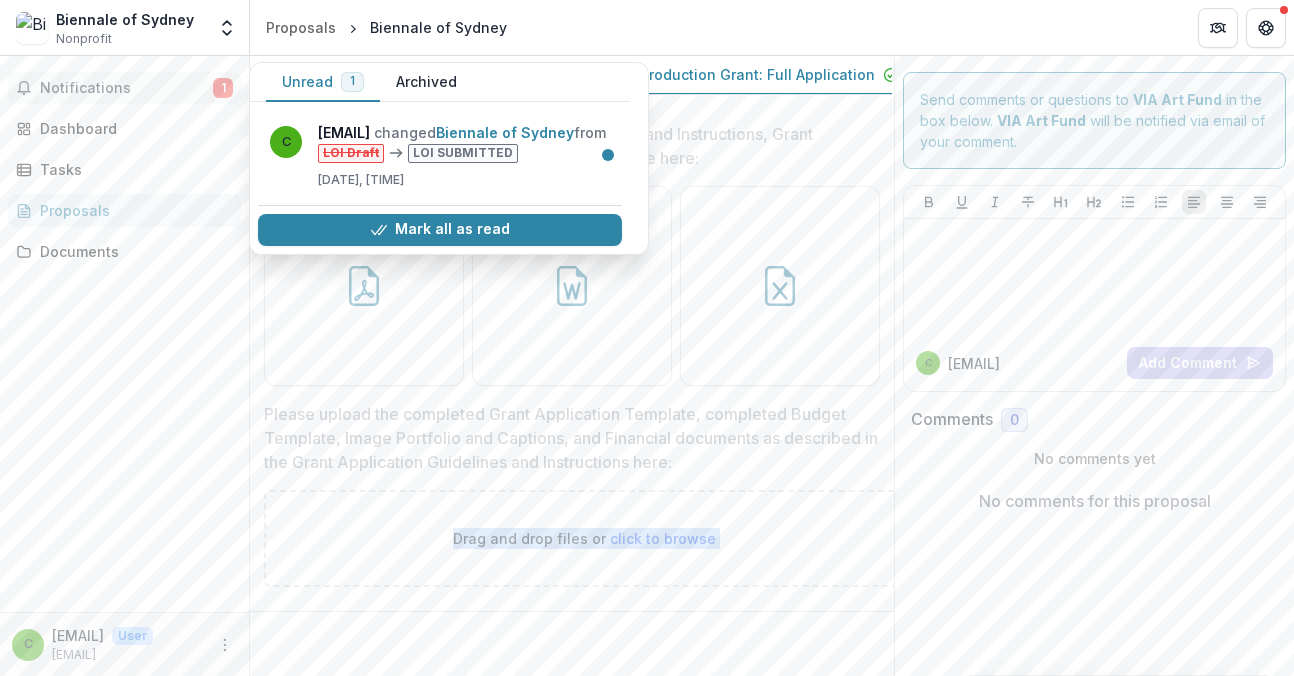 click on "Unread   1" at bounding box center [323, 82] 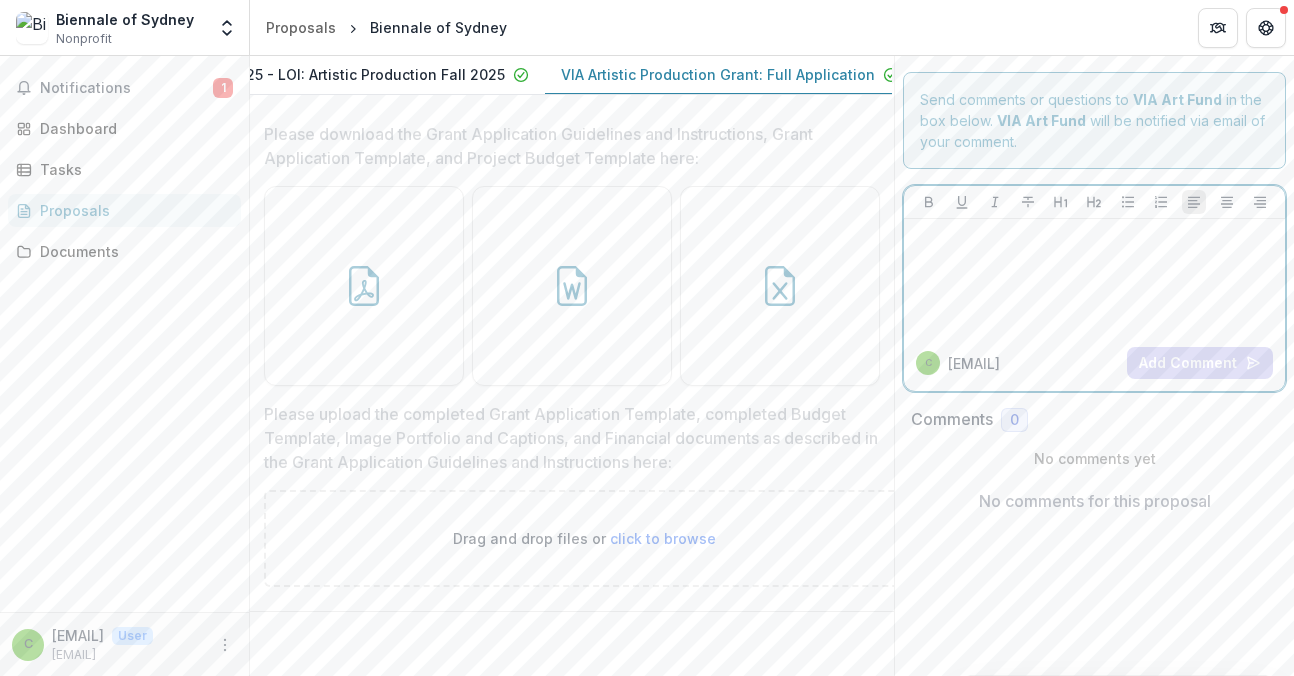 click at bounding box center [1094, 238] 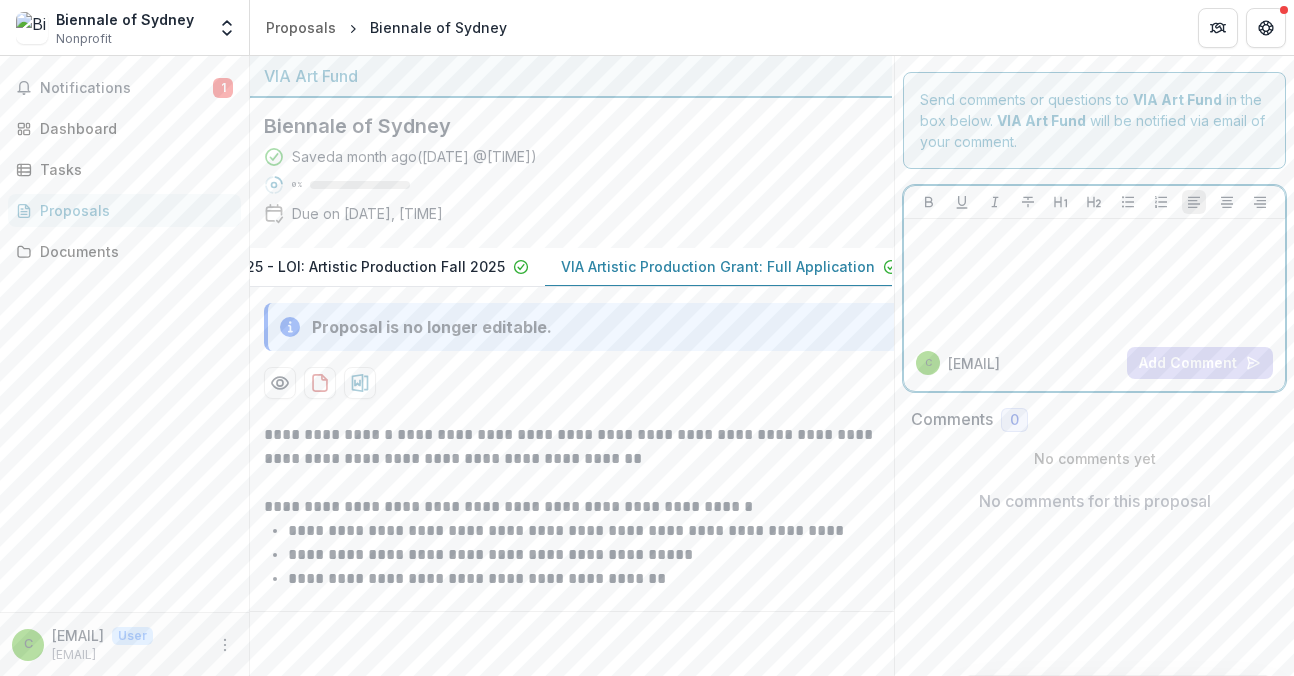 scroll, scrollTop: 733, scrollLeft: 2, axis: both 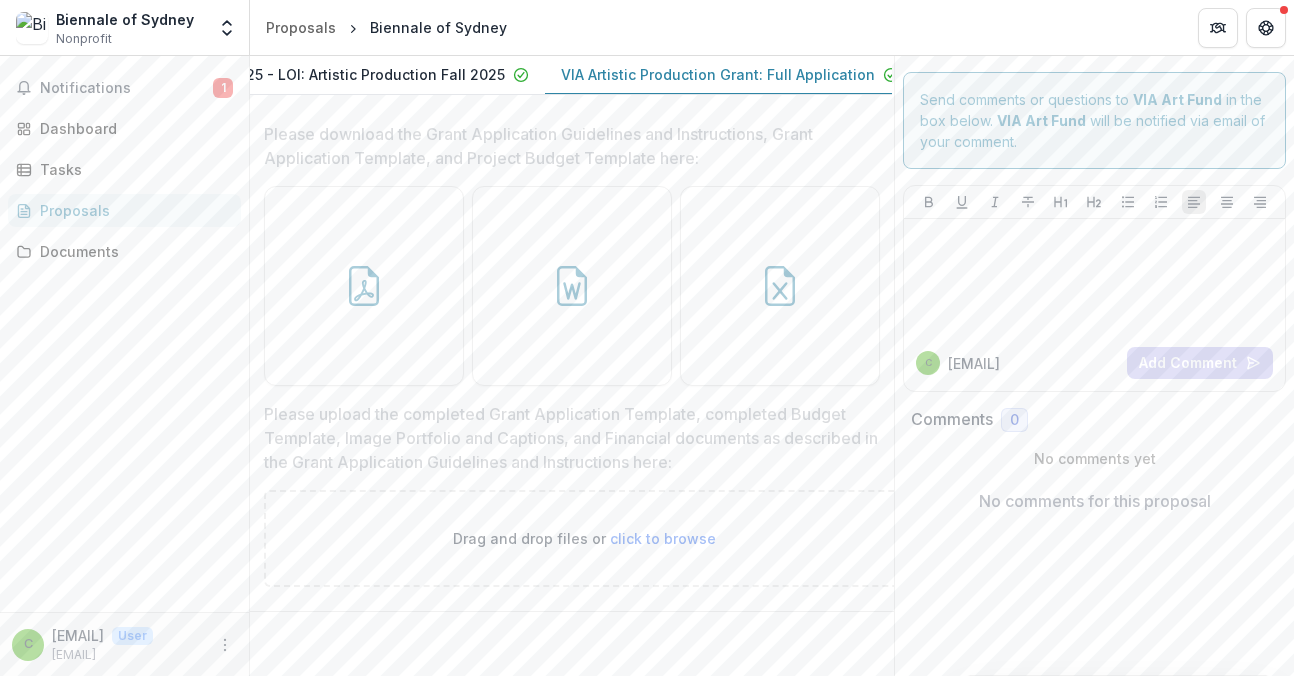 click on "Drag and drop files or   click to browse" at bounding box center (584, 538) 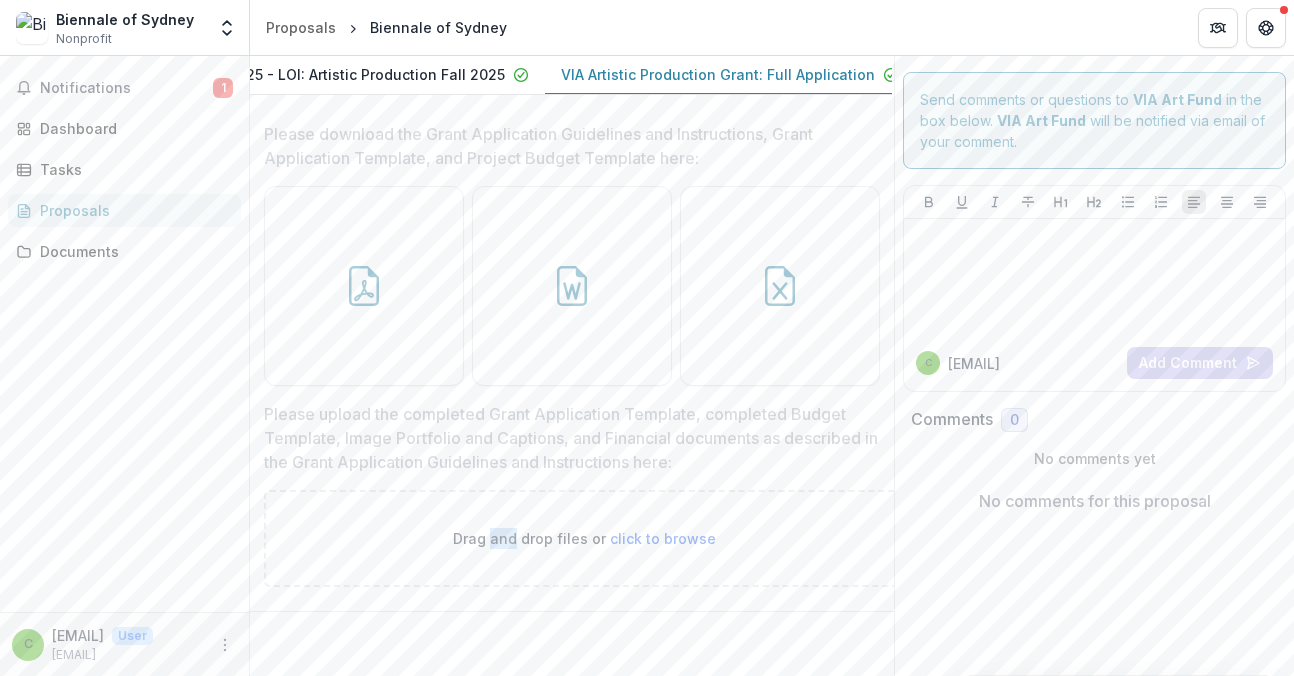 click on "Drag and drop files or   click to browse" at bounding box center (584, 538) 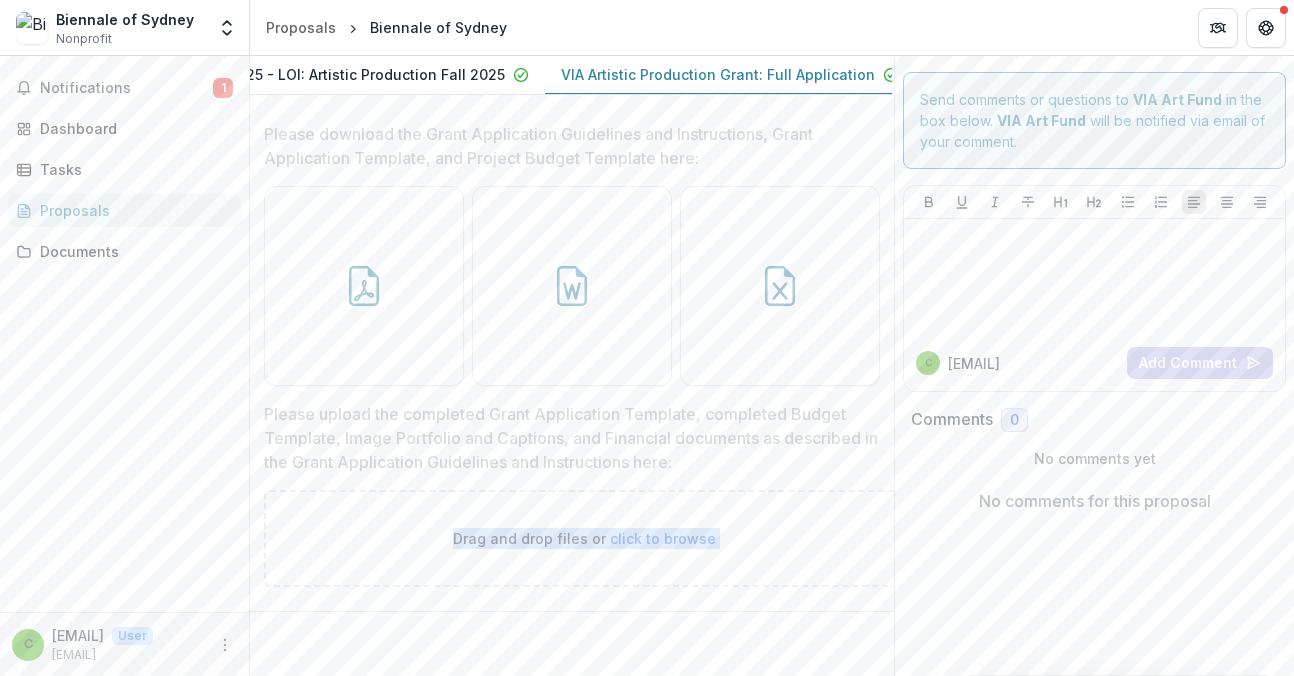 click on "Drag and drop files or   click to browse" at bounding box center [584, 538] 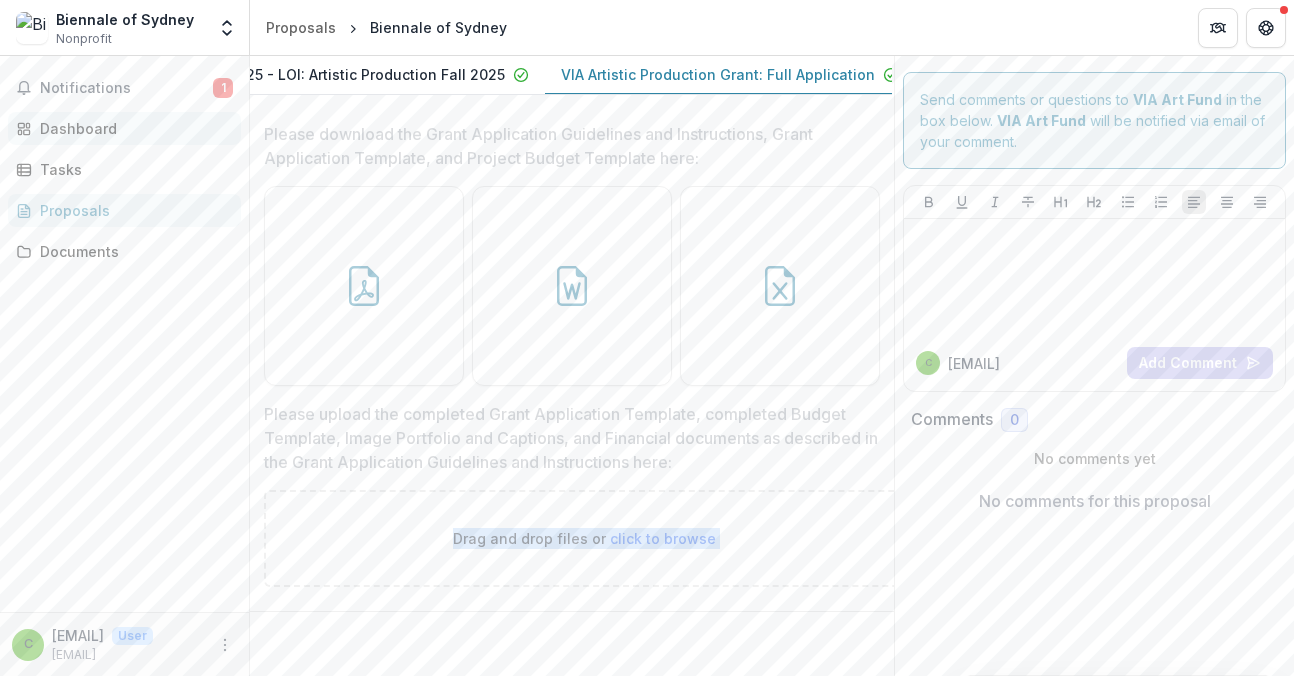 click on "Dashboard" at bounding box center [132, 128] 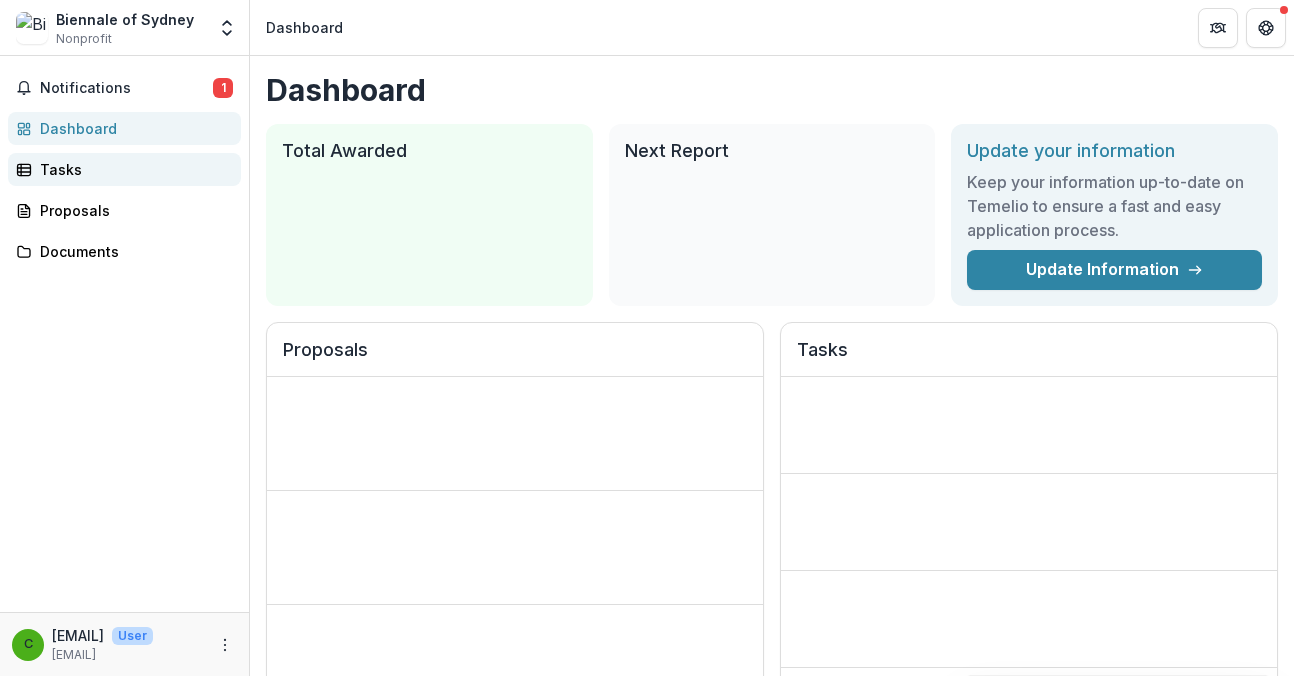 click on "Tasks" at bounding box center [132, 169] 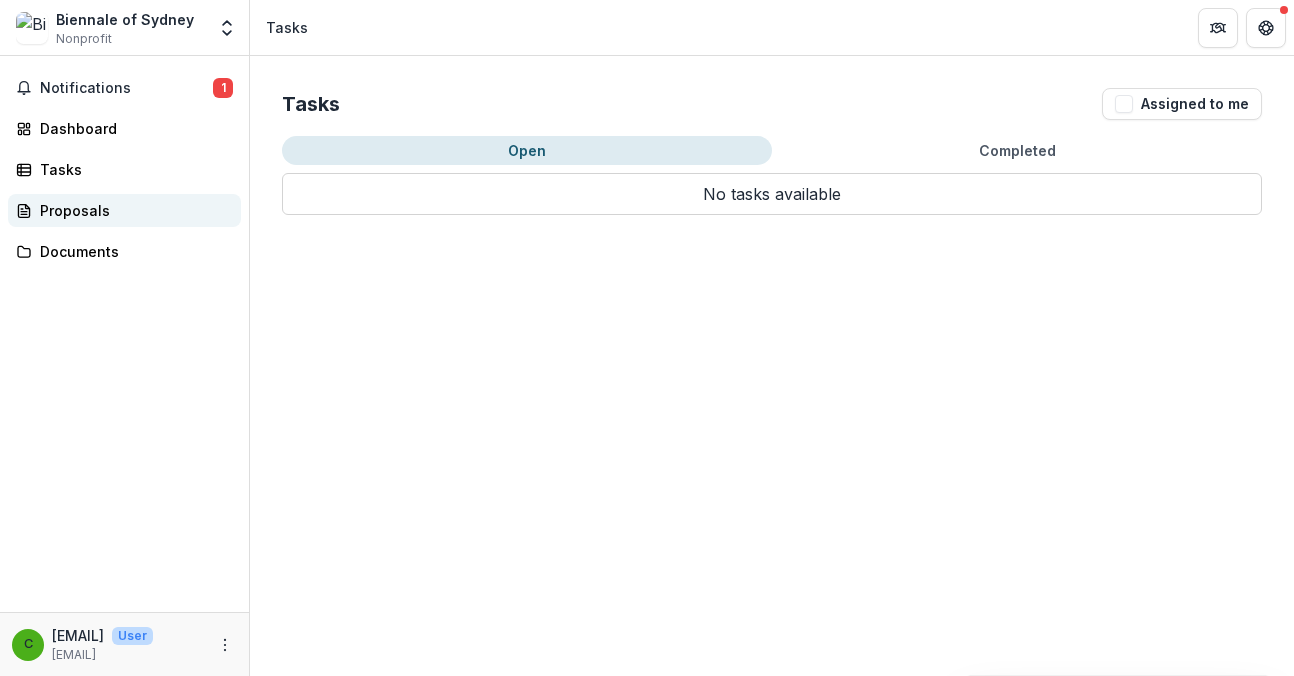 click on "Proposals" at bounding box center [132, 210] 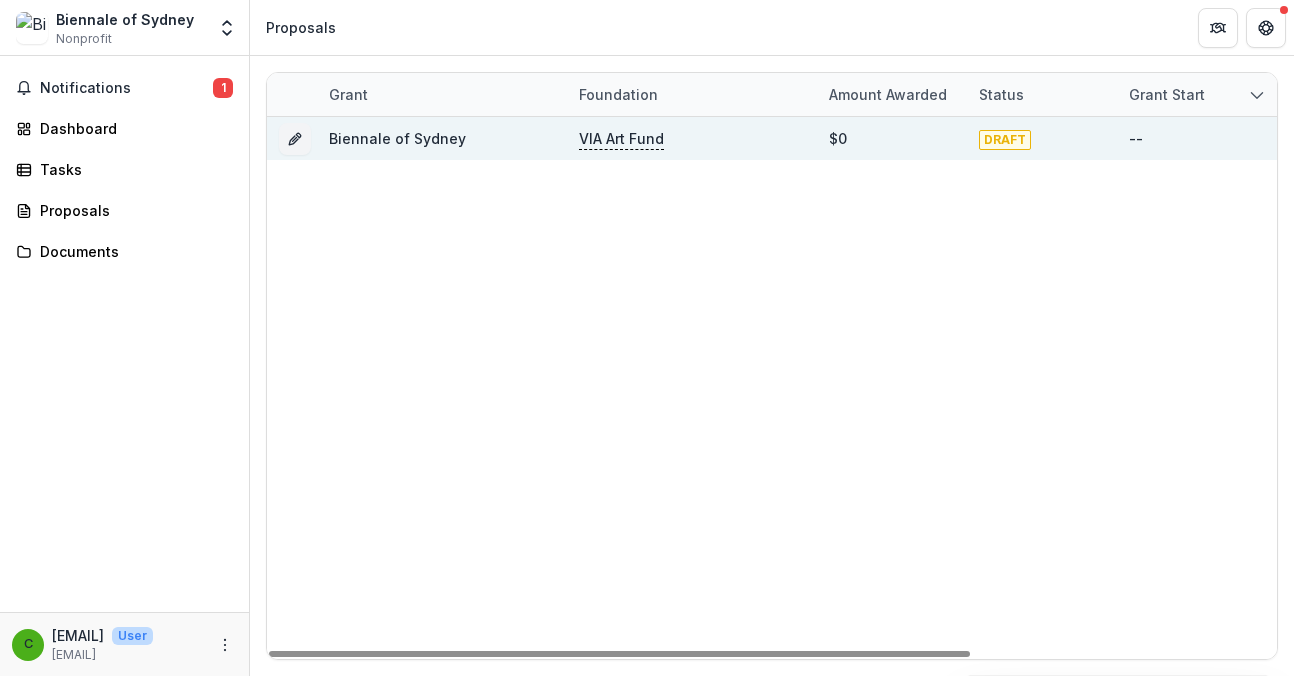 click on "$0" at bounding box center [892, 138] 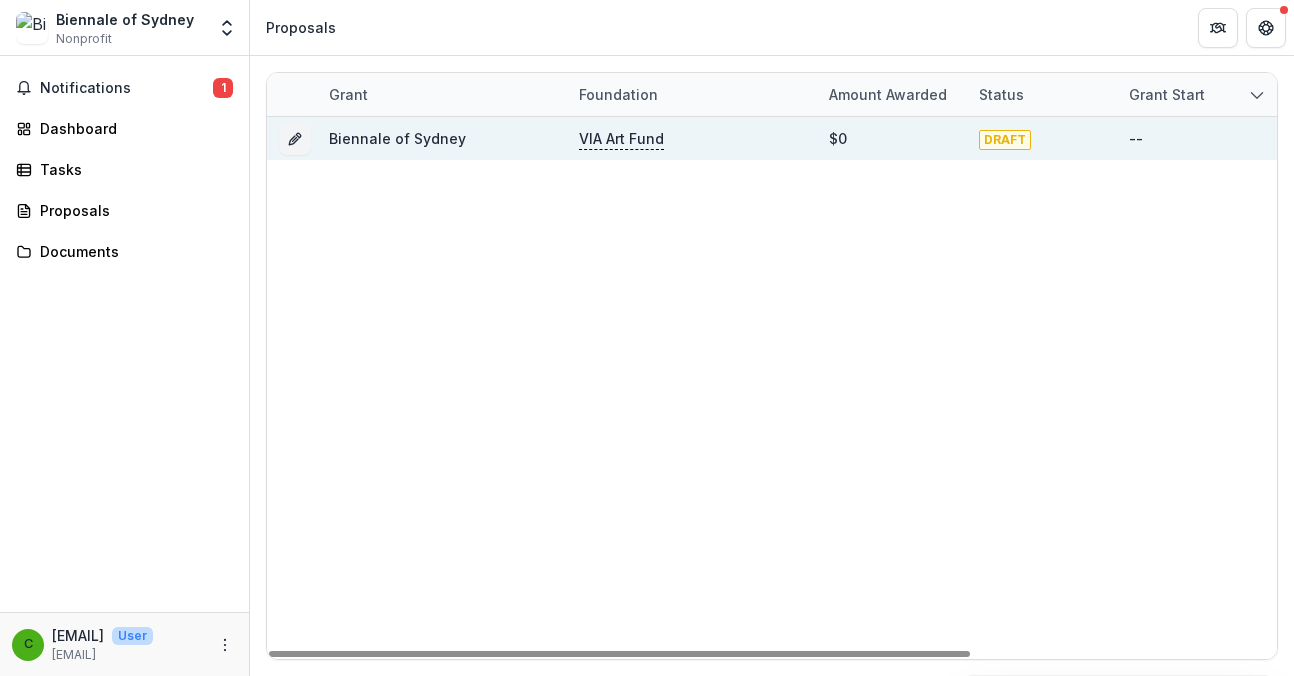 click on "VIA Art Fund" at bounding box center [621, 139] 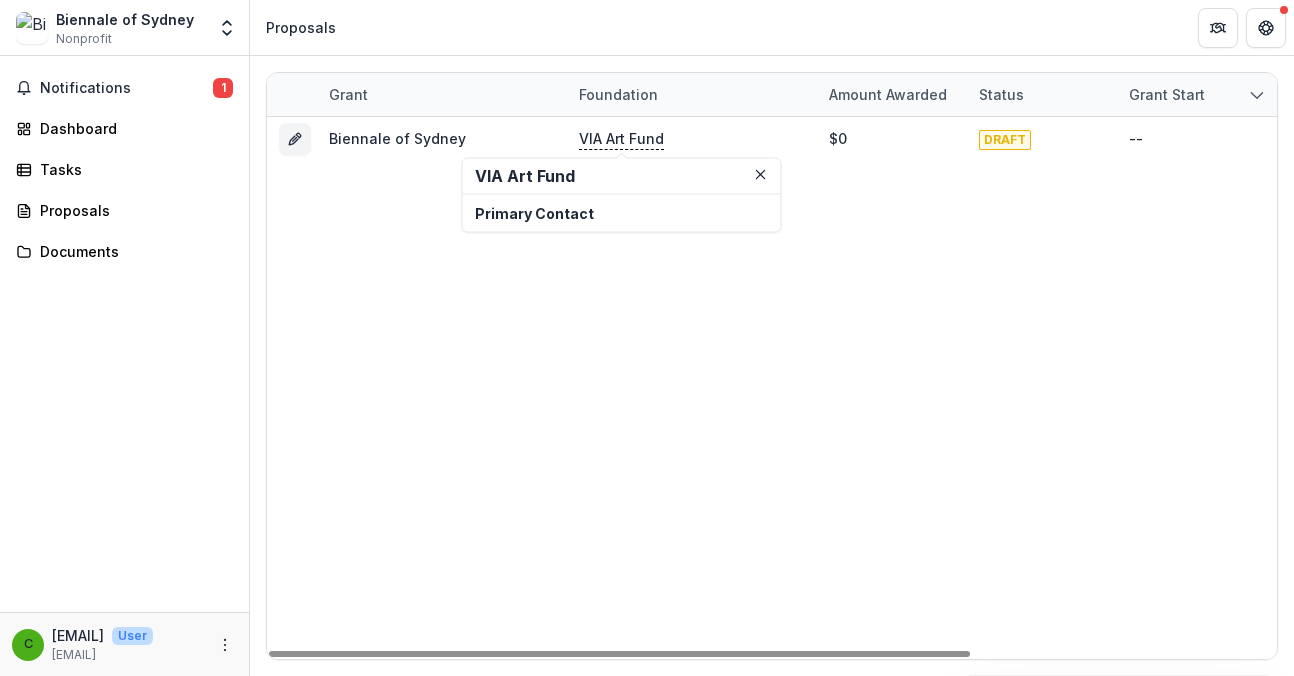 click on "VIA Art Fund" at bounding box center [622, 176] 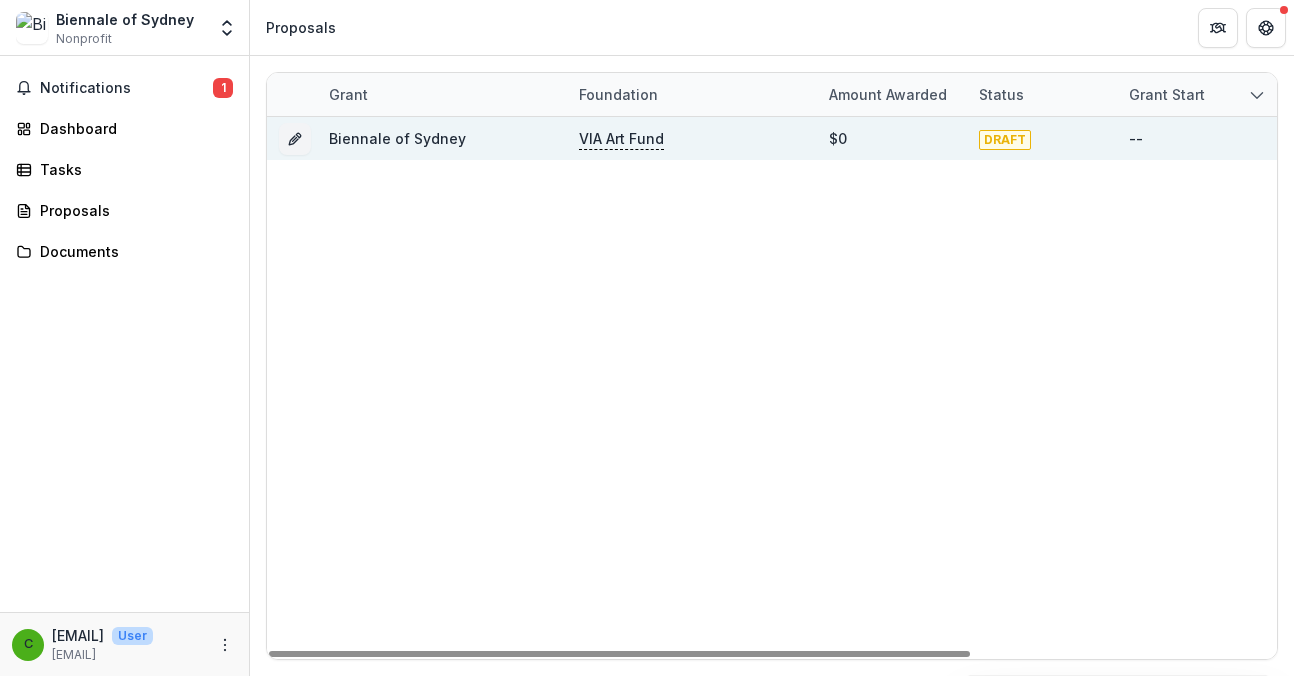 click on "Biennale of Sydney" at bounding box center [397, 138] 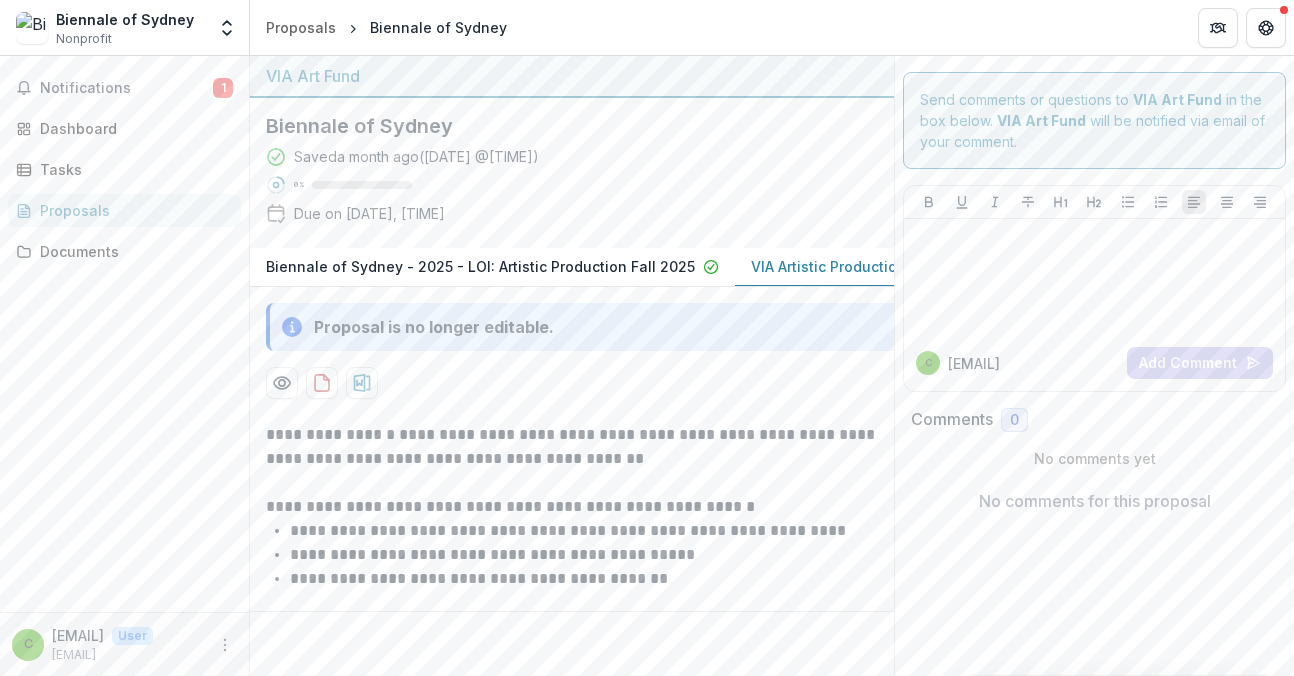 click on "Biennale of Sydney - 2025 - LOI: Artistic Production Fall 2025" at bounding box center (480, 266) 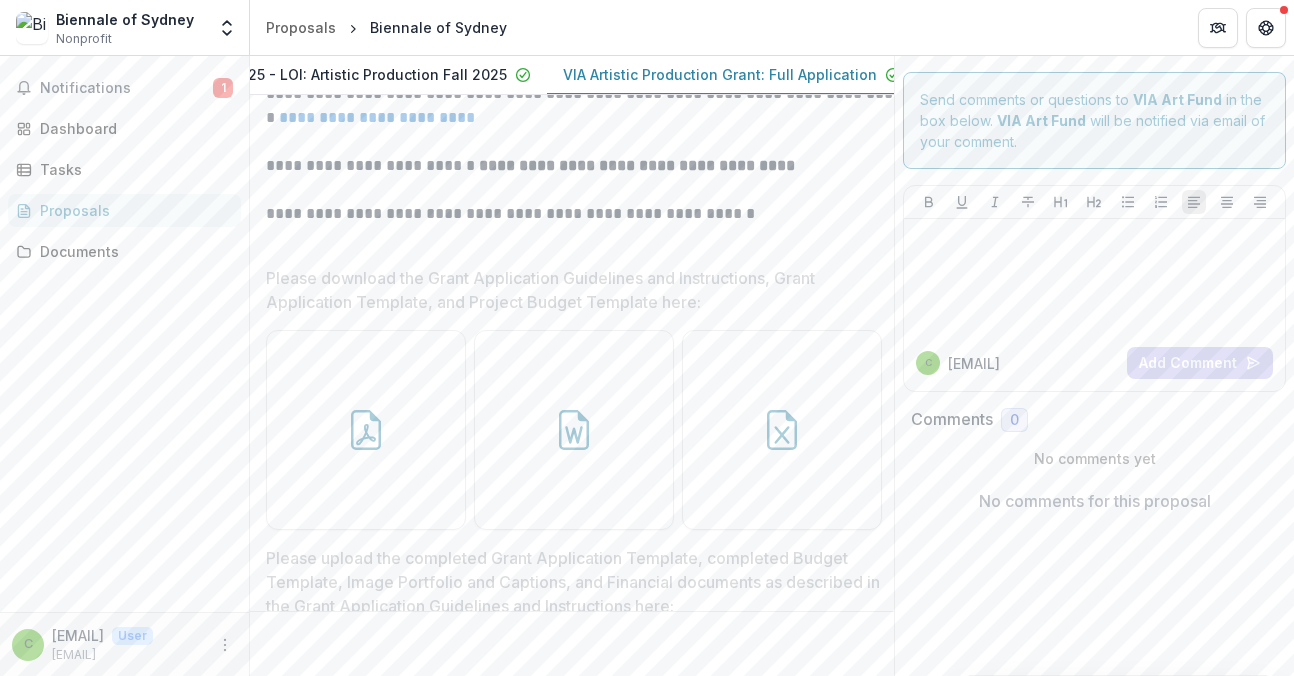 scroll, scrollTop: 733, scrollLeft: 0, axis: vertical 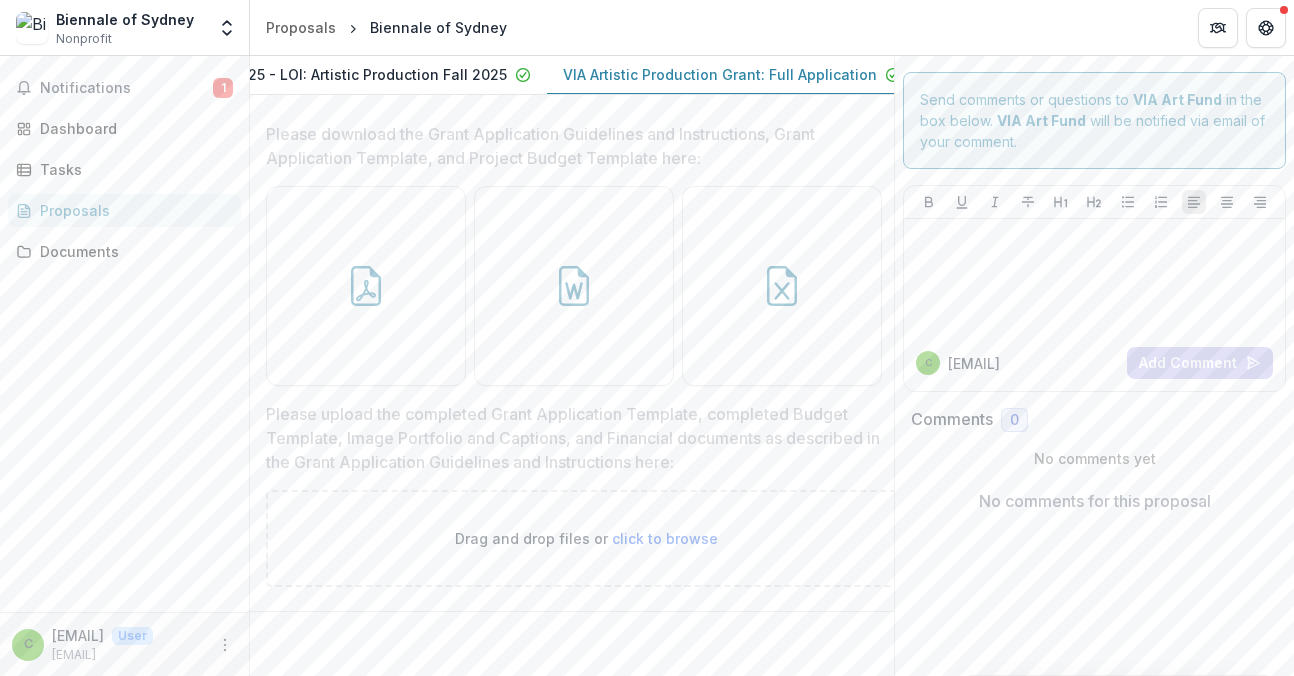 click on "Notifications 1 Dashboard Tasks Proposals Documents" at bounding box center (124, 334) 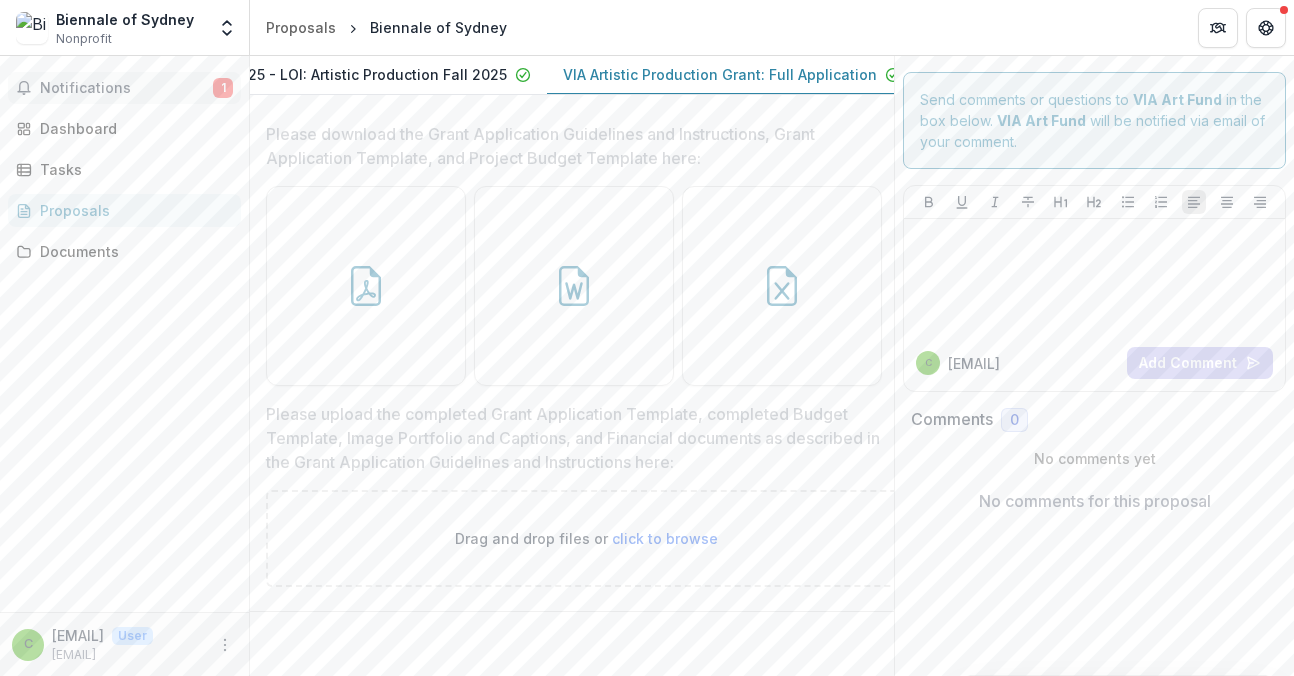 click on "Notifications 1" at bounding box center [124, 88] 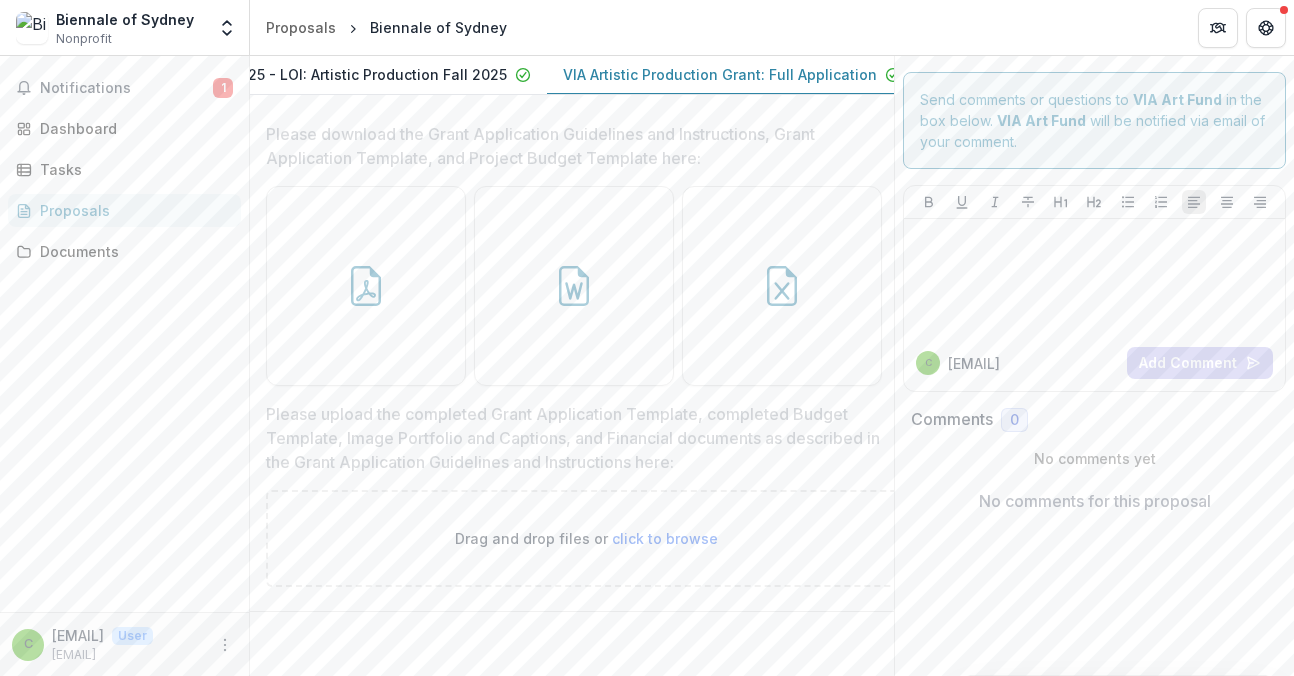 click on "Drag and drop files or   click to browse" at bounding box center [586, 538] 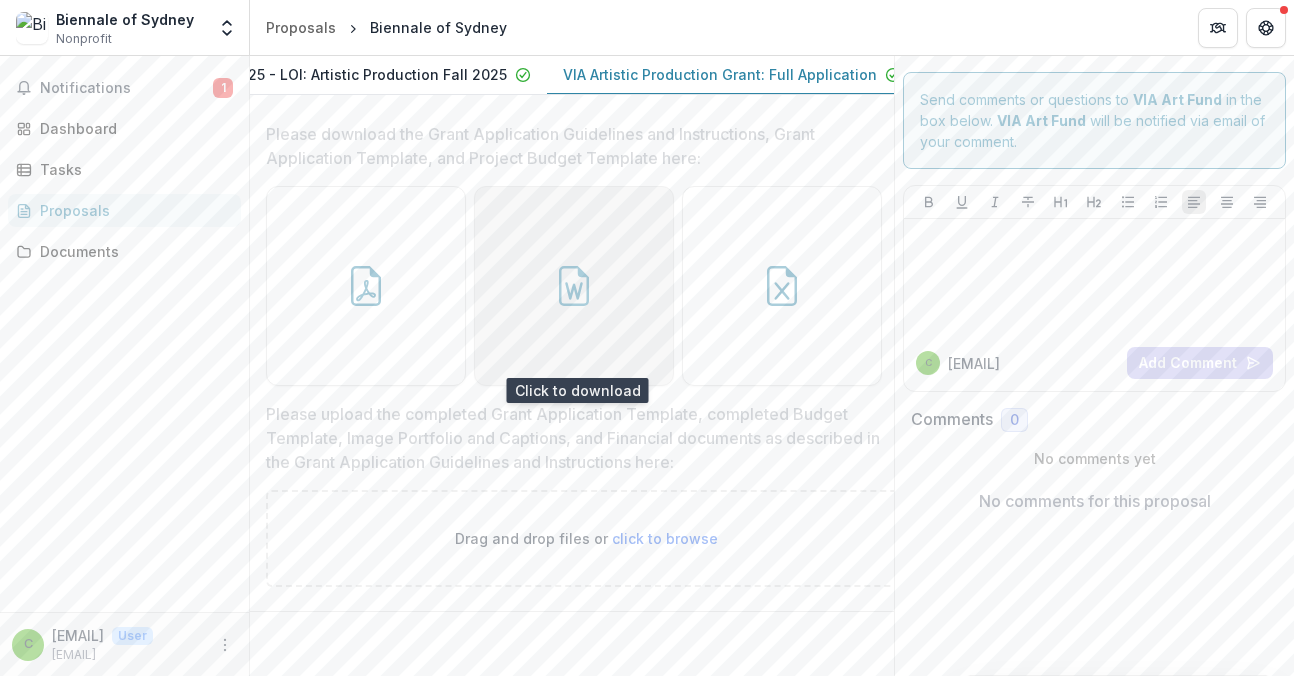 click at bounding box center [574, 286] 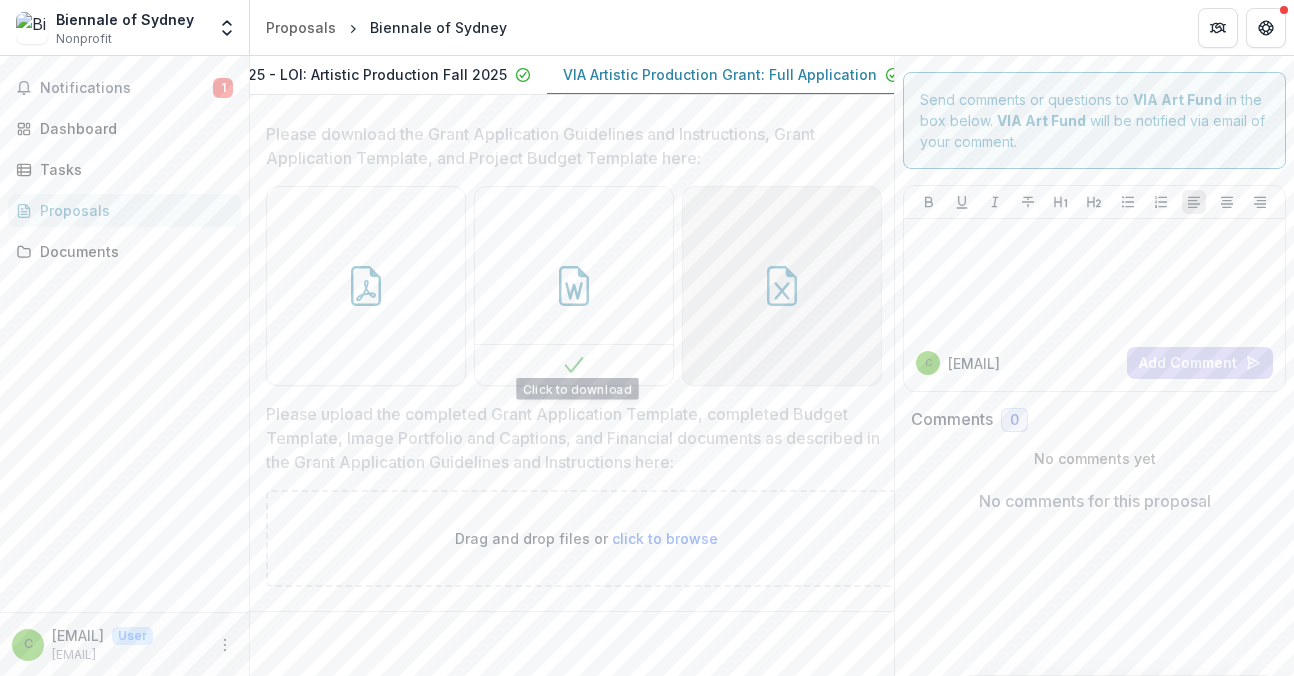click 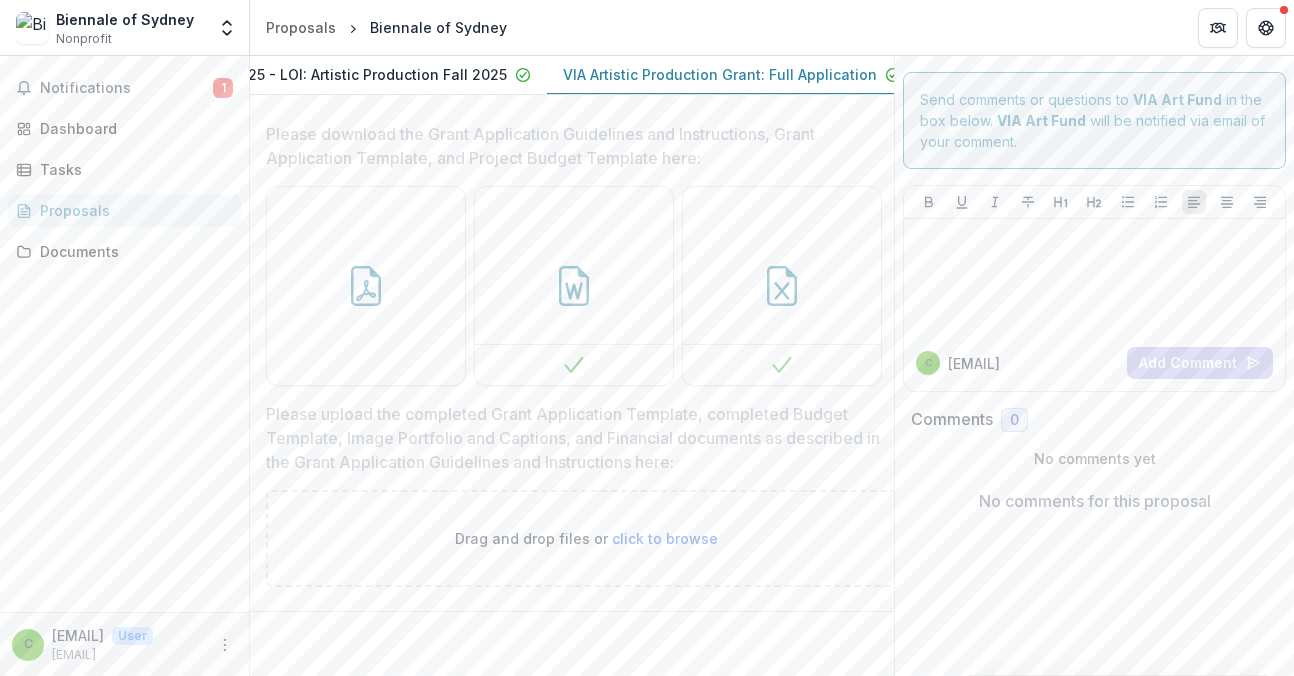 click on "click to browse" at bounding box center (665, 538) 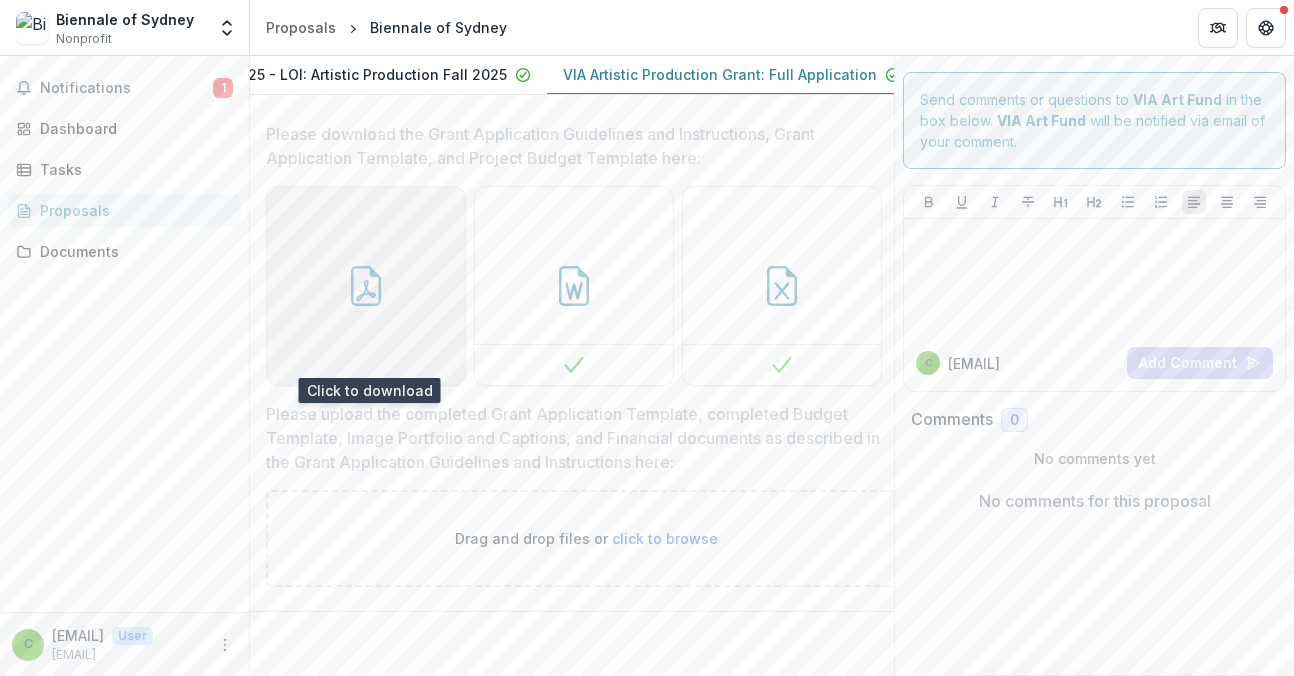 click at bounding box center (366, 286) 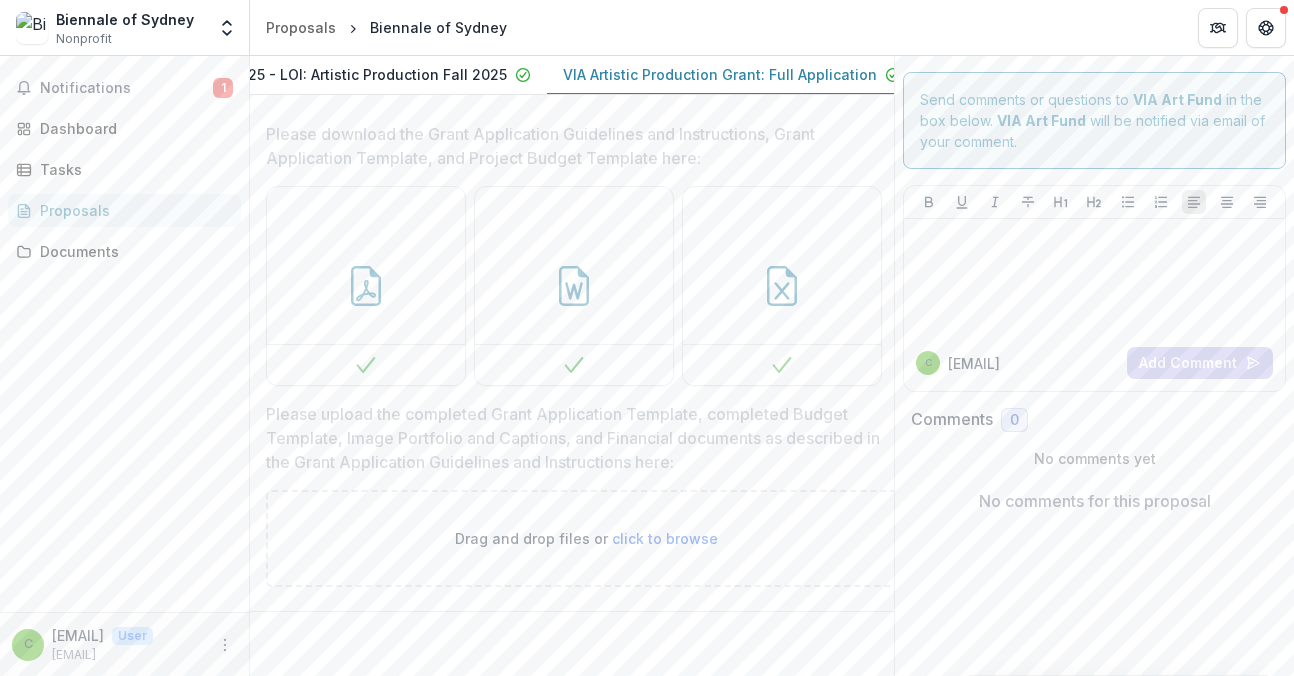 click on "Drag and drop files or   click to browse" at bounding box center [586, 538] 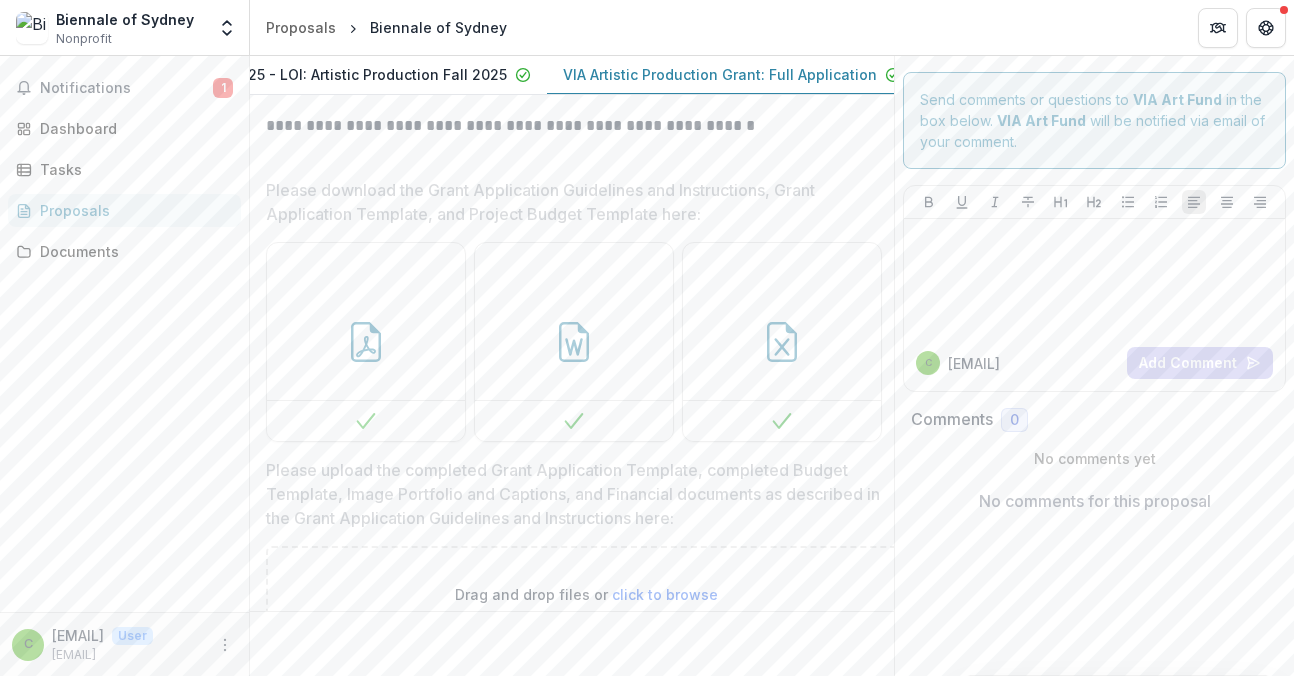 scroll, scrollTop: 733, scrollLeft: 0, axis: vertical 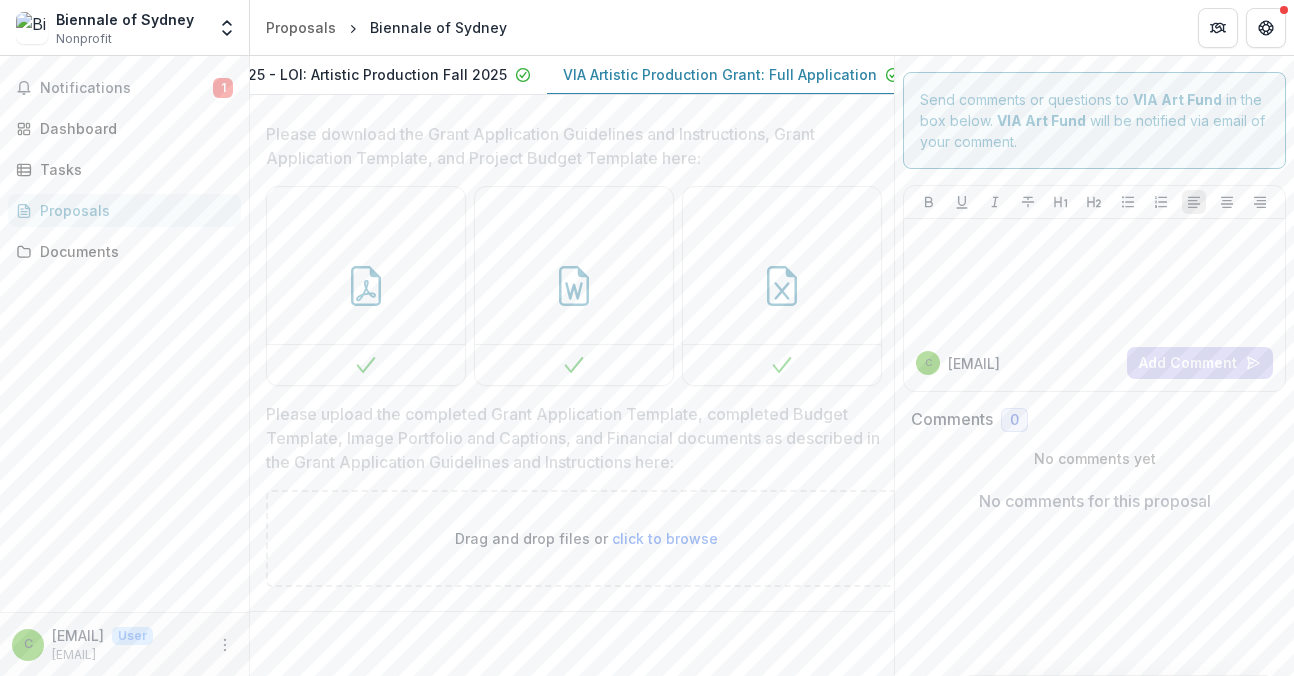 click on "**********" at bounding box center [572, 366] 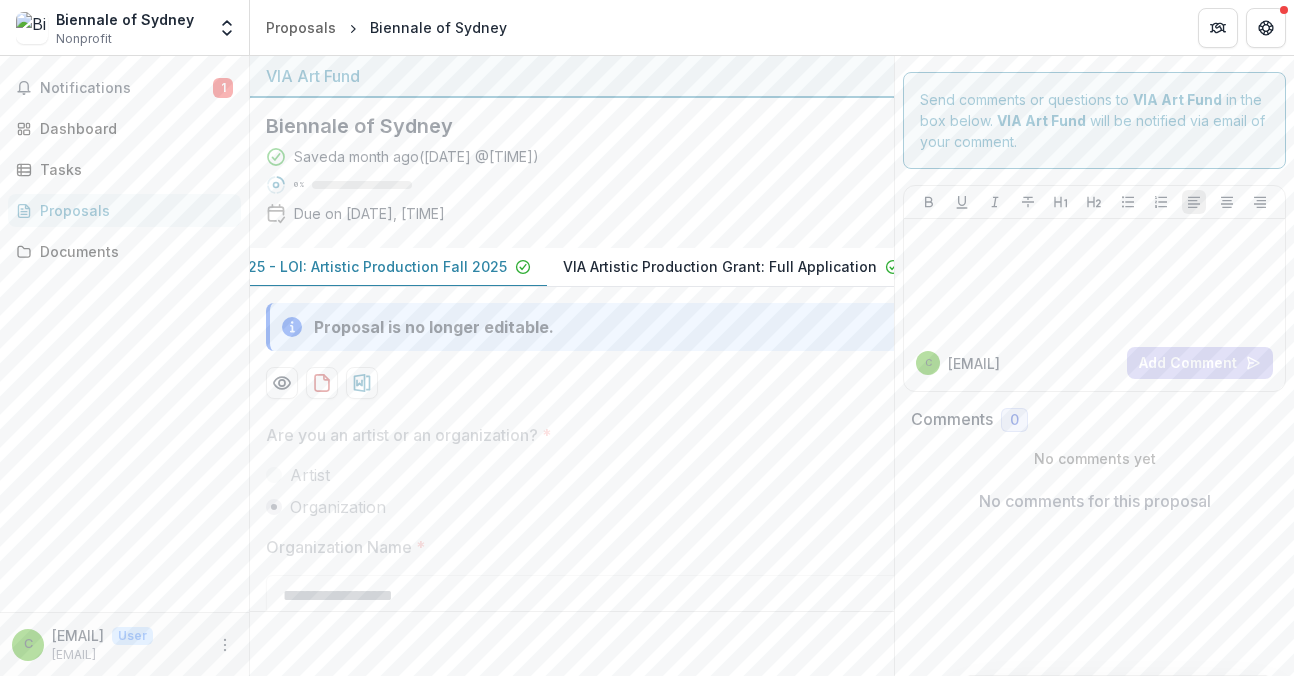 click on "VIA Artistic Production Grant: Full Application" at bounding box center (732, 267) 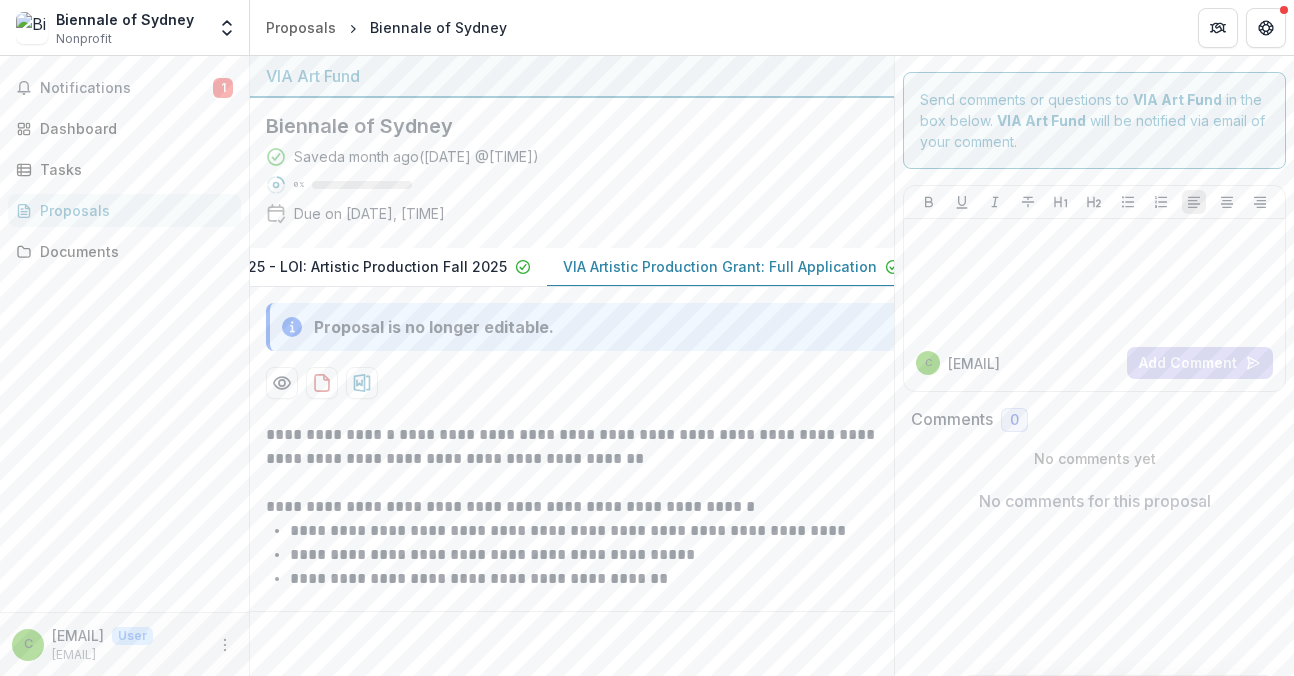 click on "VIA Artistic Production Grant: Full Application" at bounding box center (720, 266) 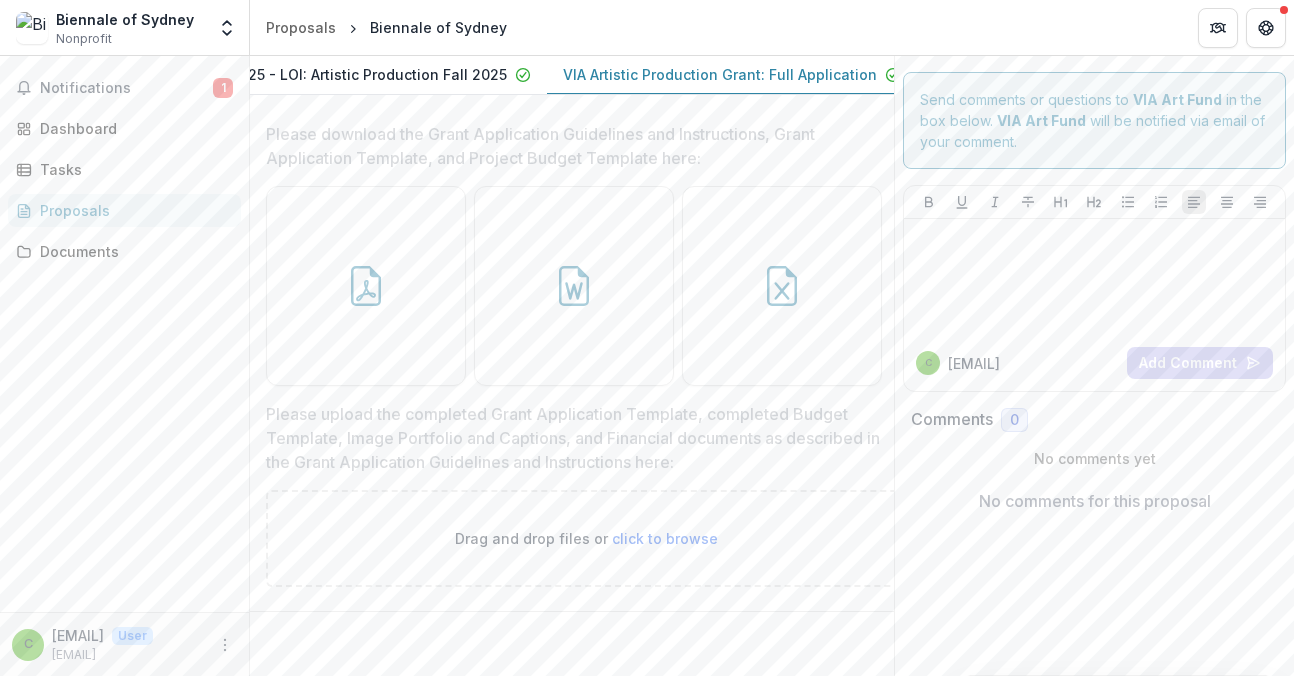 click on "click to browse" at bounding box center (665, 538) 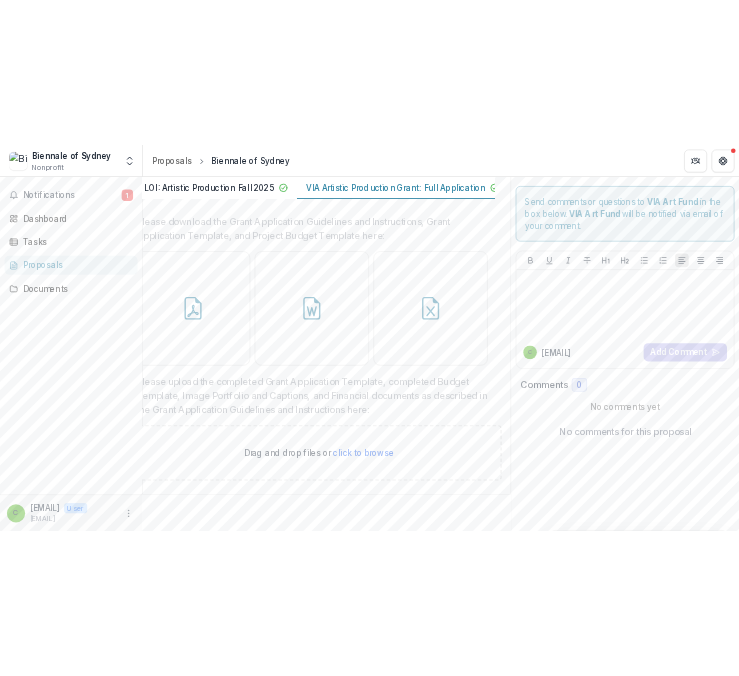 scroll, scrollTop: 733, scrollLeft: 0, axis: vertical 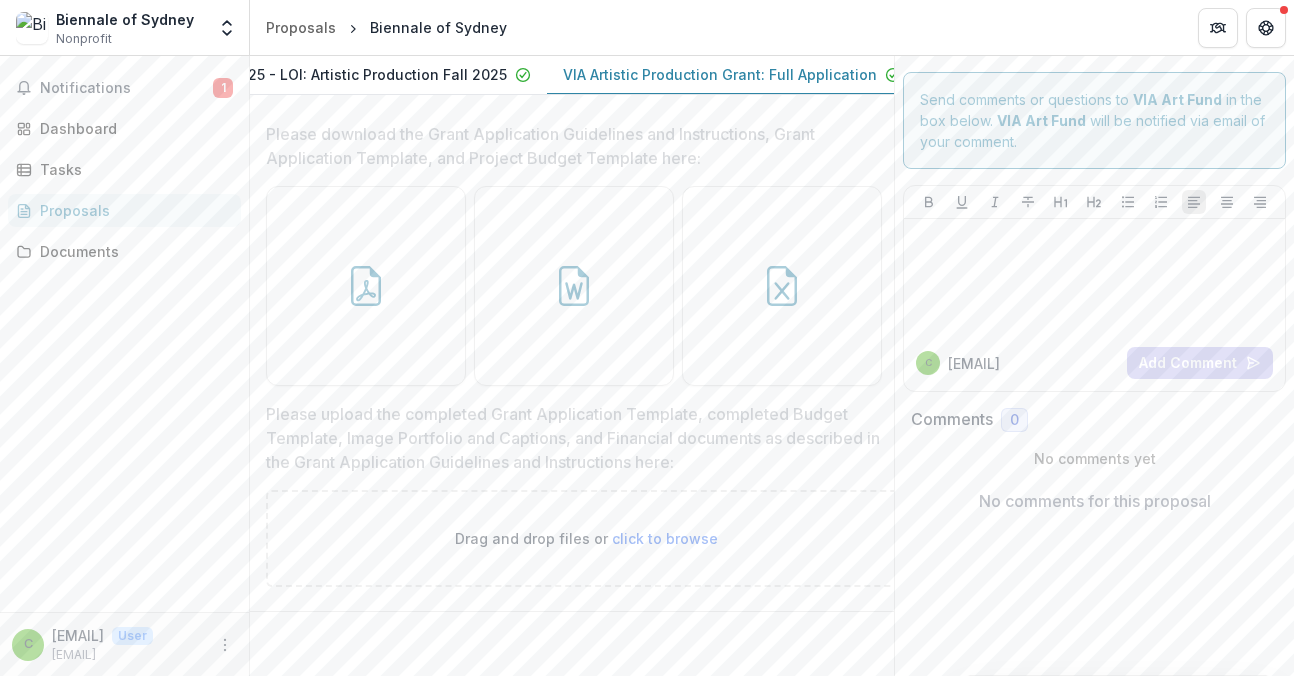 click on "Drag and drop files or   click to browse" at bounding box center [586, 538] 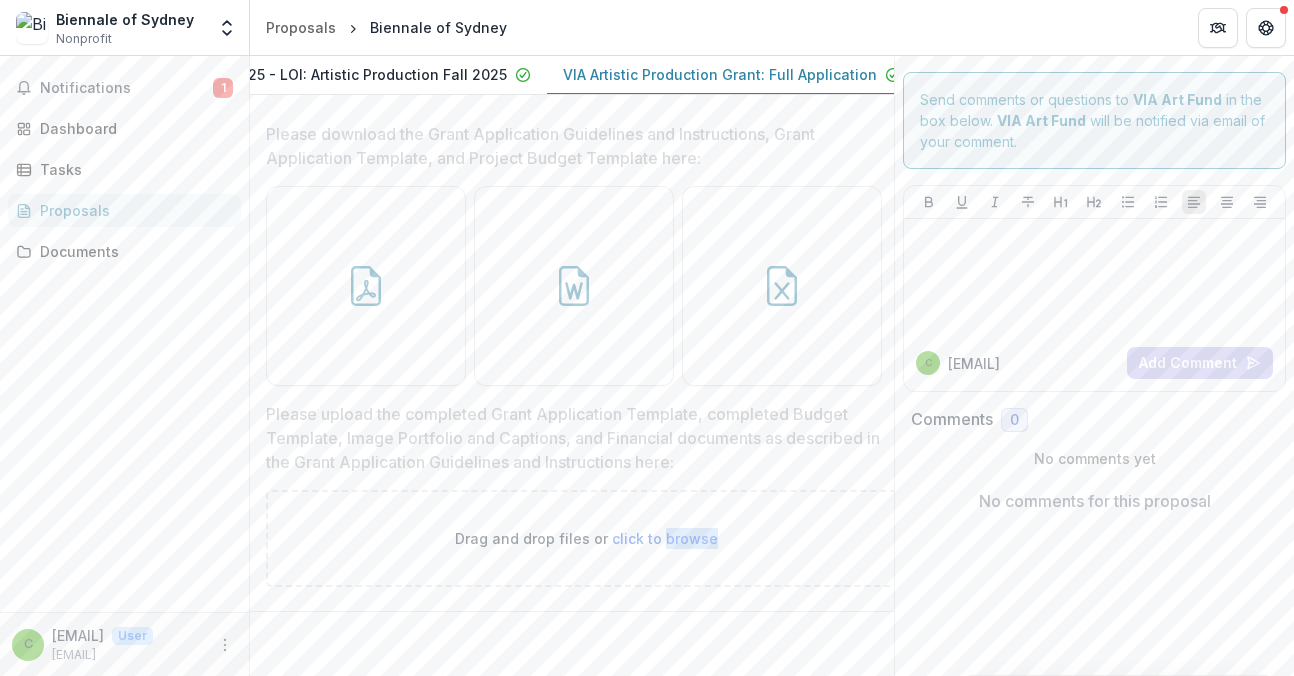 click on "click to browse" at bounding box center (665, 538) 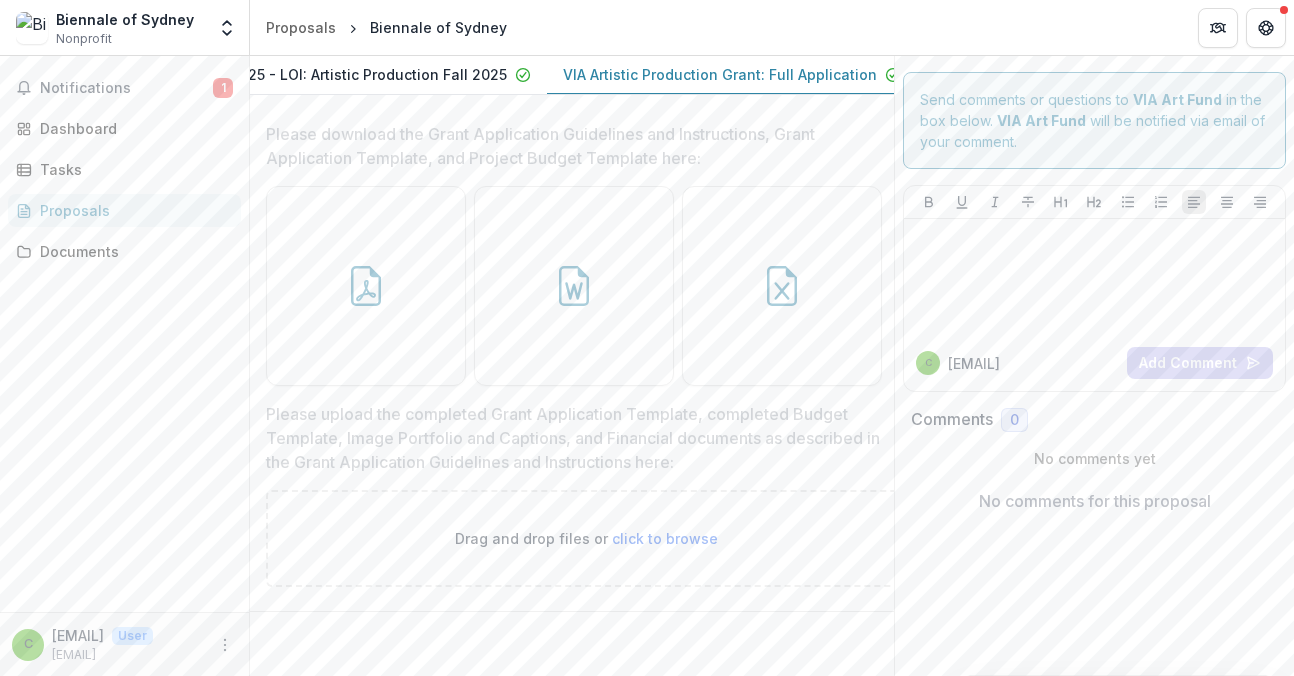 click on "click to browse" at bounding box center [665, 538] 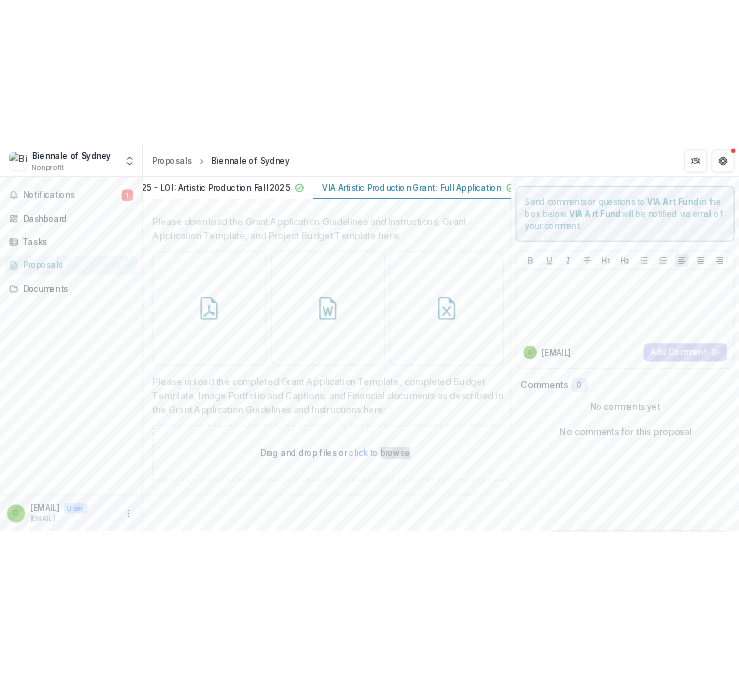 scroll, scrollTop: 0, scrollLeft: 93, axis: horizontal 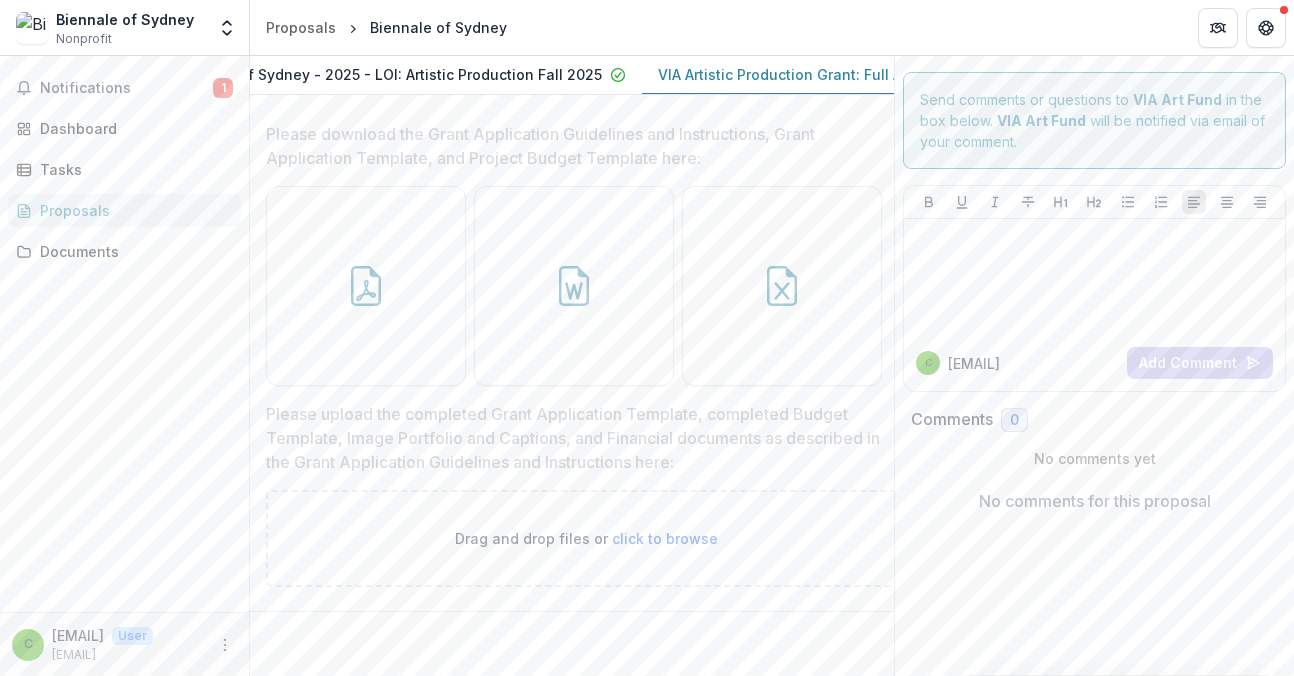 click at bounding box center (586, 486) 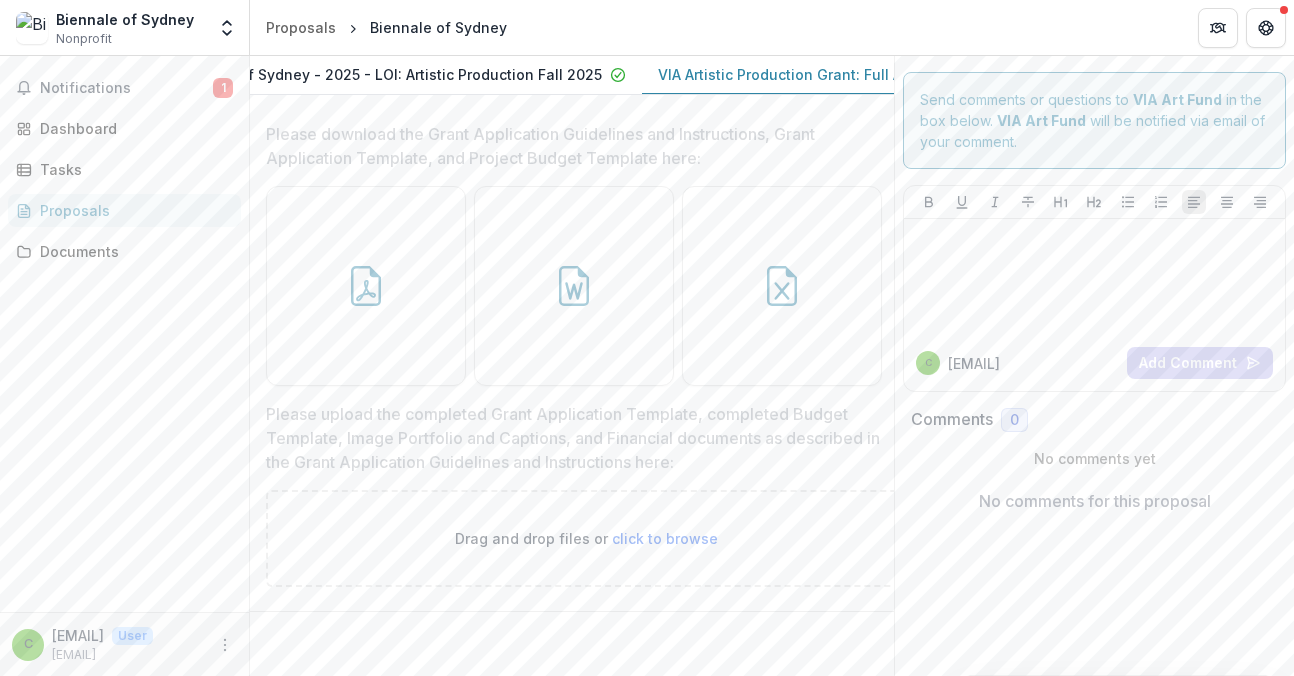 click on "click to browse" at bounding box center (665, 538) 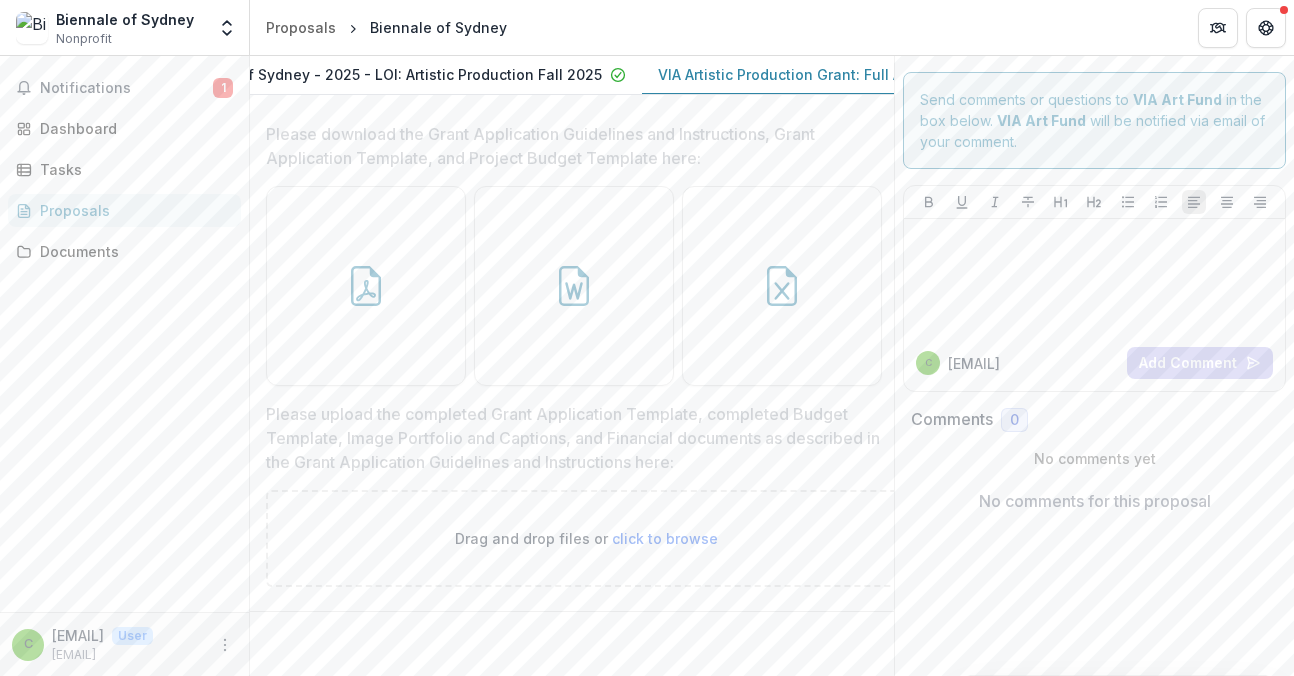 scroll, scrollTop: 733, scrollLeft: 0, axis: vertical 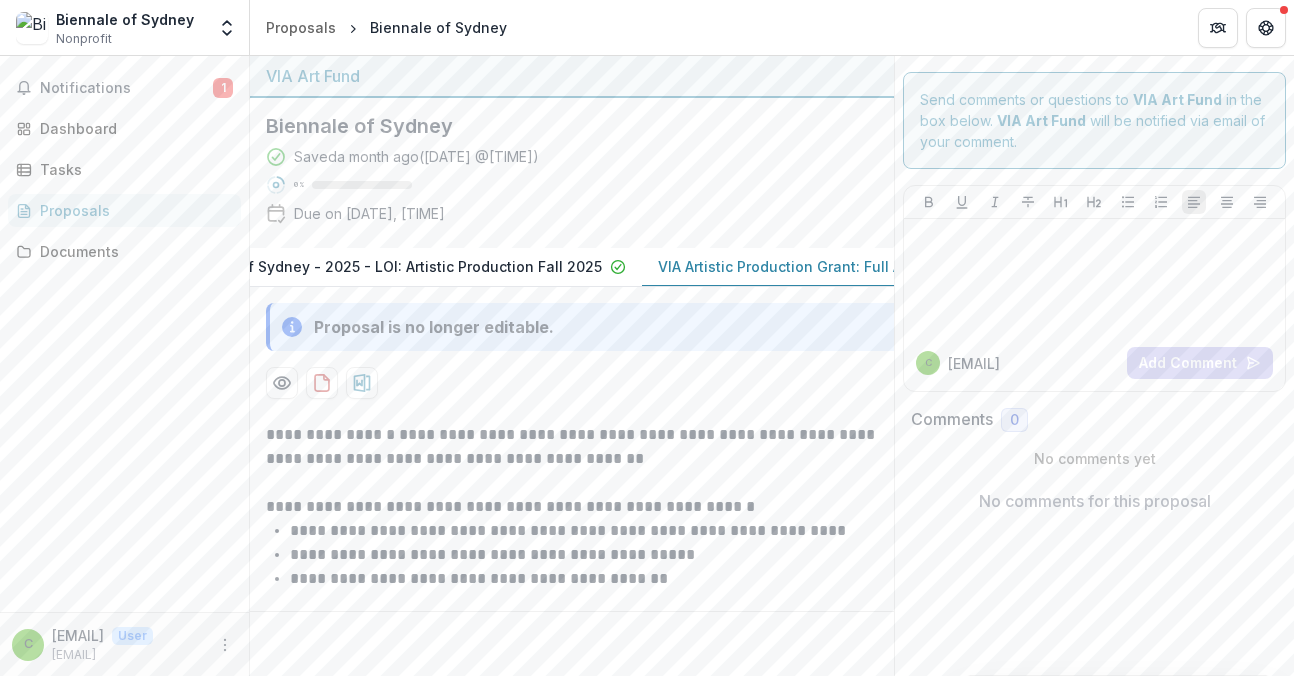 click 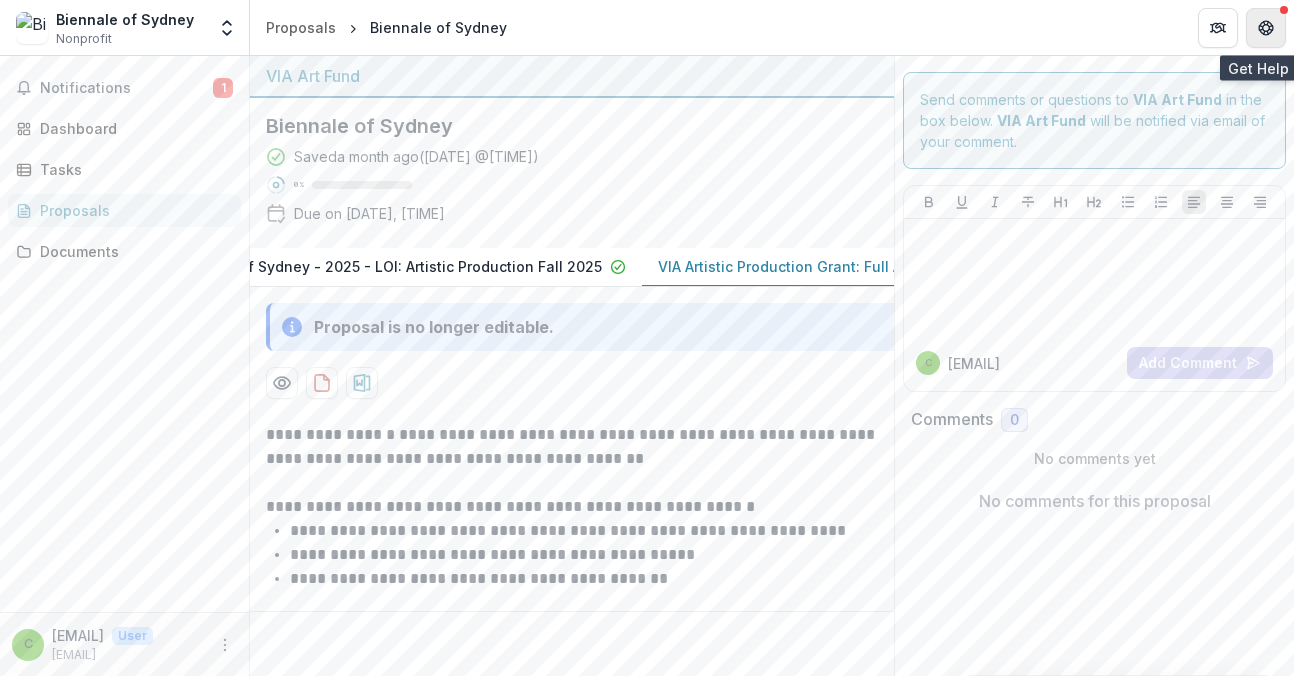 click at bounding box center (1266, 28) 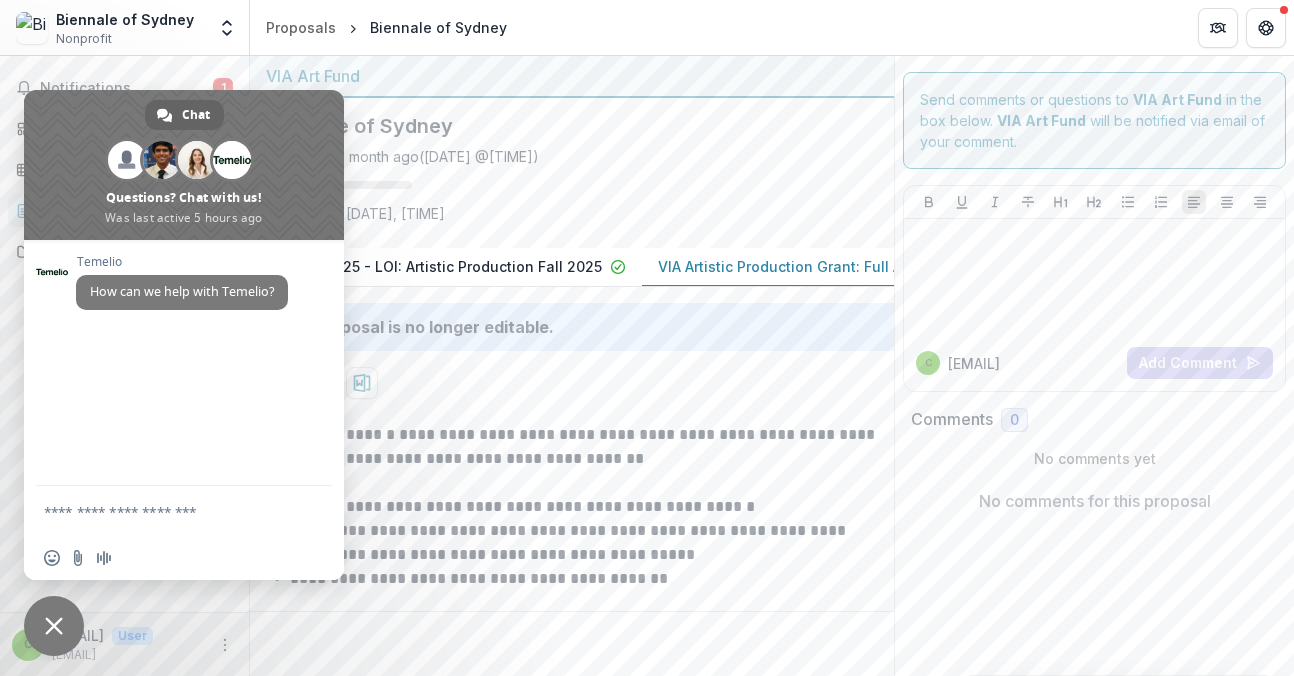 click at bounding box center (164, 511) 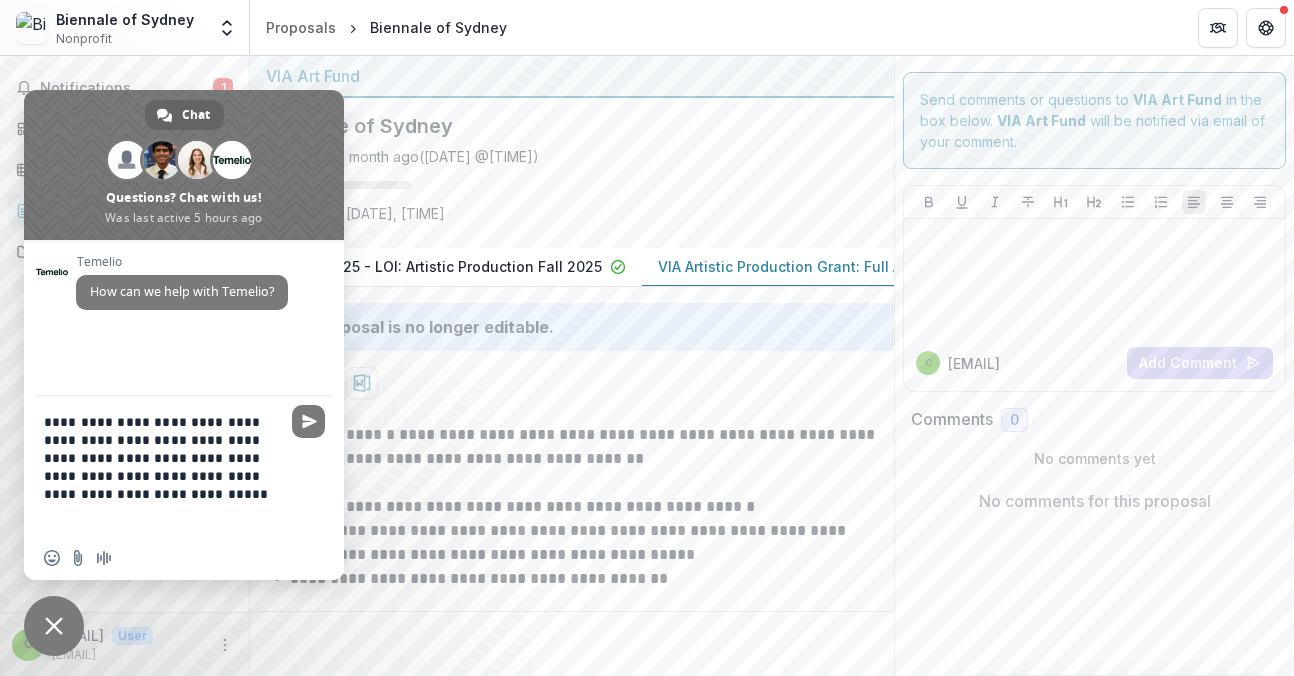 type on "**********" 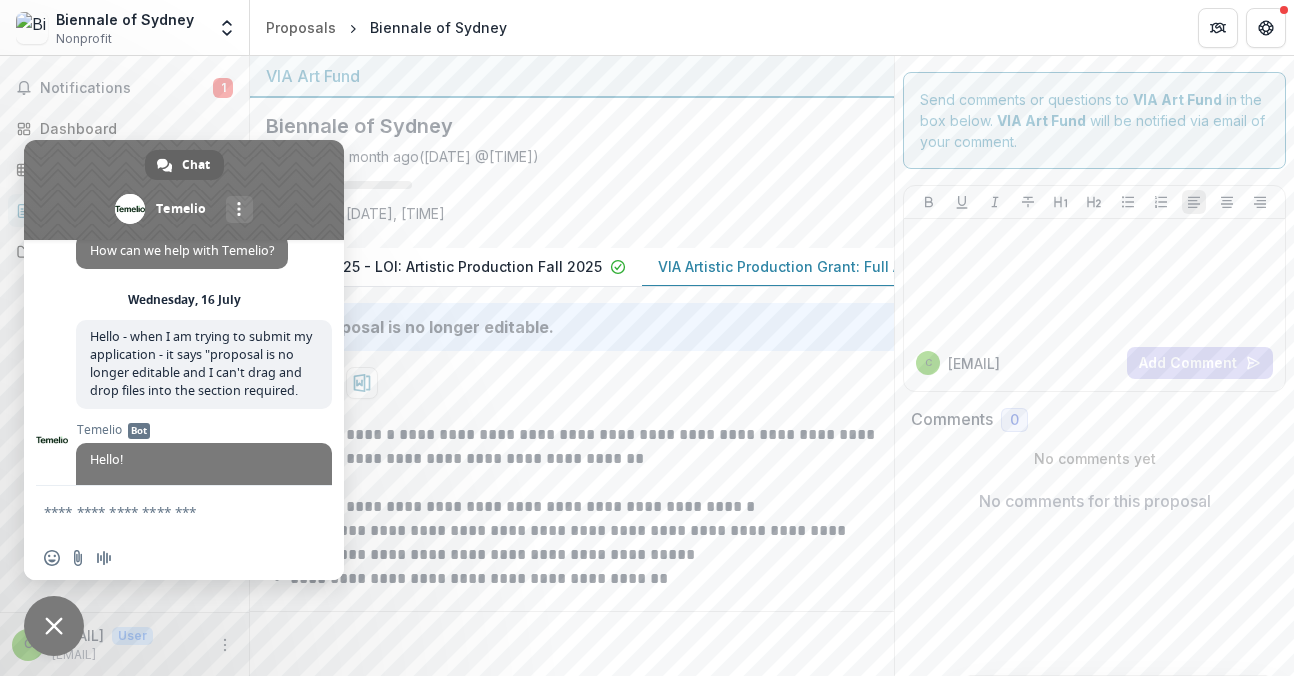 scroll, scrollTop: 187, scrollLeft: 0, axis: vertical 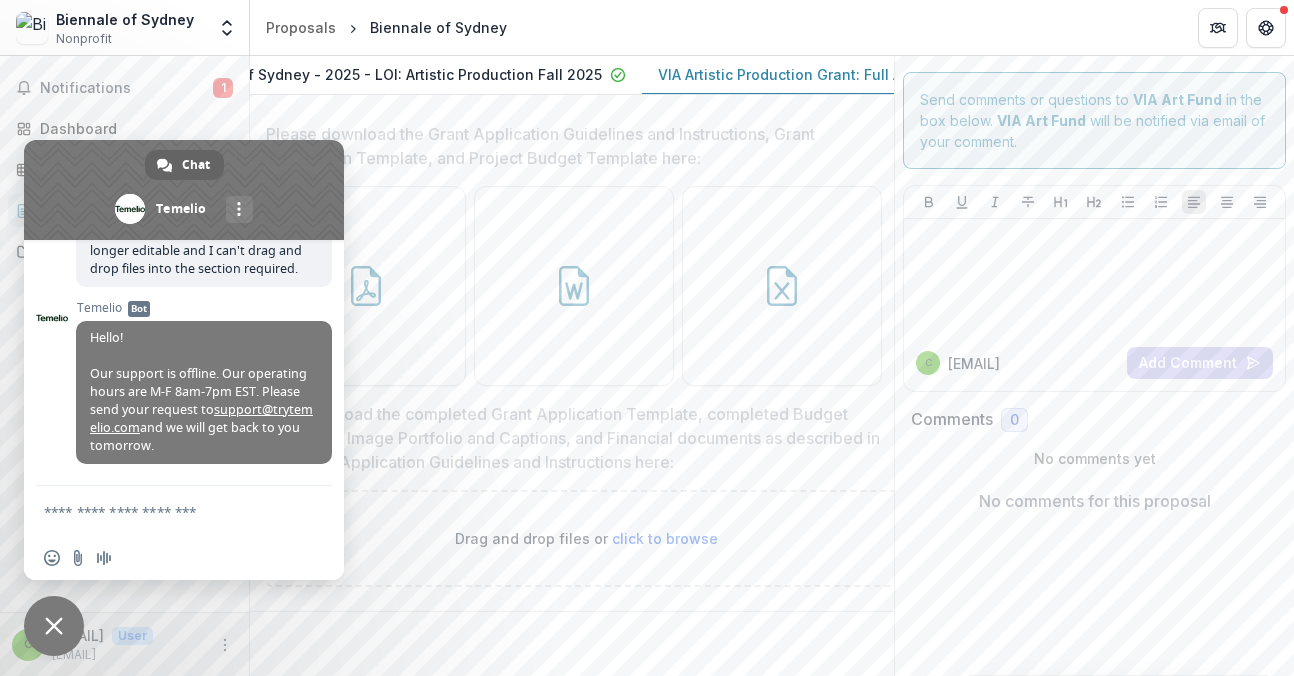 click on "Drag and drop files or   click to browse" at bounding box center [586, 538] 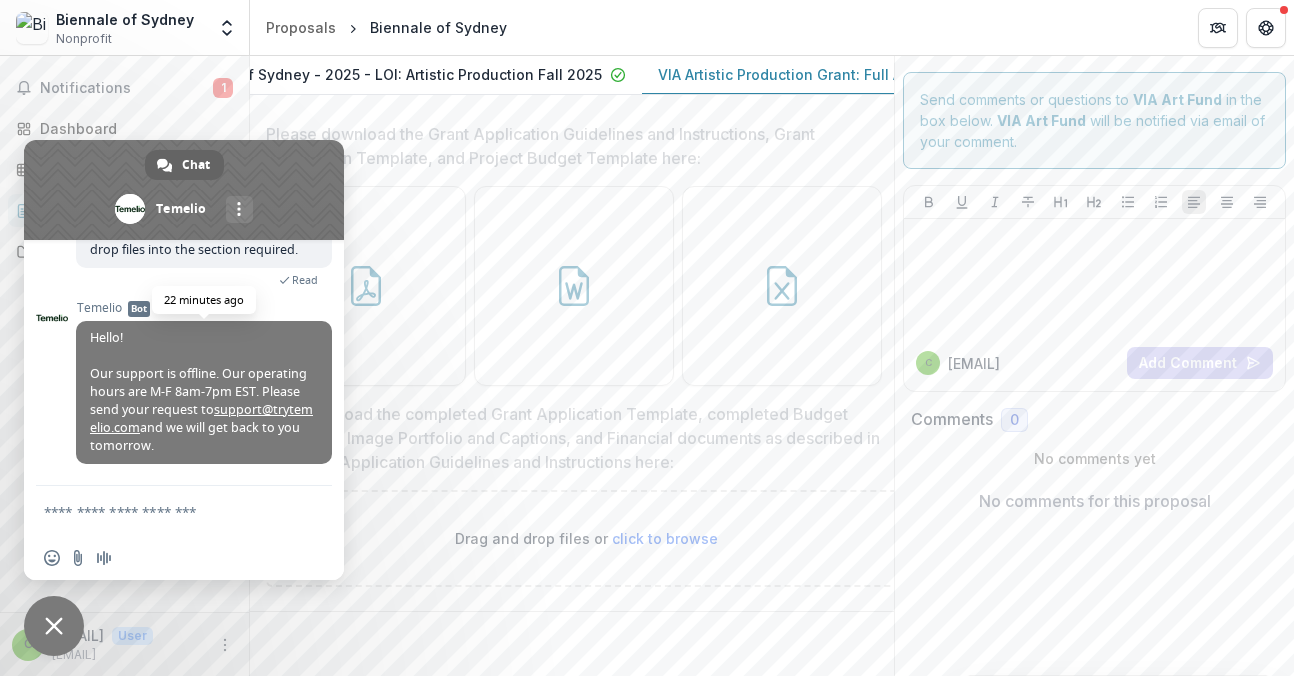 scroll, scrollTop: 206, scrollLeft: 0, axis: vertical 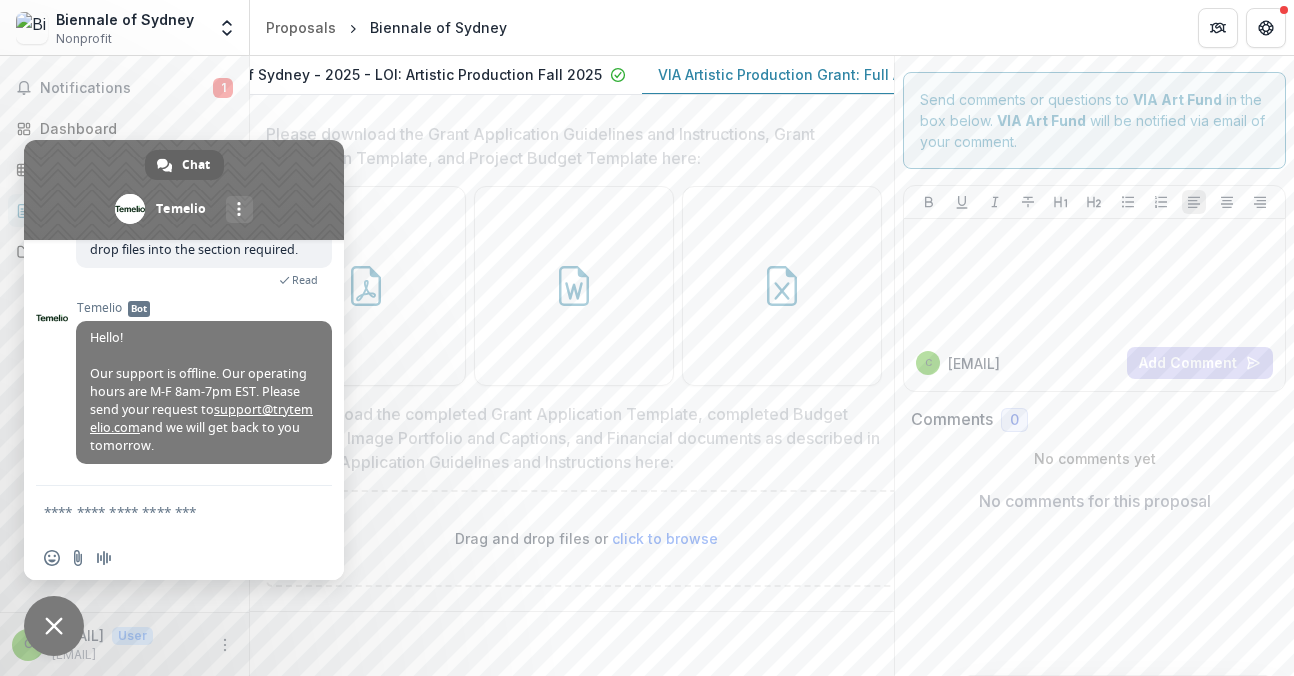 click on "**********" at bounding box center [586, 154] 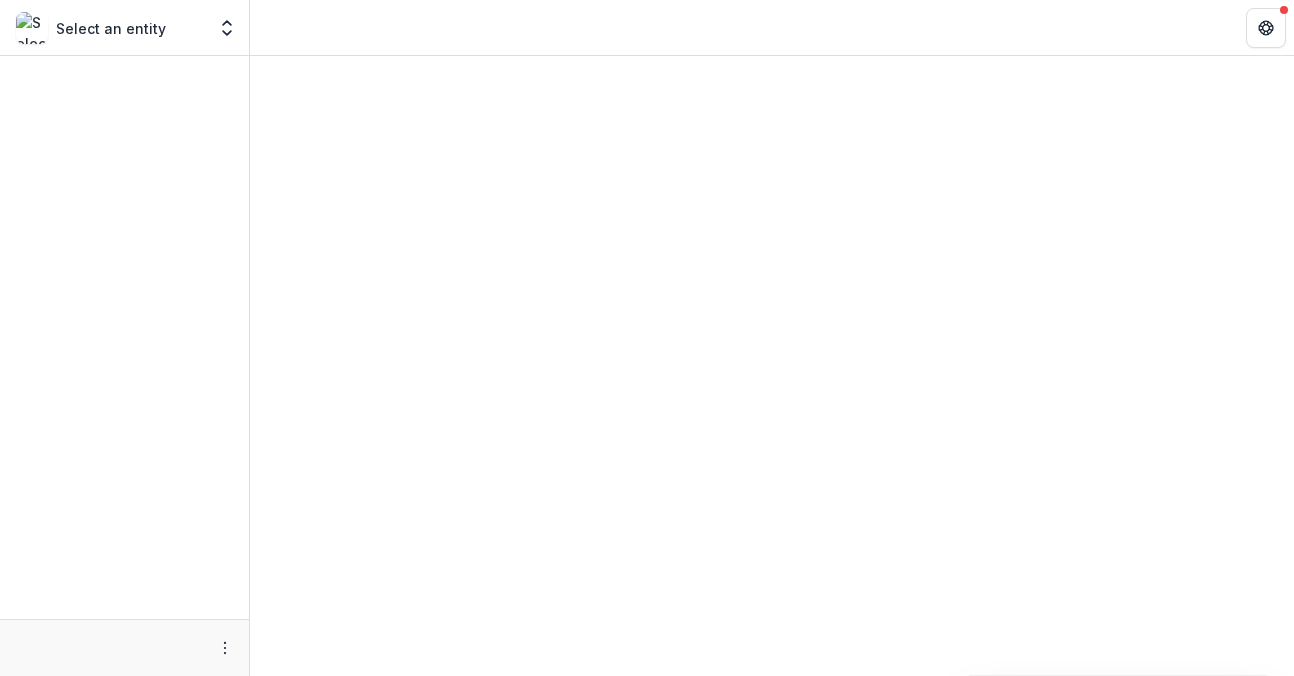 scroll, scrollTop: 0, scrollLeft: 0, axis: both 